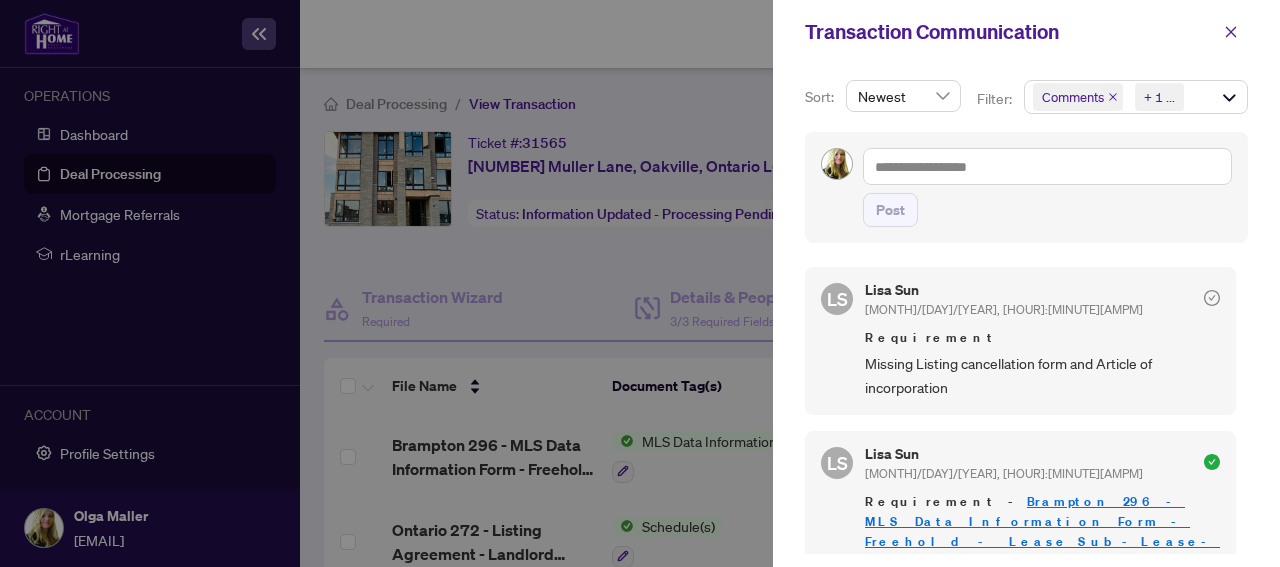 scroll, scrollTop: 0, scrollLeft: 0, axis: both 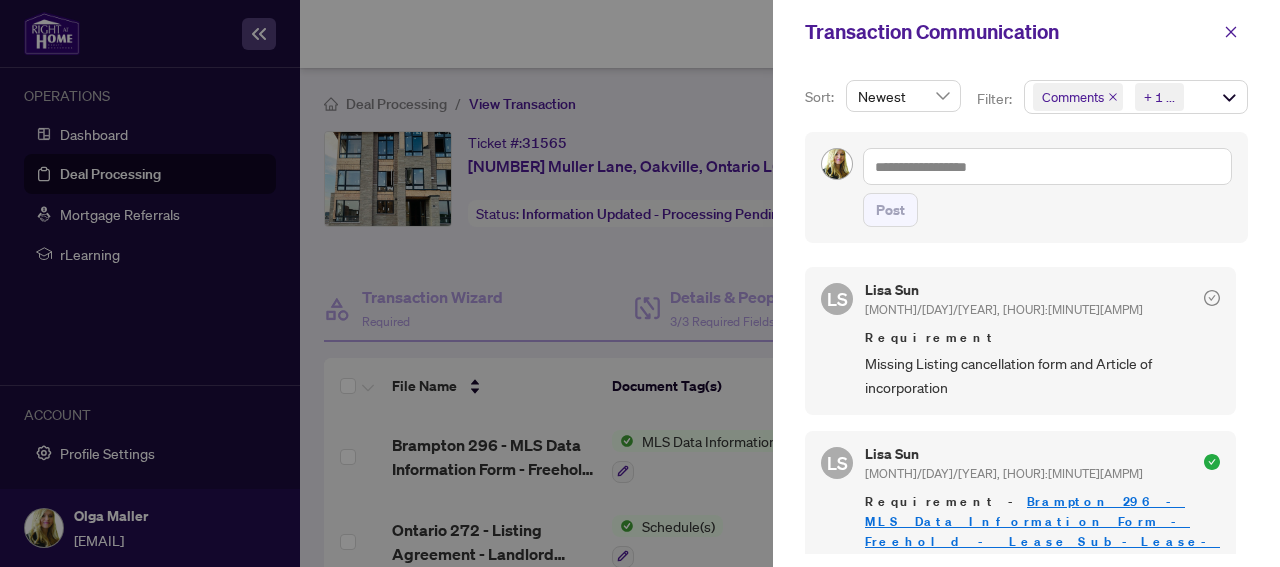 click at bounding box center (640, 283) 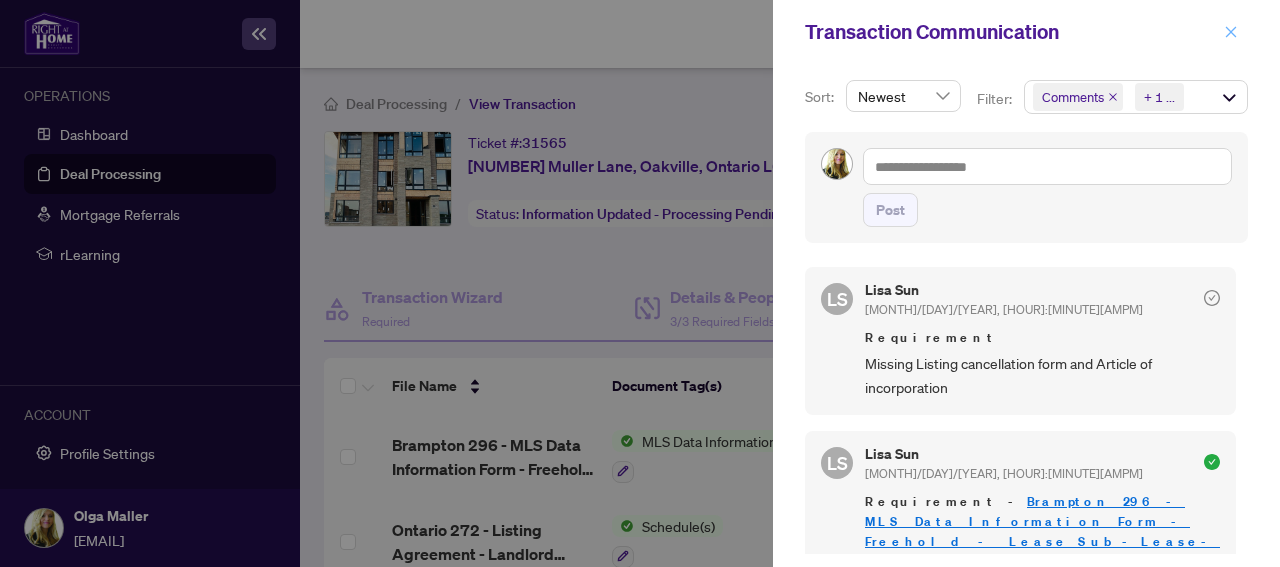 click 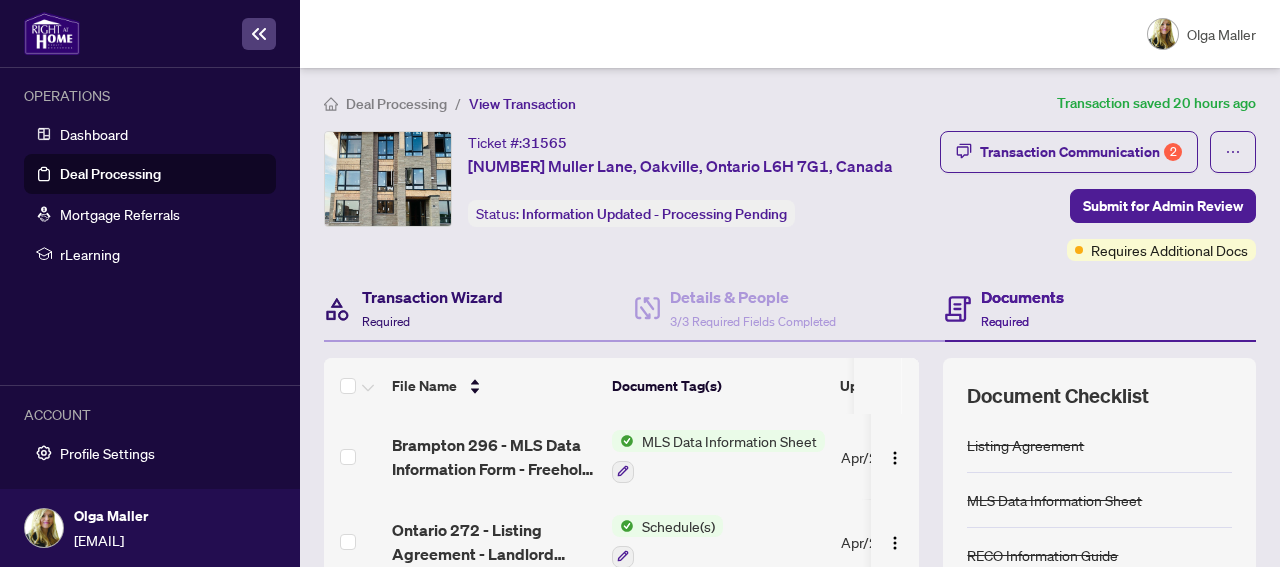 click on "Transaction Wizard" at bounding box center (432, 297) 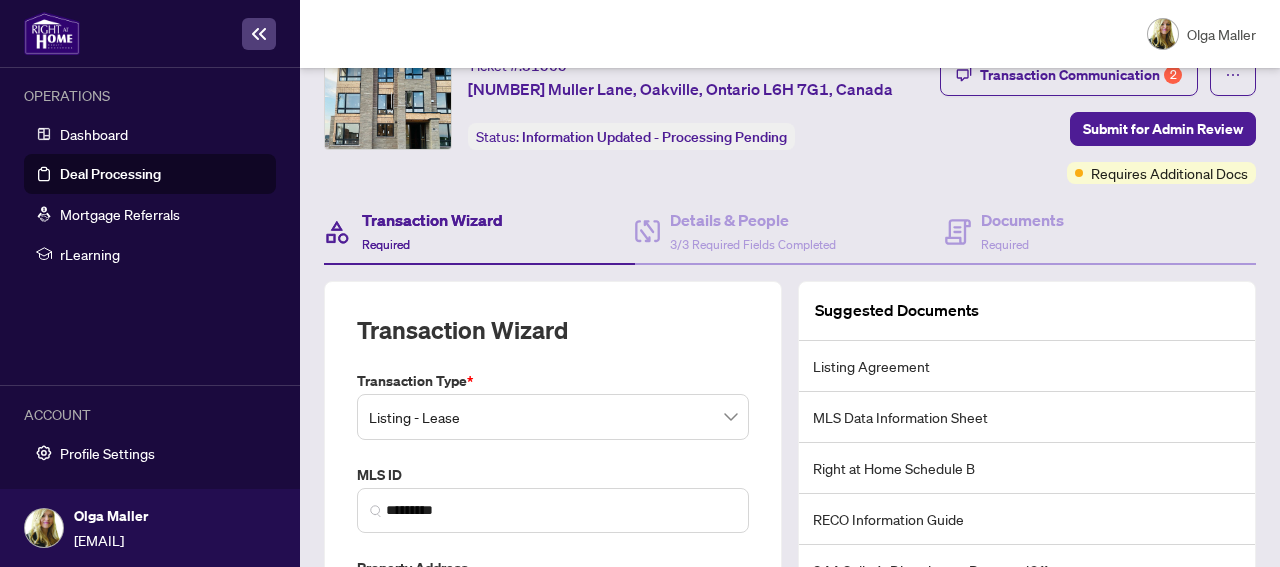 scroll, scrollTop: 108, scrollLeft: 0, axis: vertical 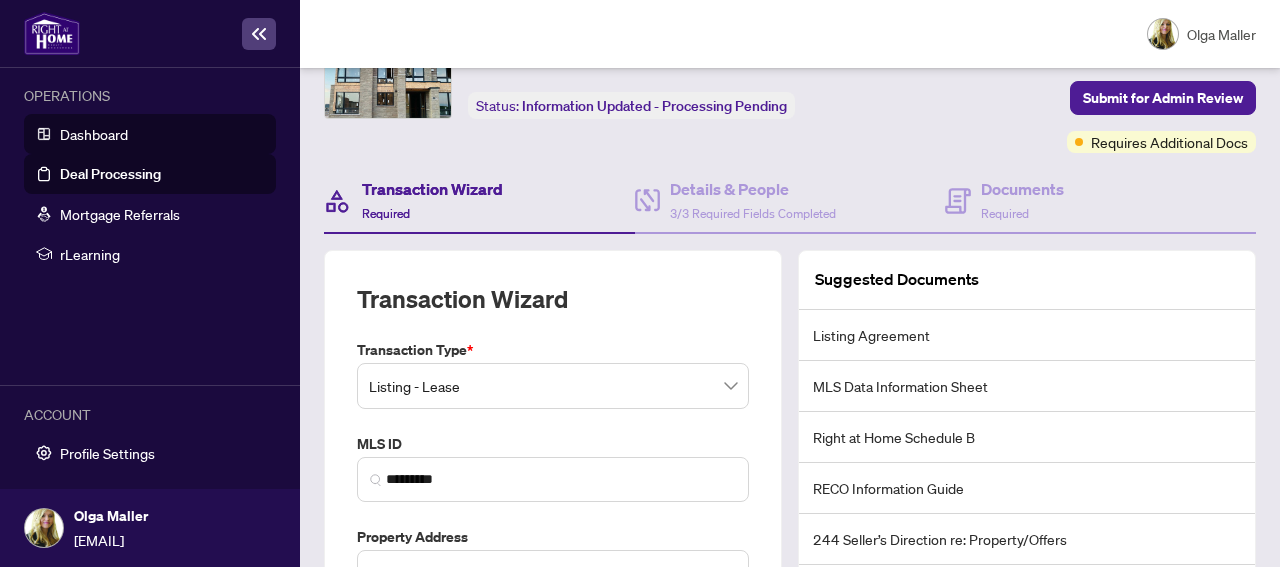 click on "Dashboard" at bounding box center [94, 134] 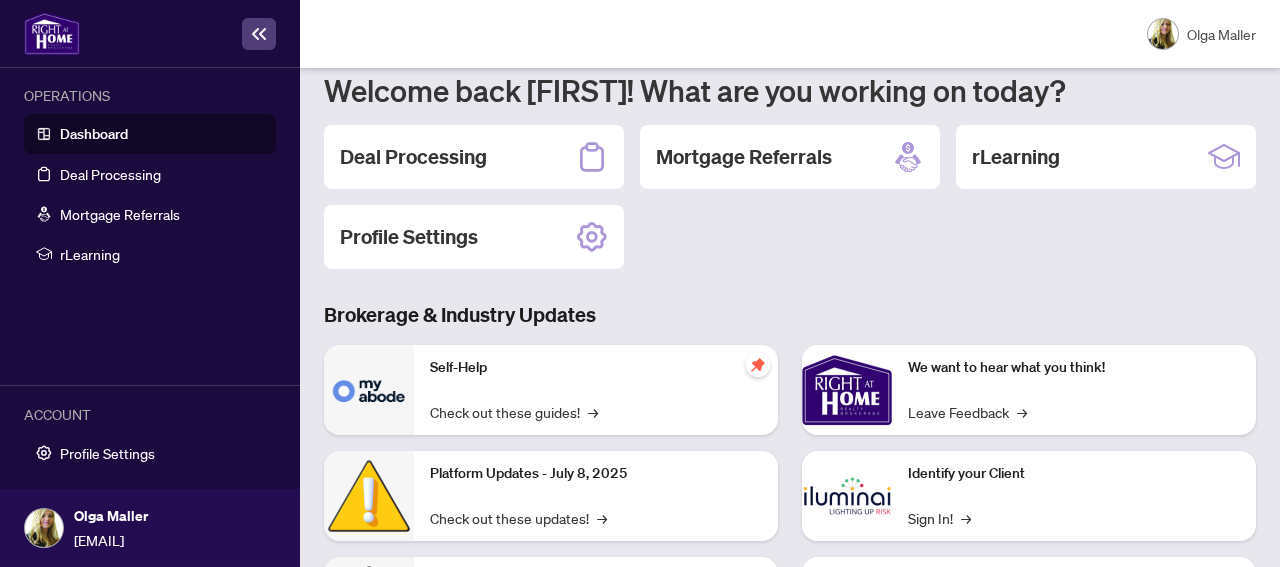 scroll, scrollTop: 108, scrollLeft: 0, axis: vertical 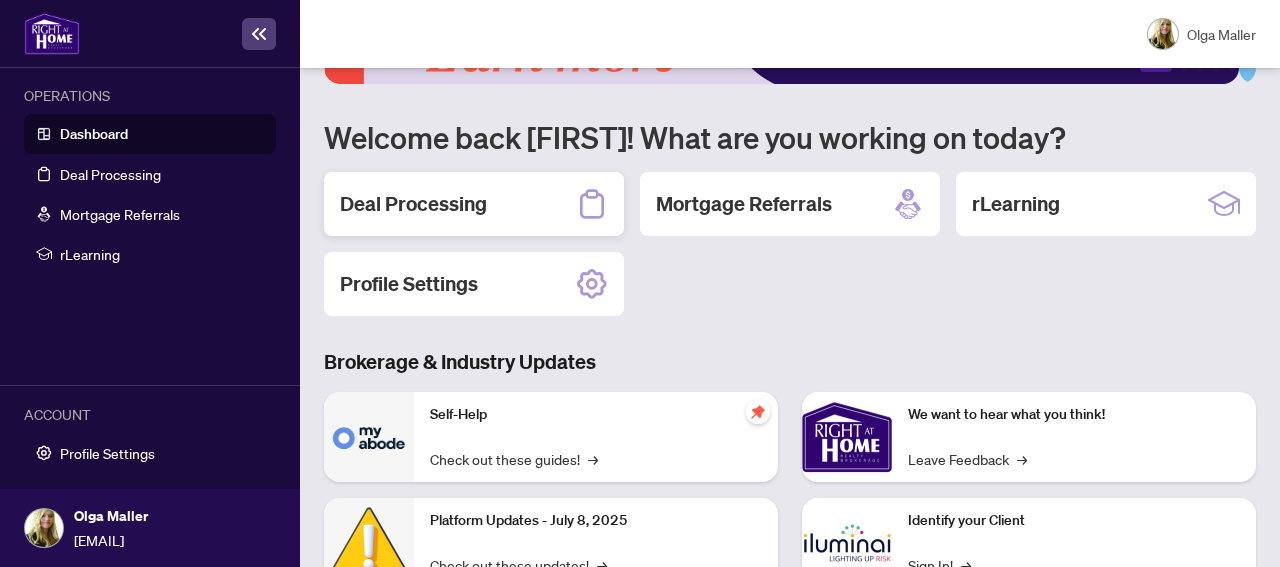 click on "Deal Processing" at bounding box center [413, 204] 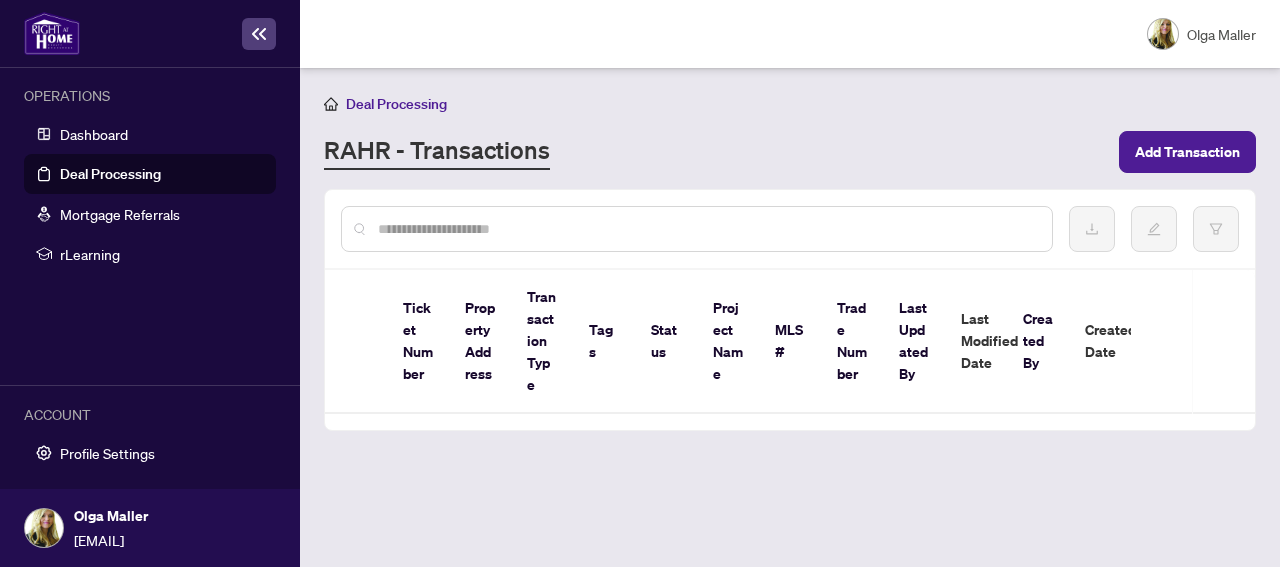 scroll, scrollTop: 0, scrollLeft: 0, axis: both 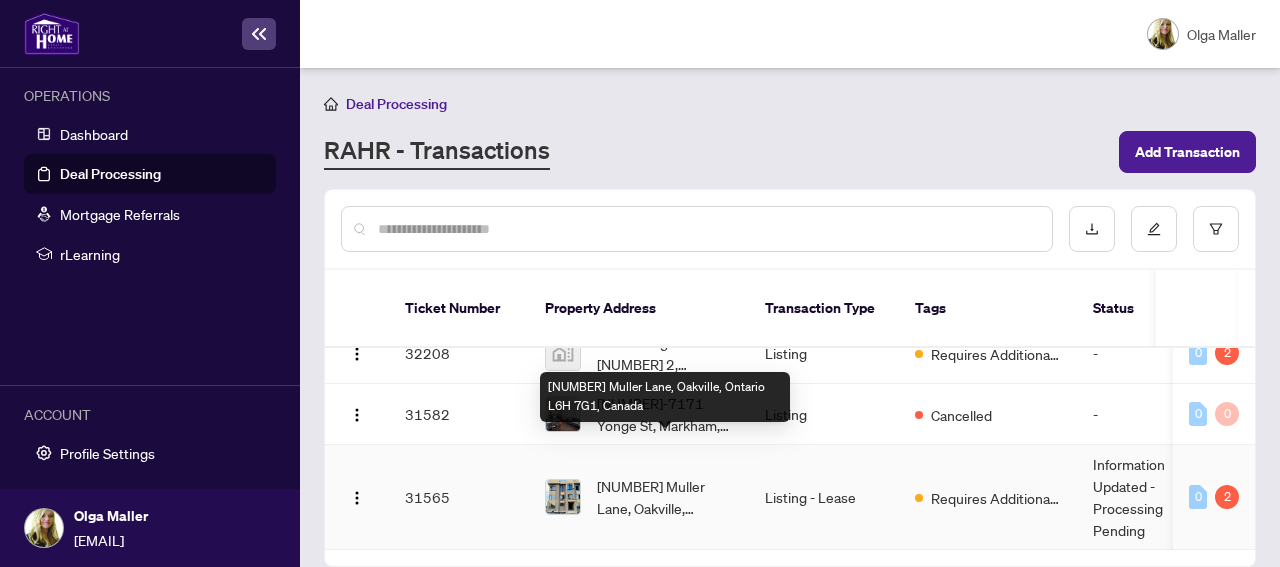 click on "[NUMBER] Muller Lane, Oakville, Ontario L6H 7G1, Canada" at bounding box center [665, 497] 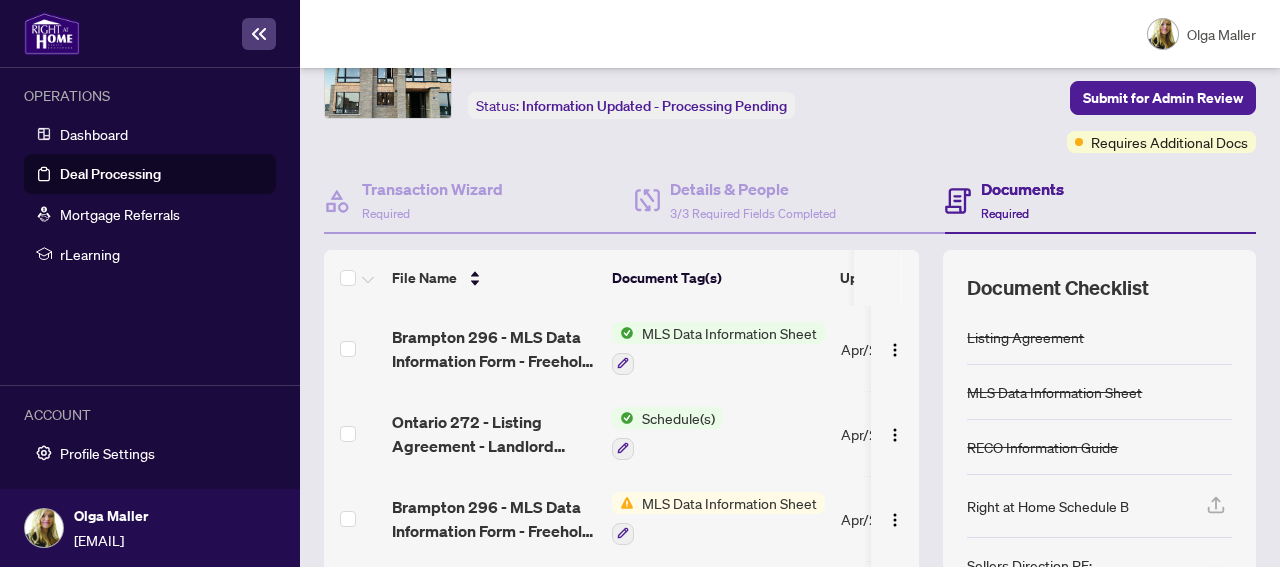scroll, scrollTop: 216, scrollLeft: 0, axis: vertical 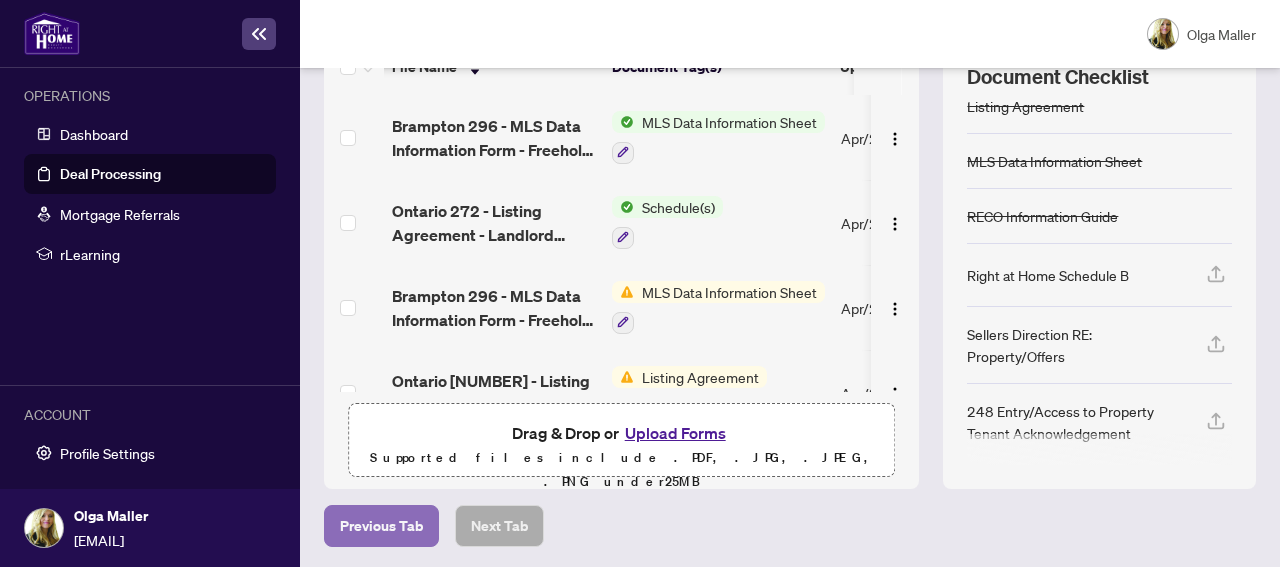 click on "Previous Tab" at bounding box center [381, 526] 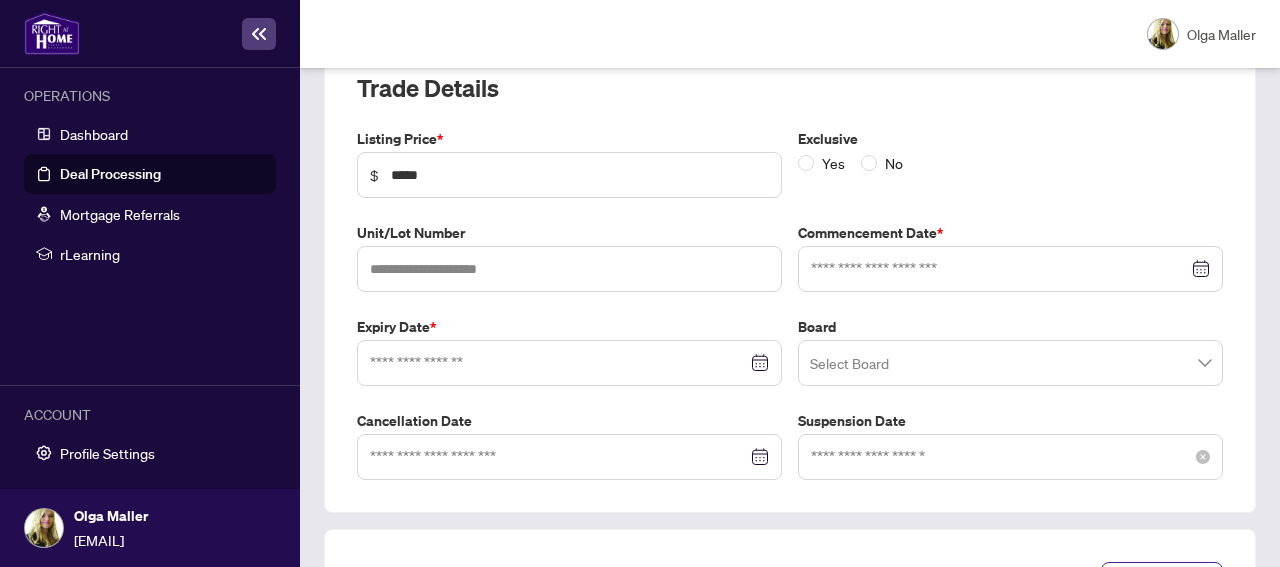 type on "**********" 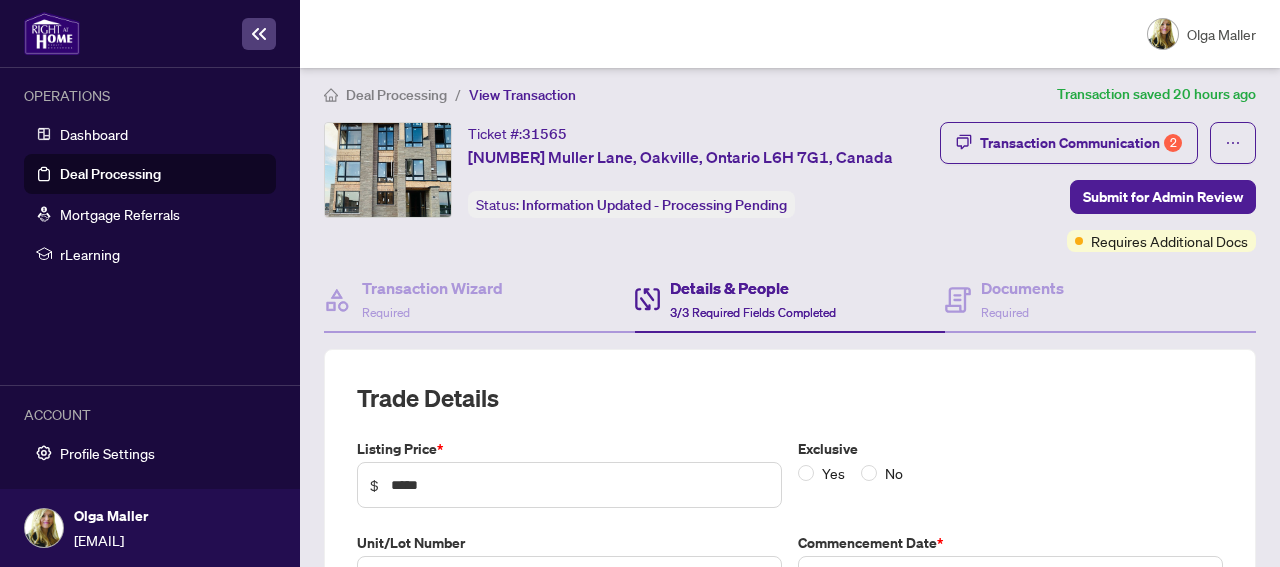 scroll, scrollTop: 0, scrollLeft: 0, axis: both 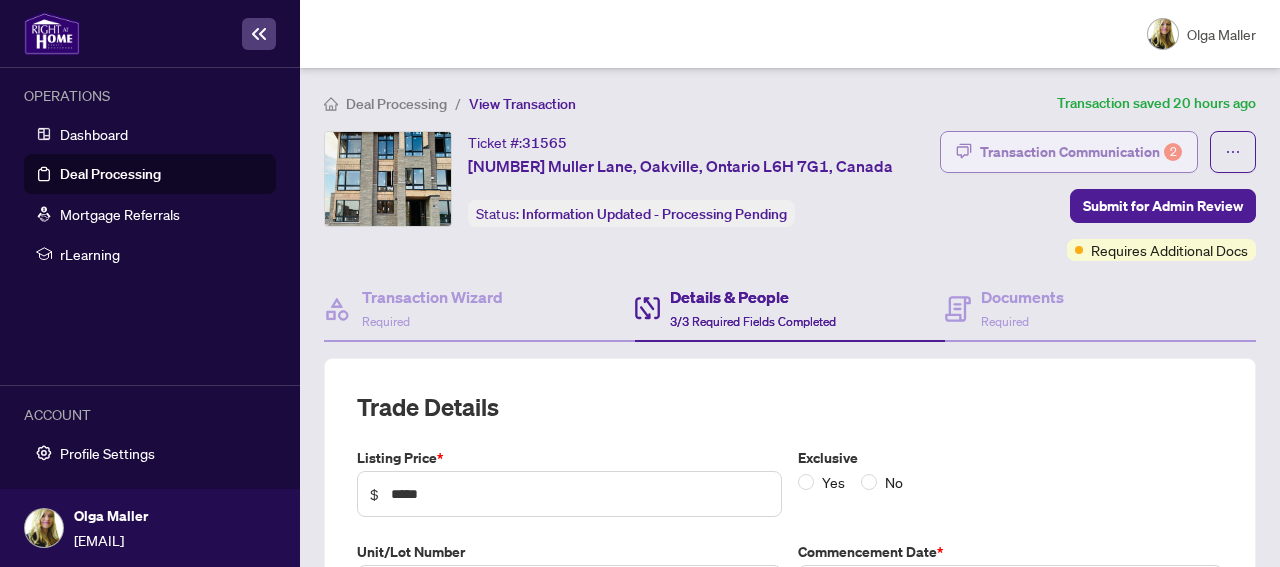 click on "Transaction Communication 2" at bounding box center [1081, 152] 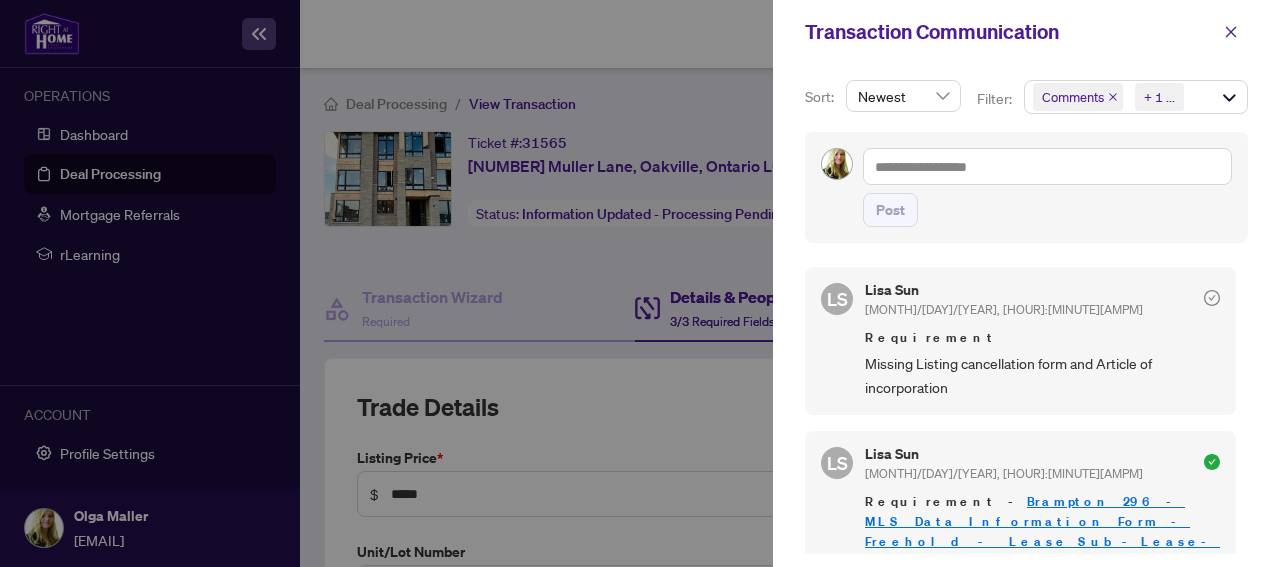 click at bounding box center [640, 283] 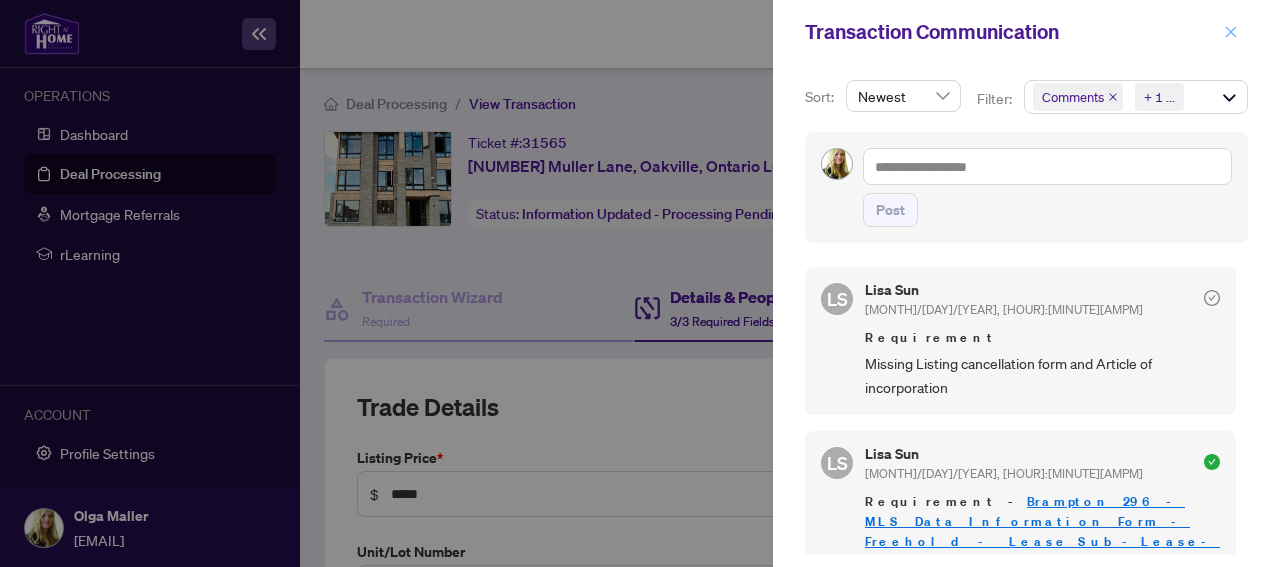 click 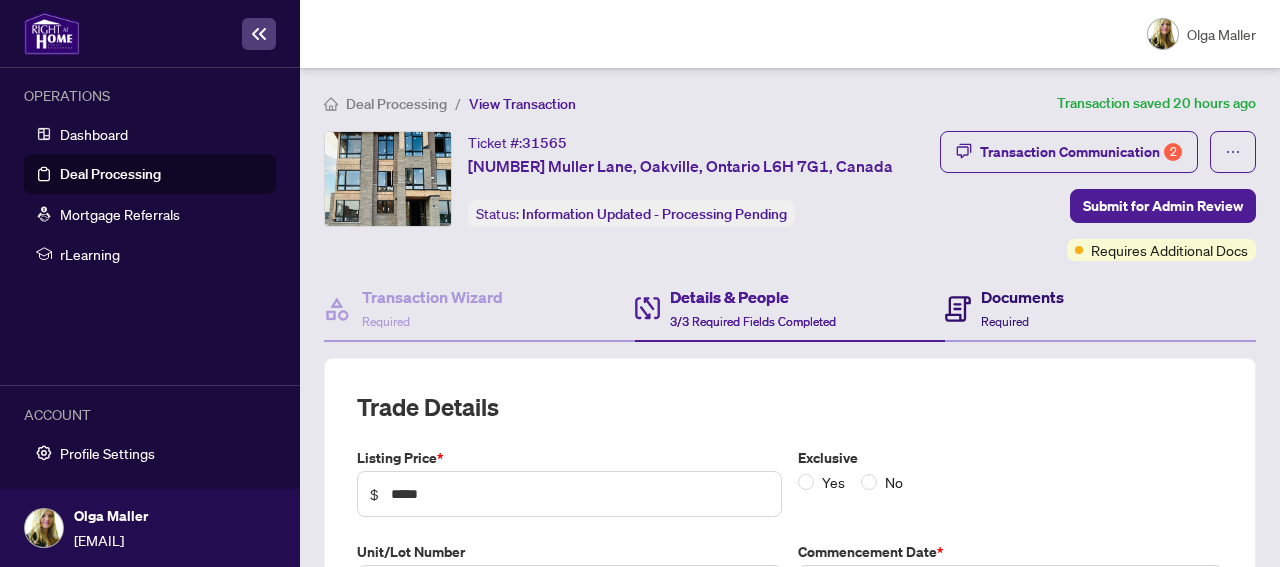 click on "Documents Required" at bounding box center (1004, 308) 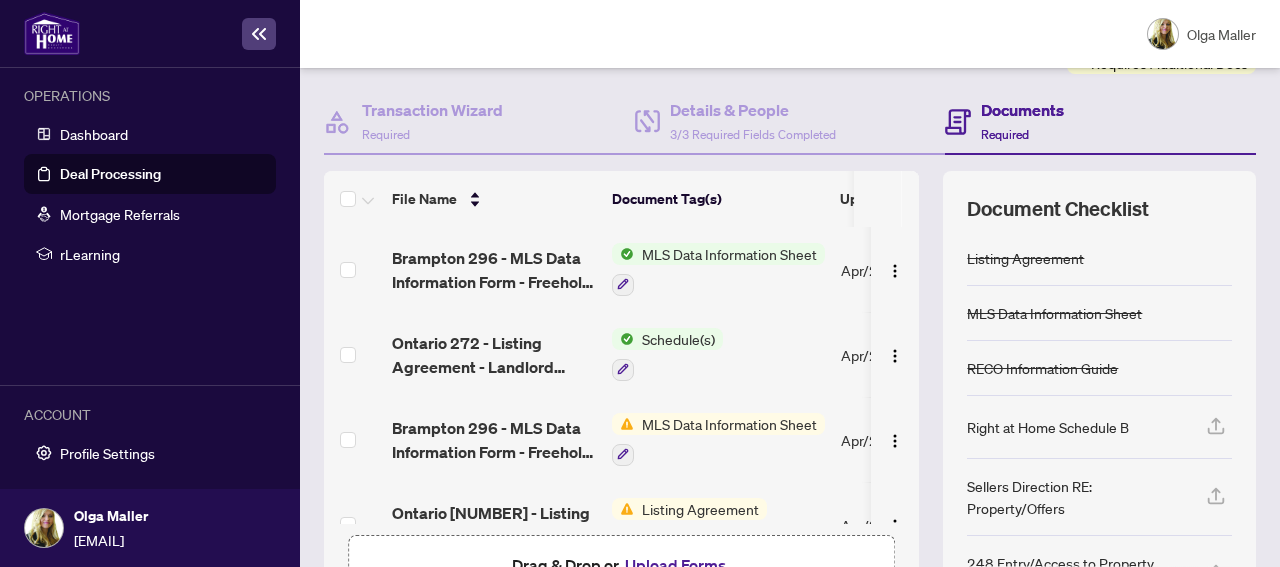 scroll, scrollTop: 216, scrollLeft: 0, axis: vertical 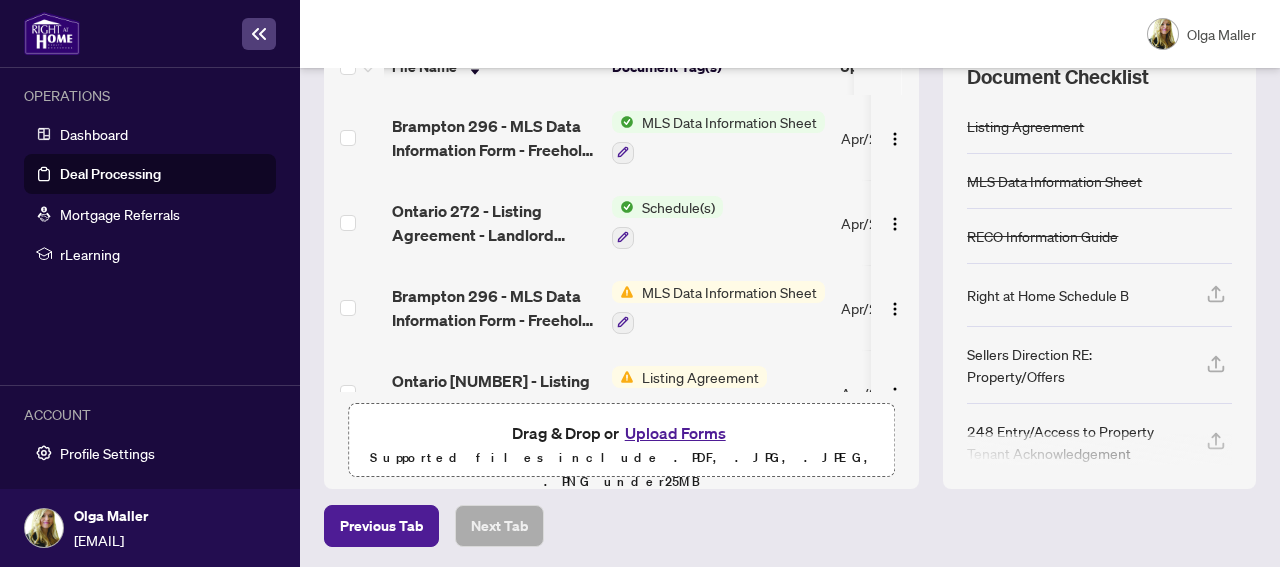 click on "Upload Forms" at bounding box center (675, 433) 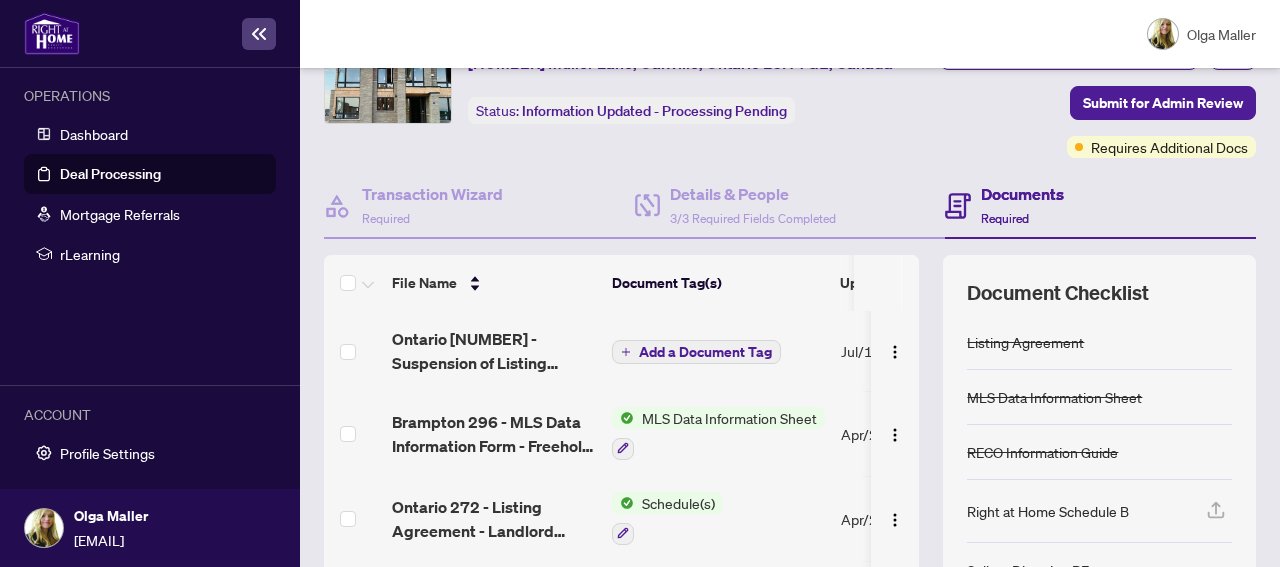 scroll, scrollTop: 0, scrollLeft: 0, axis: both 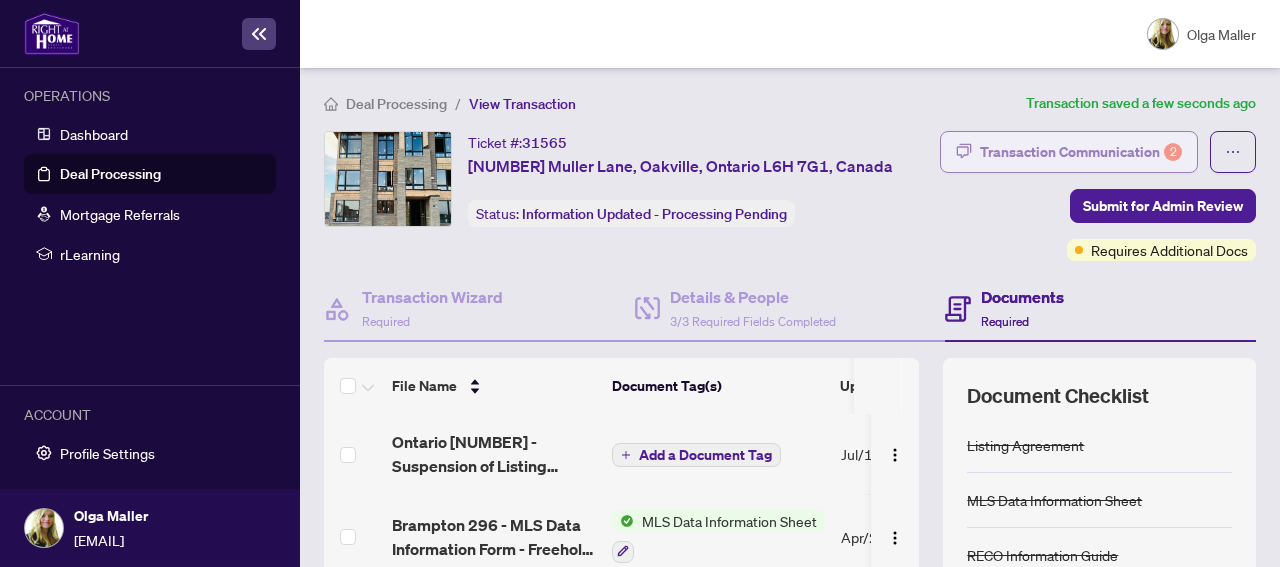click on "Transaction Communication 2" at bounding box center [1081, 152] 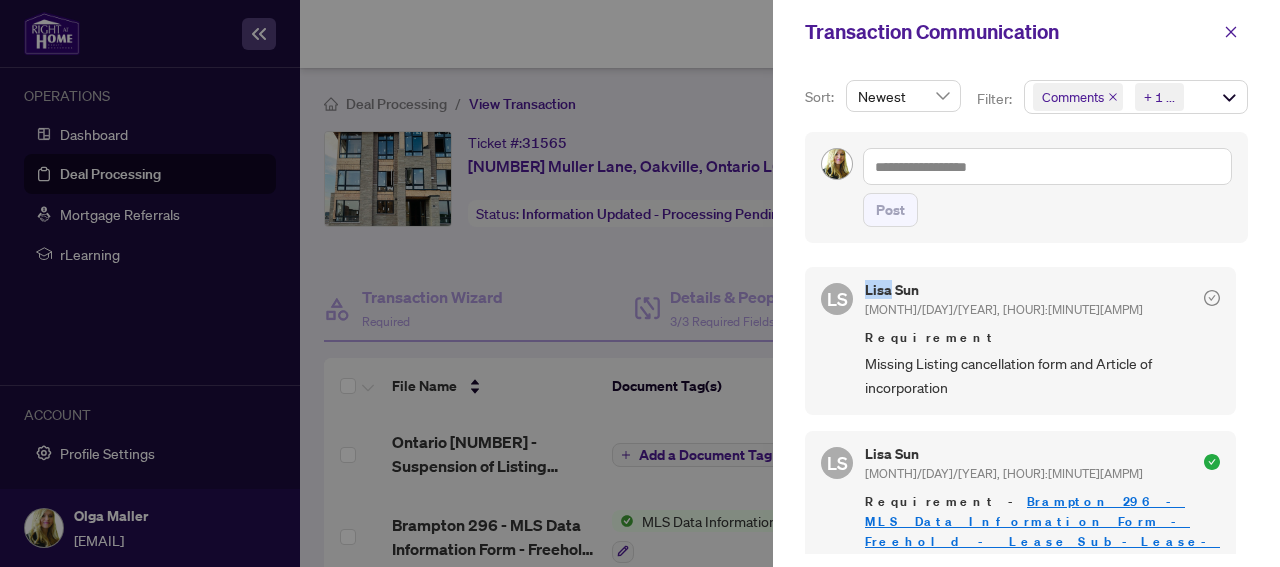 drag, startPoint x: 865, startPoint y: 291, endPoint x: 889, endPoint y: 290, distance: 24.020824 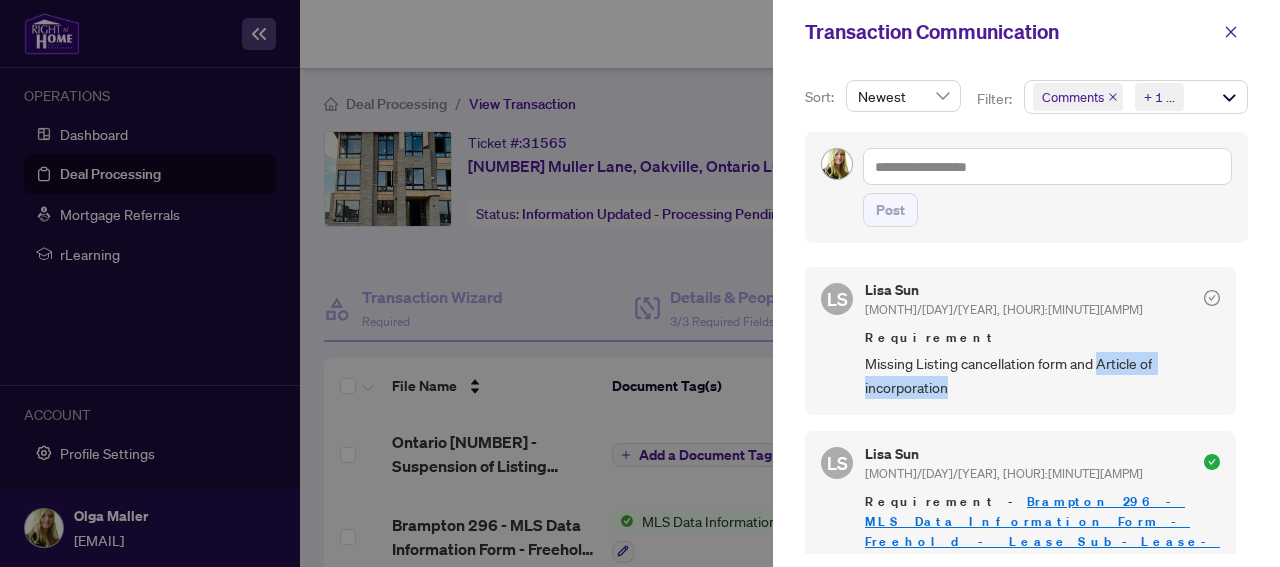 drag, startPoint x: 1098, startPoint y: 363, endPoint x: 1025, endPoint y: 379, distance: 74.73286 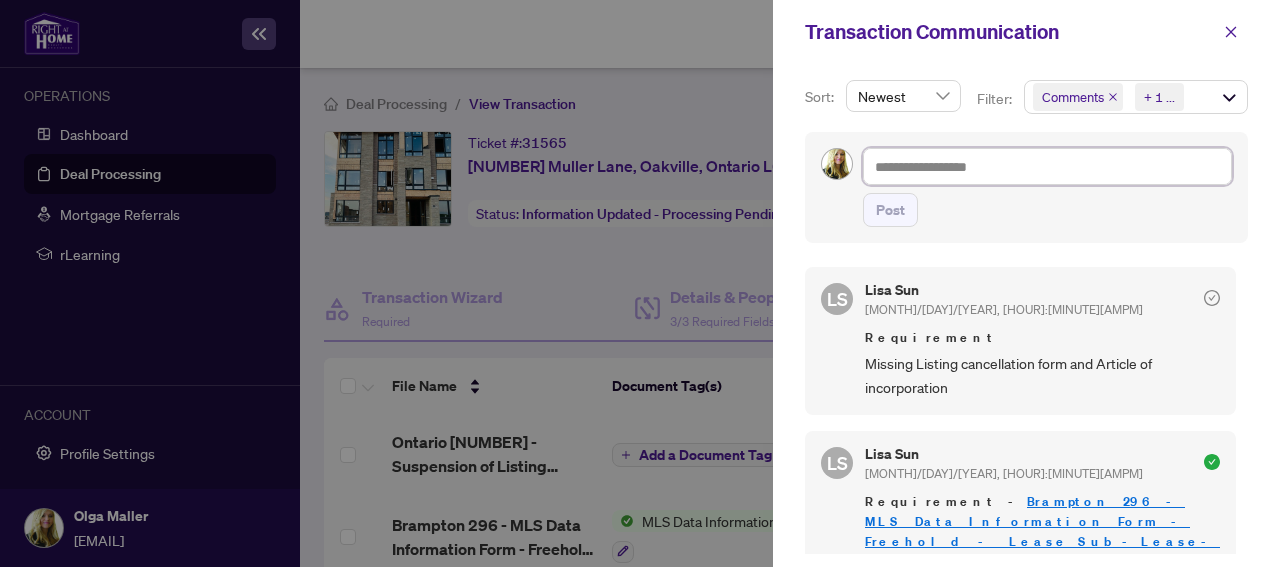 click at bounding box center [1047, 166] 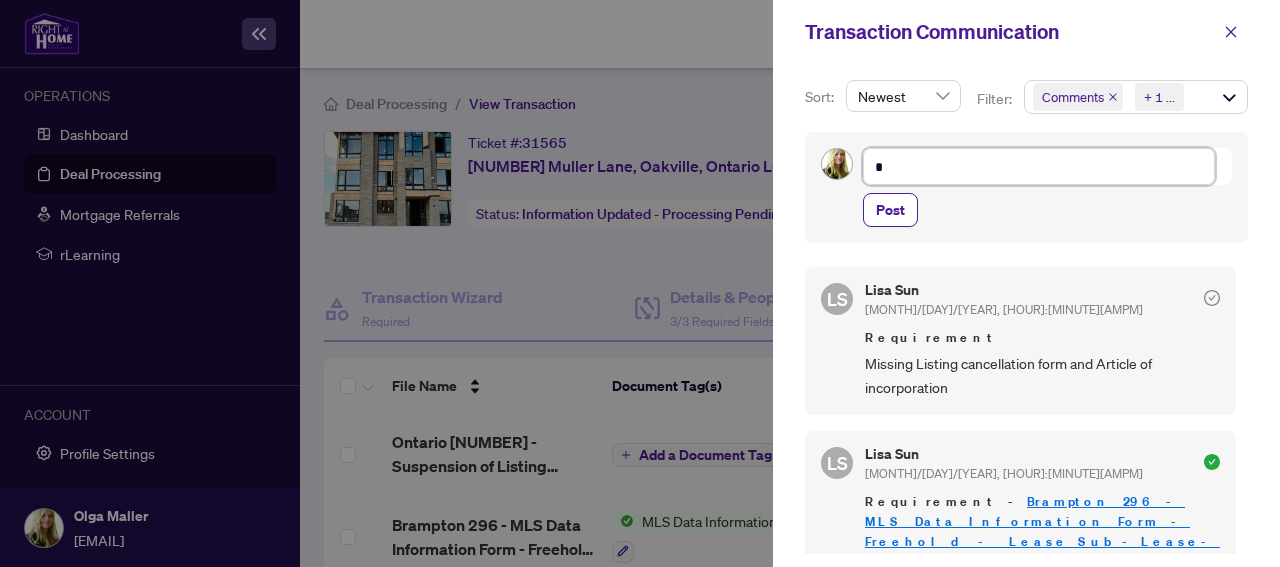 type on "*" 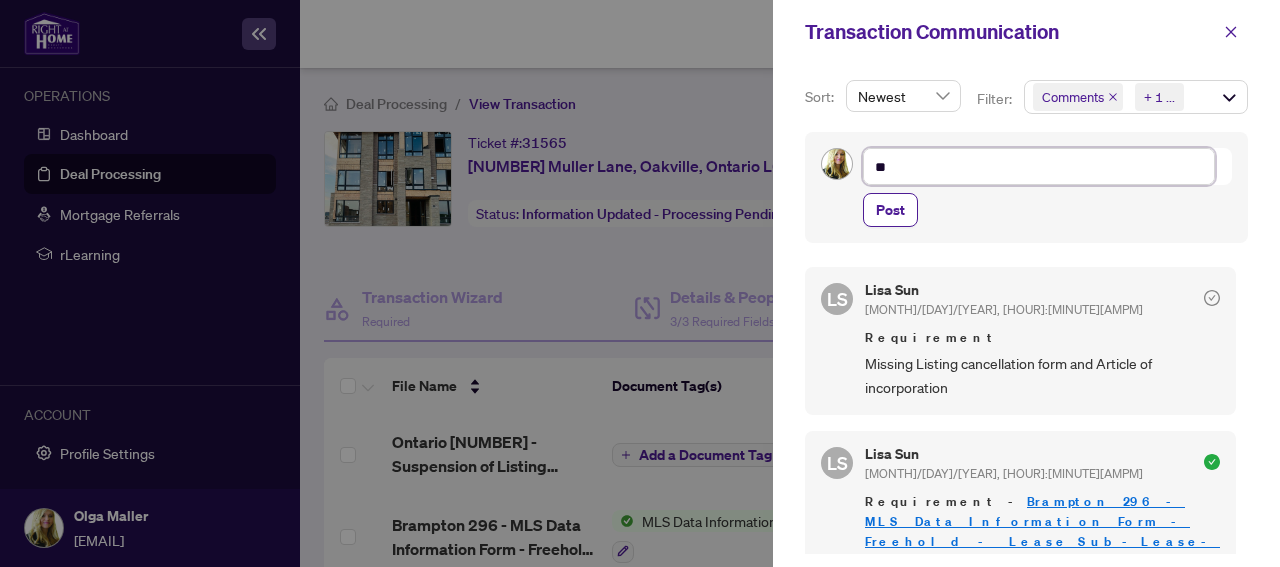 type on "***" 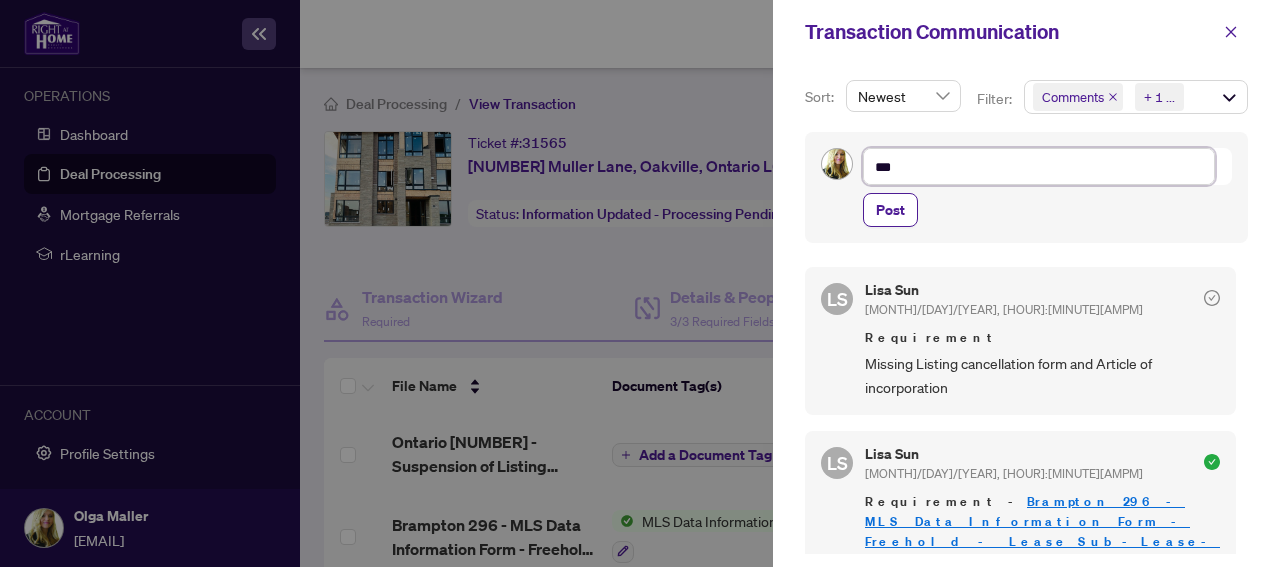 type on "****" 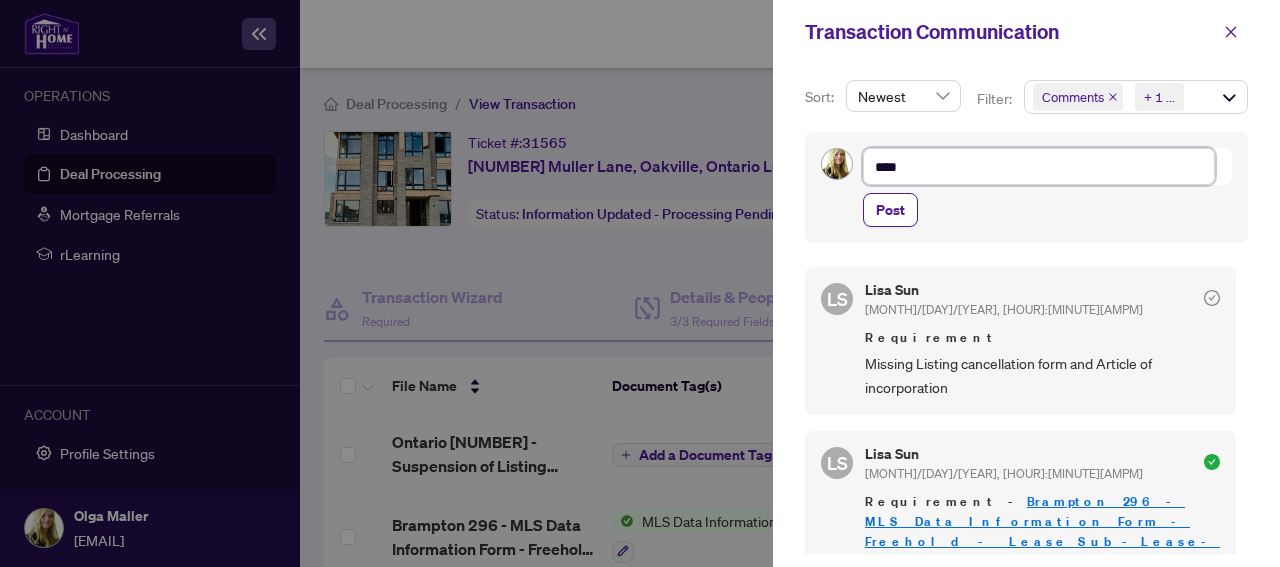 type on "*****" 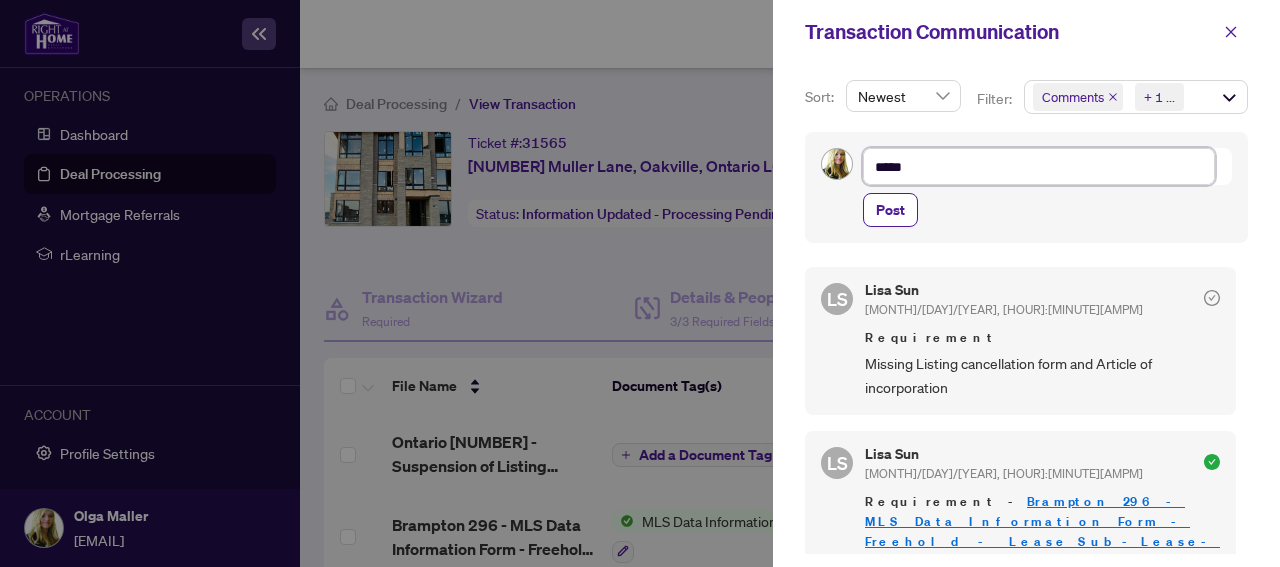type on "******" 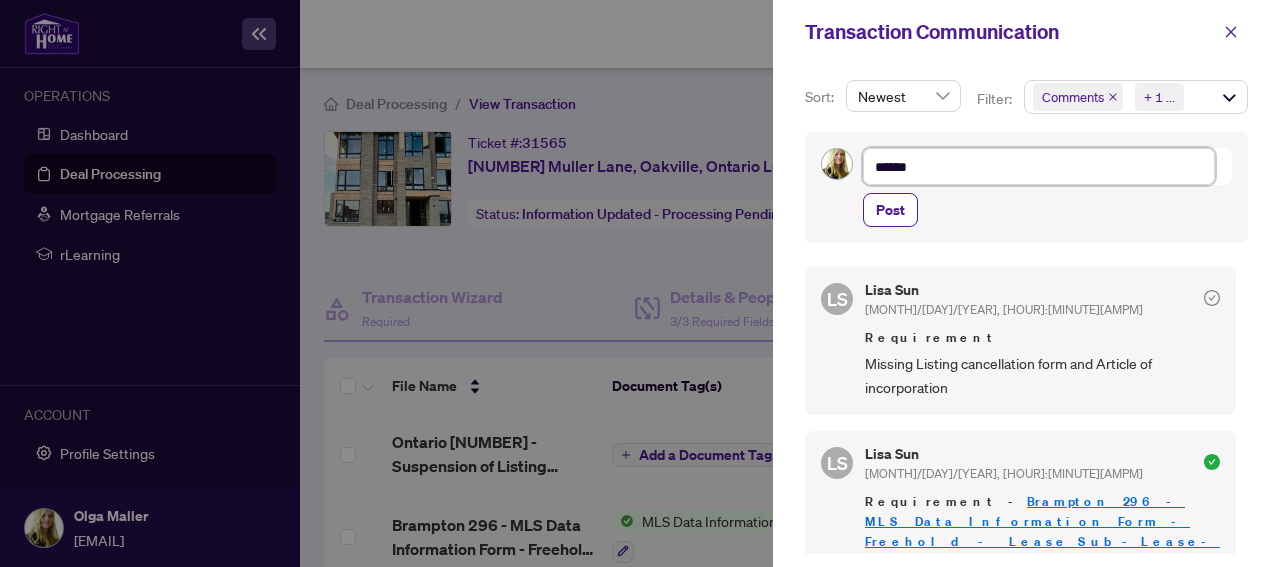 type on "******" 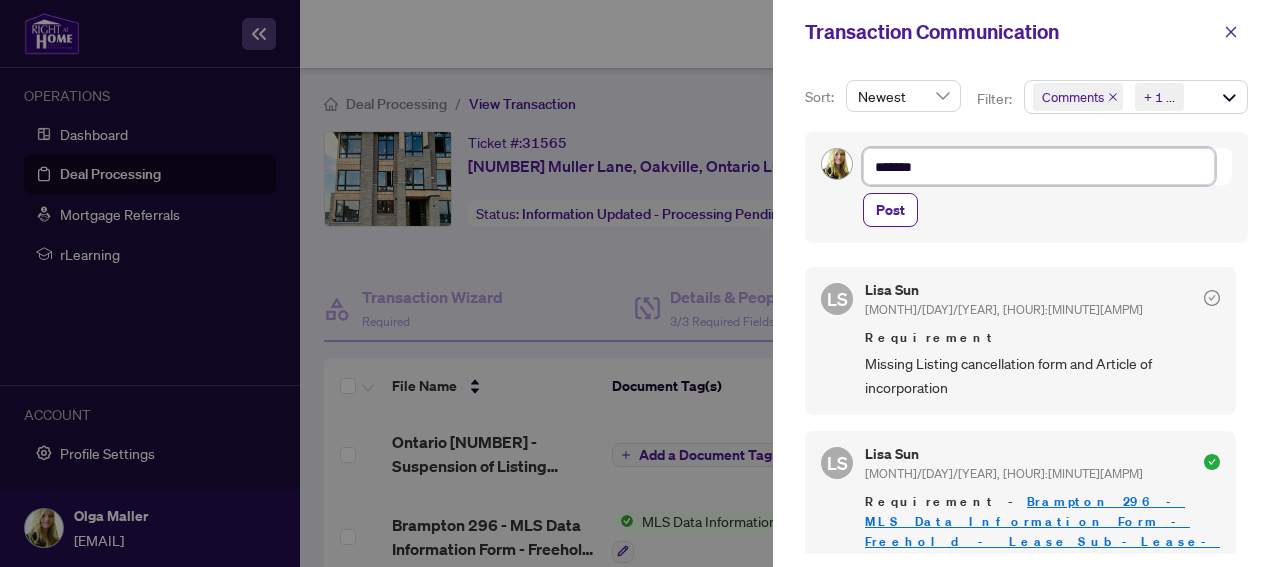 type on "********" 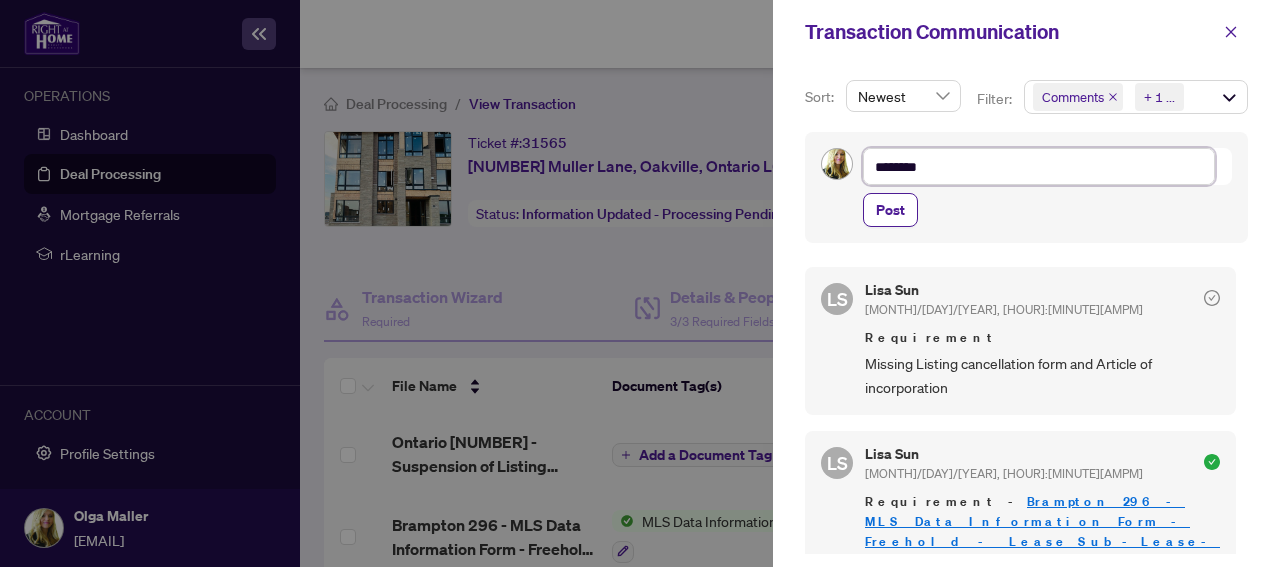 type on "*********" 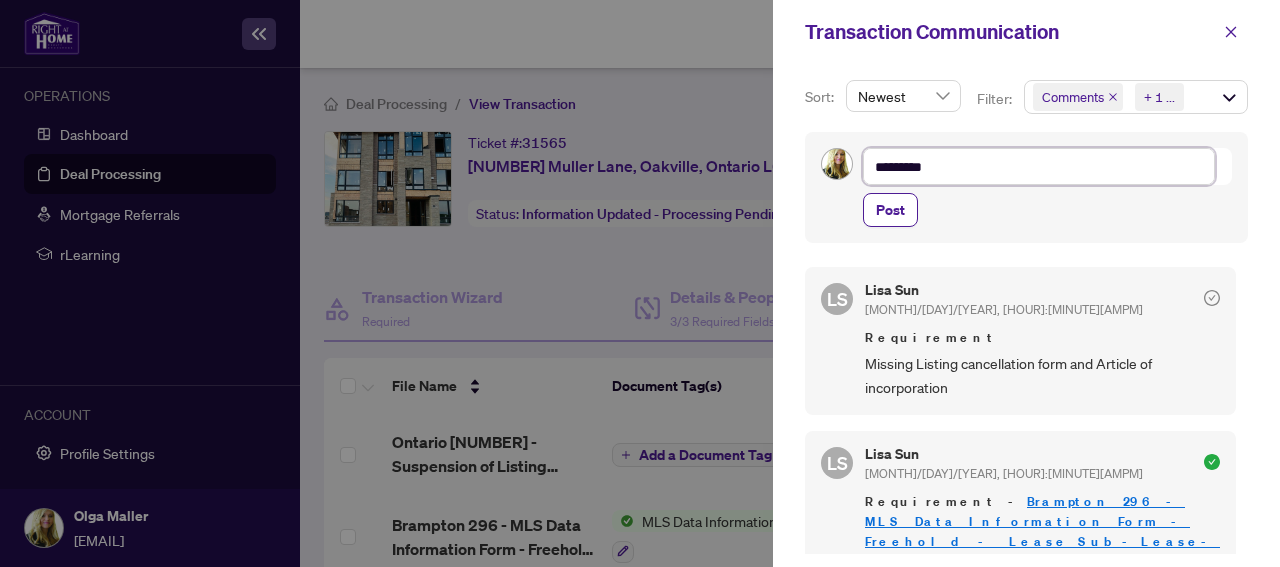 type on "**********" 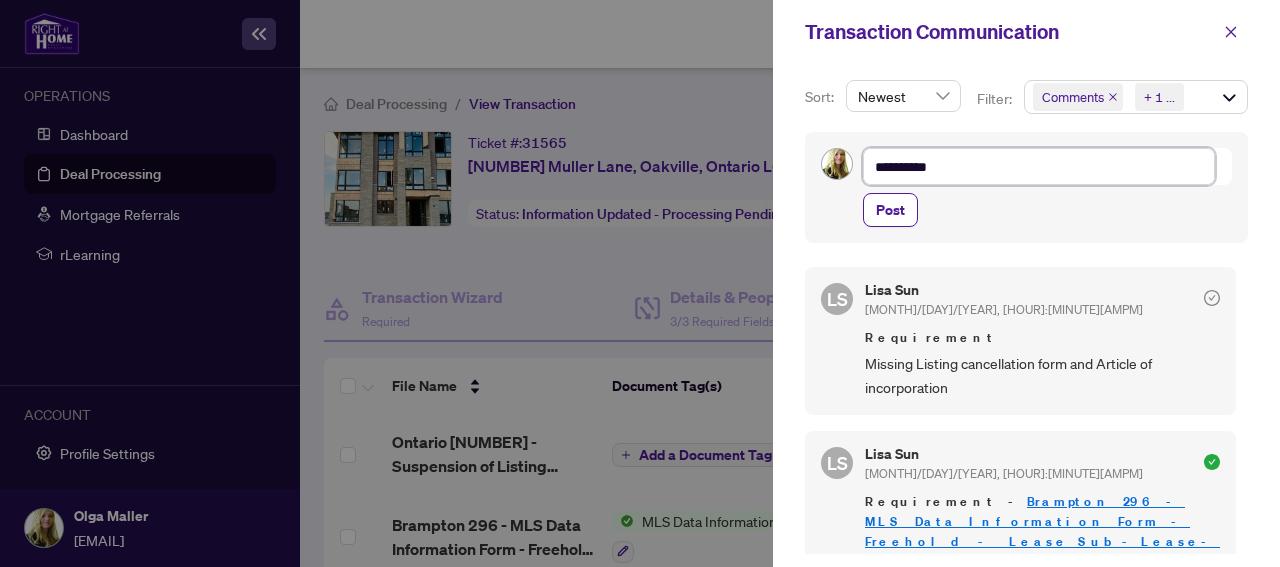 type on "**********" 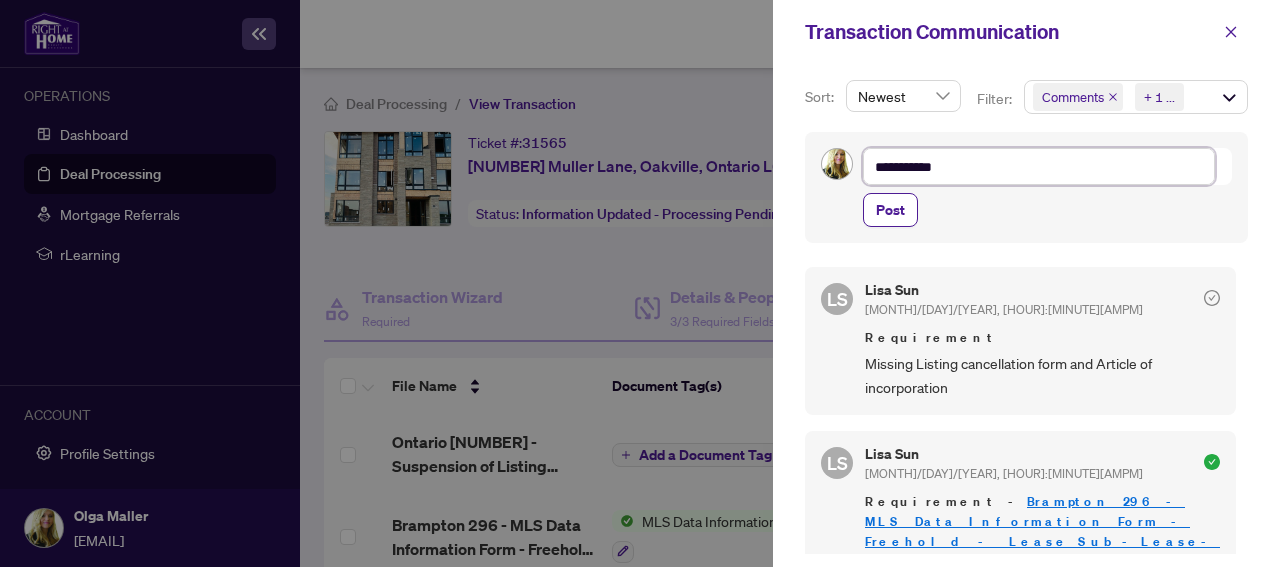 type on "**********" 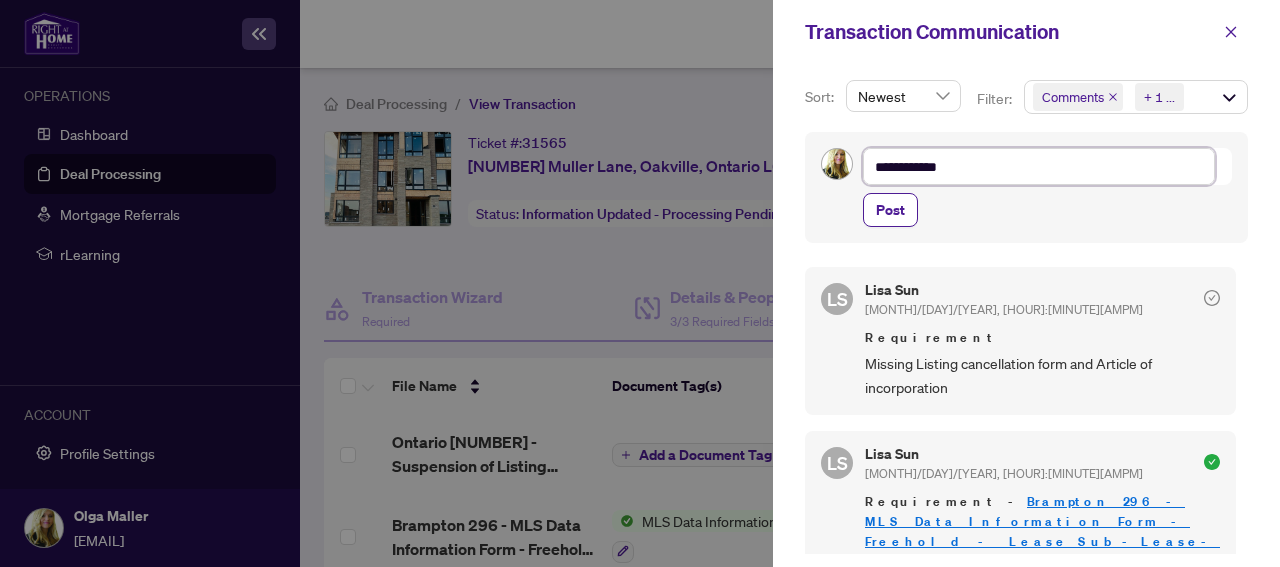 type on "**********" 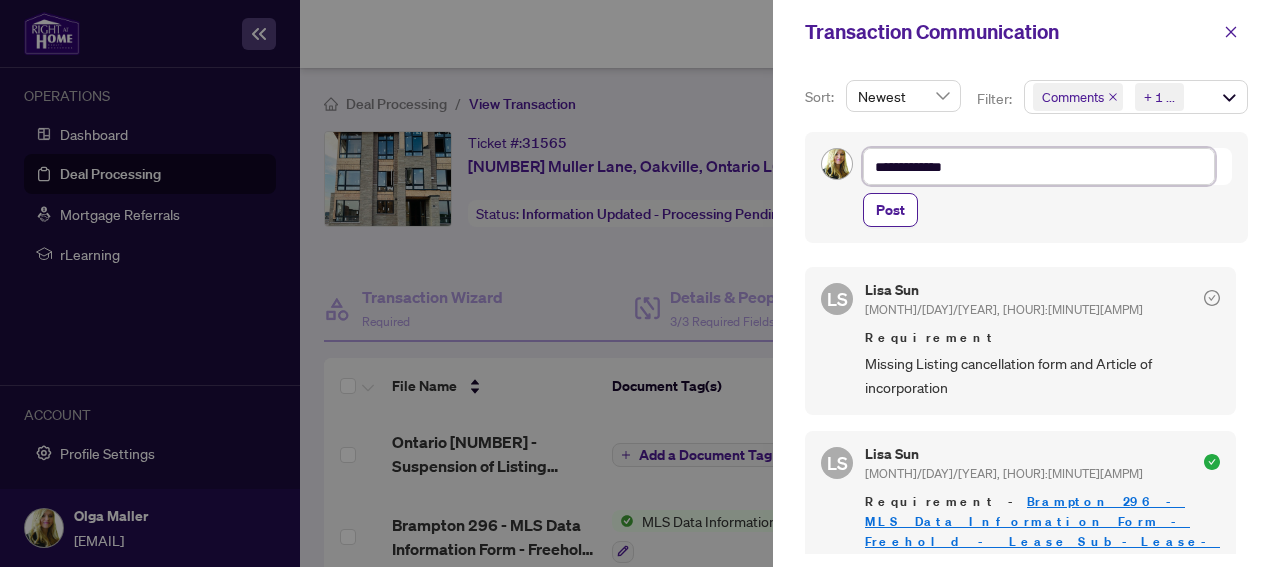 type on "**********" 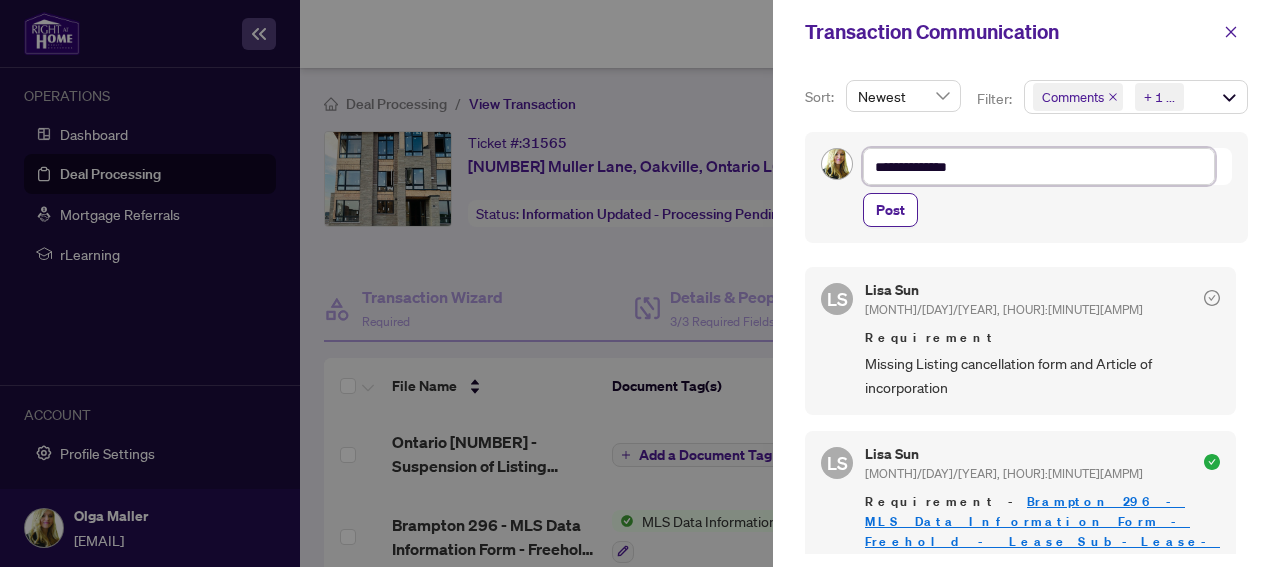 paste on "**********" 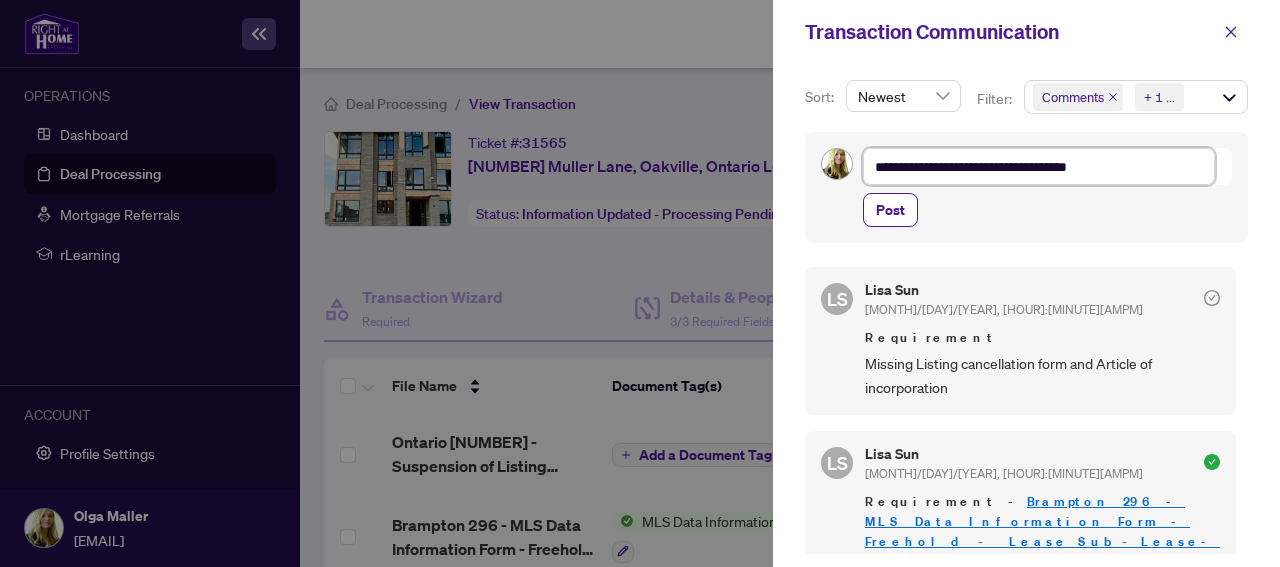 click on "**********" at bounding box center (1039, 166) 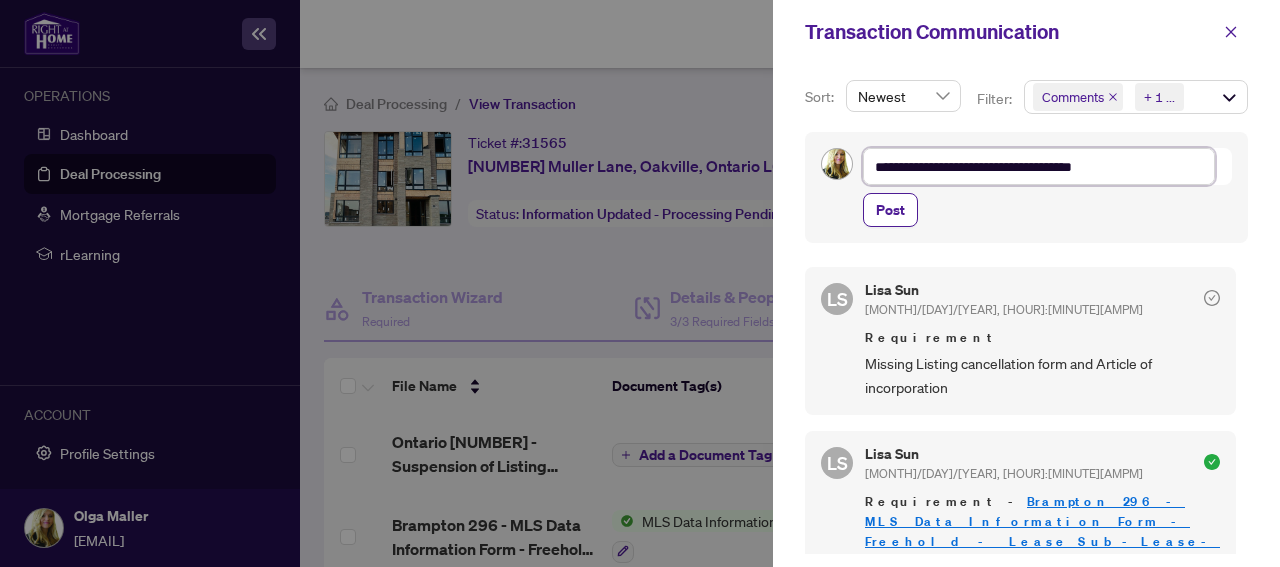 type on "**********" 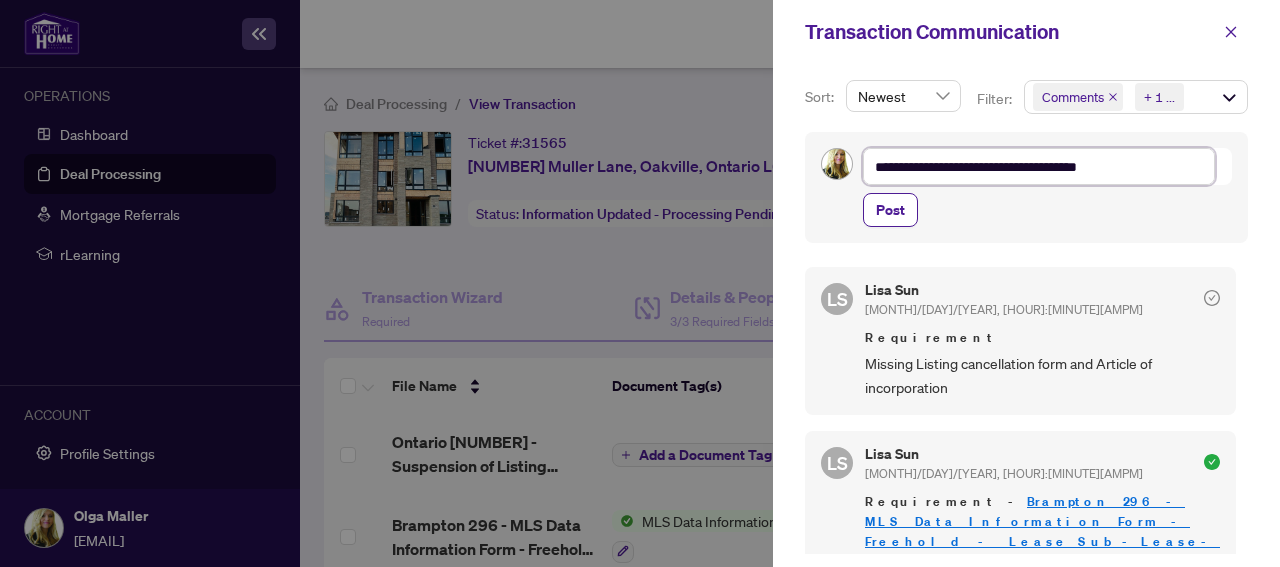 type on "**********" 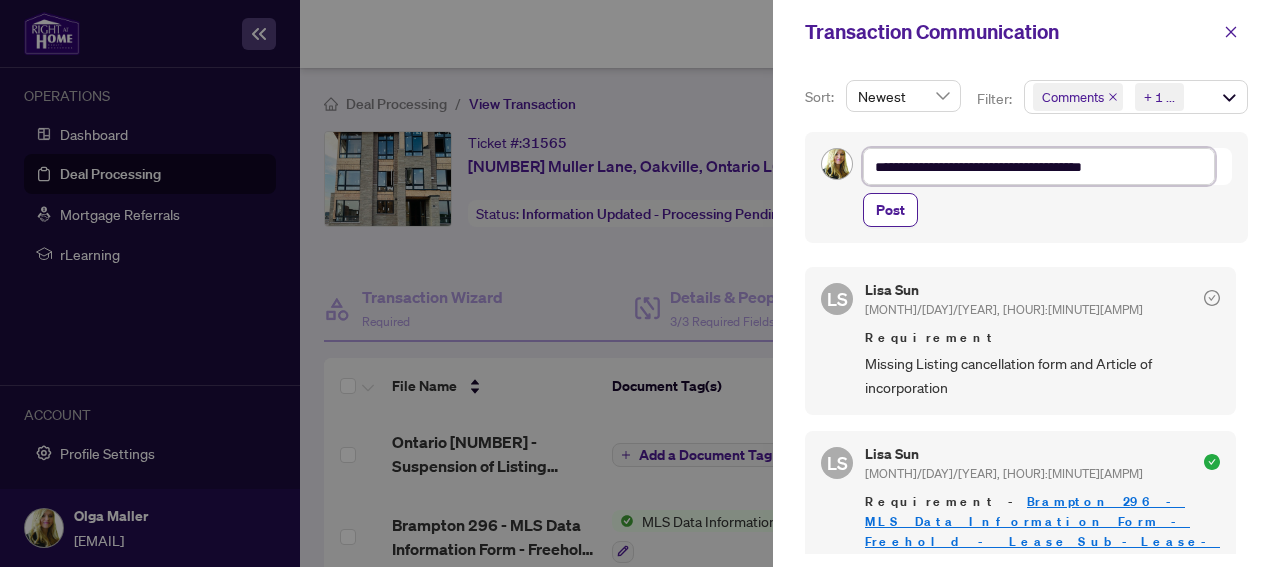 type on "**********" 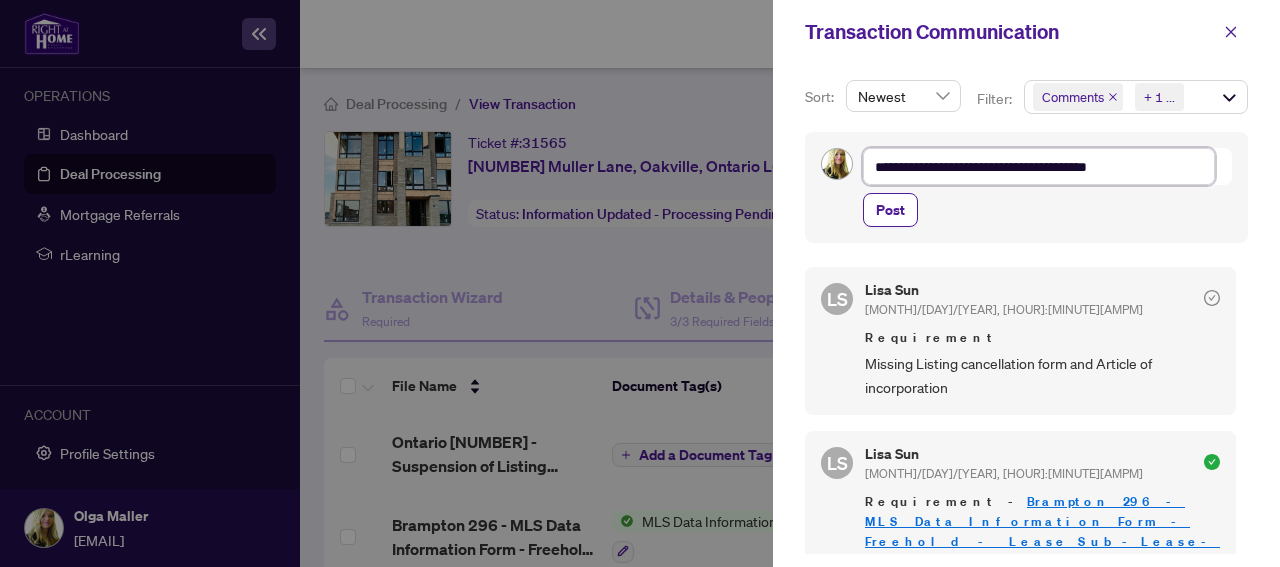 type on "**********" 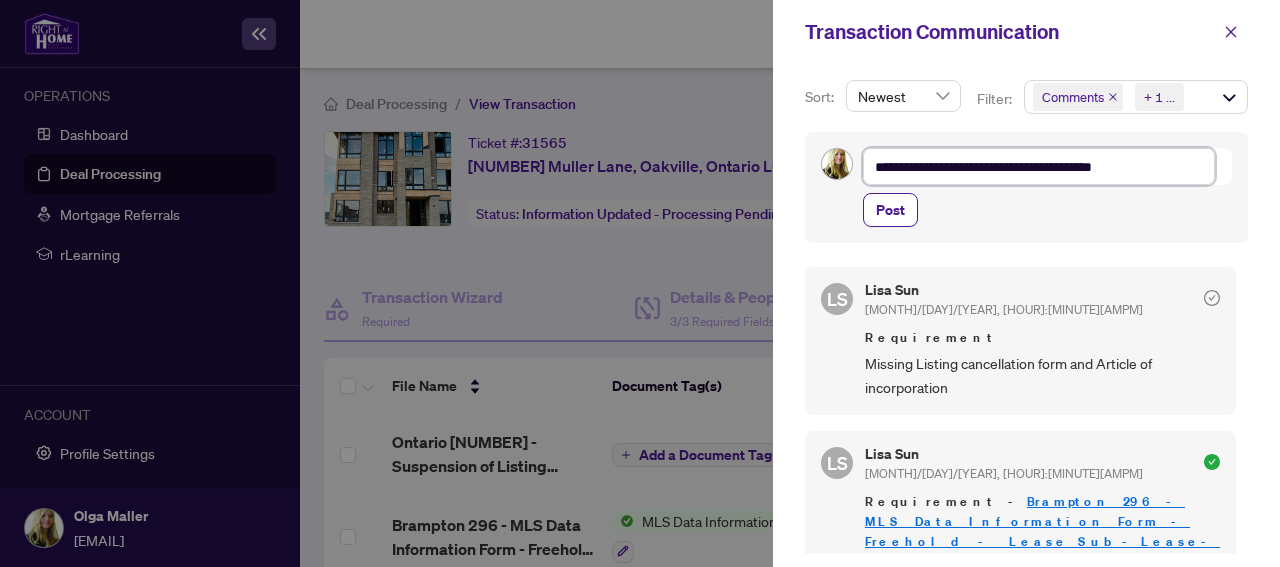 type on "**********" 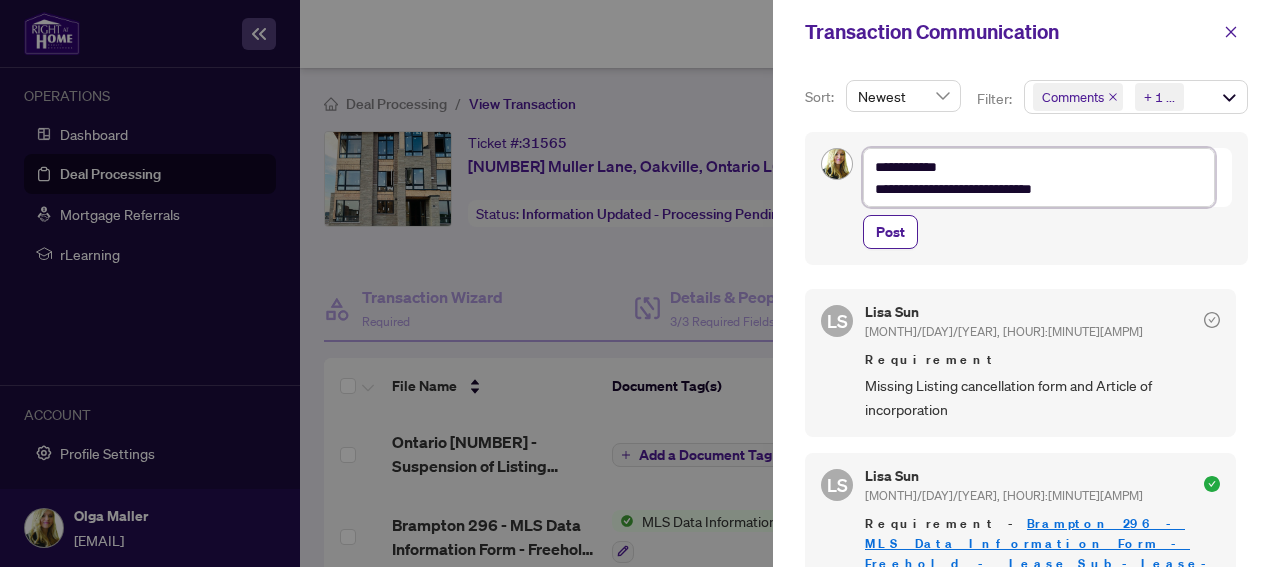 click on "**********" at bounding box center [1039, 177] 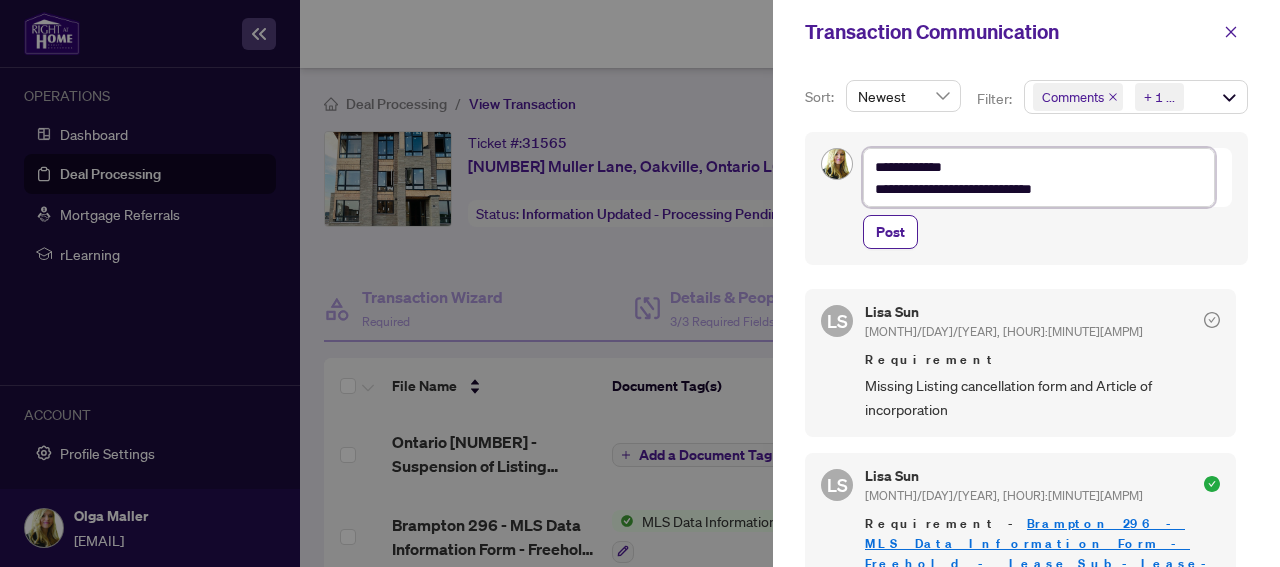 type on "**********" 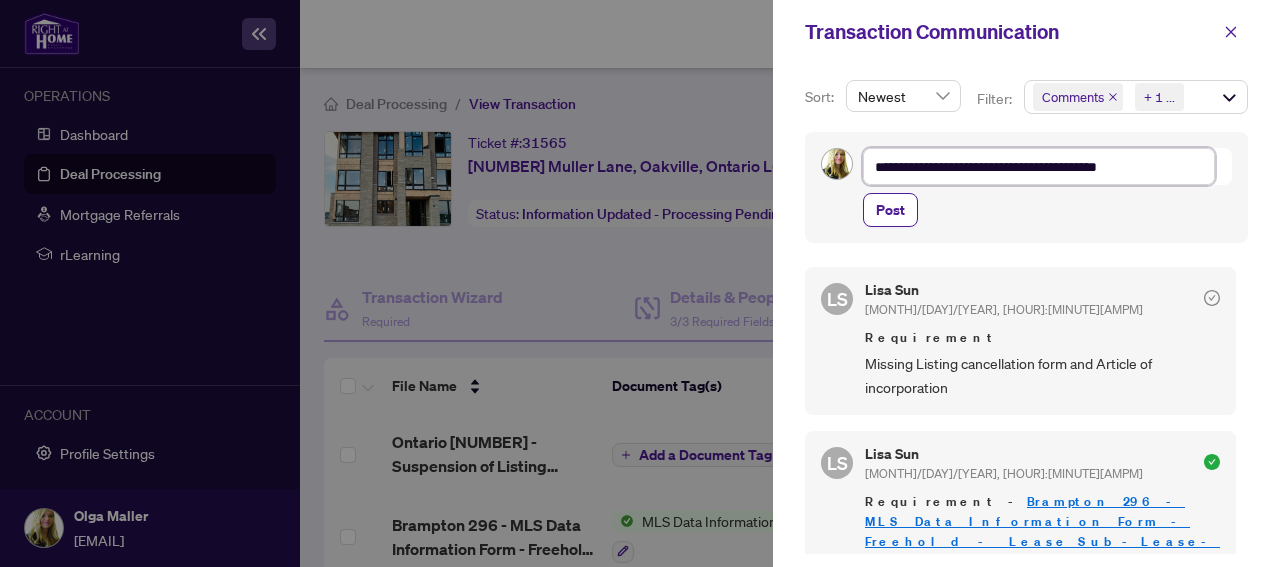 drag, startPoint x: 905, startPoint y: 167, endPoint x: 939, endPoint y: 165, distance: 34.058773 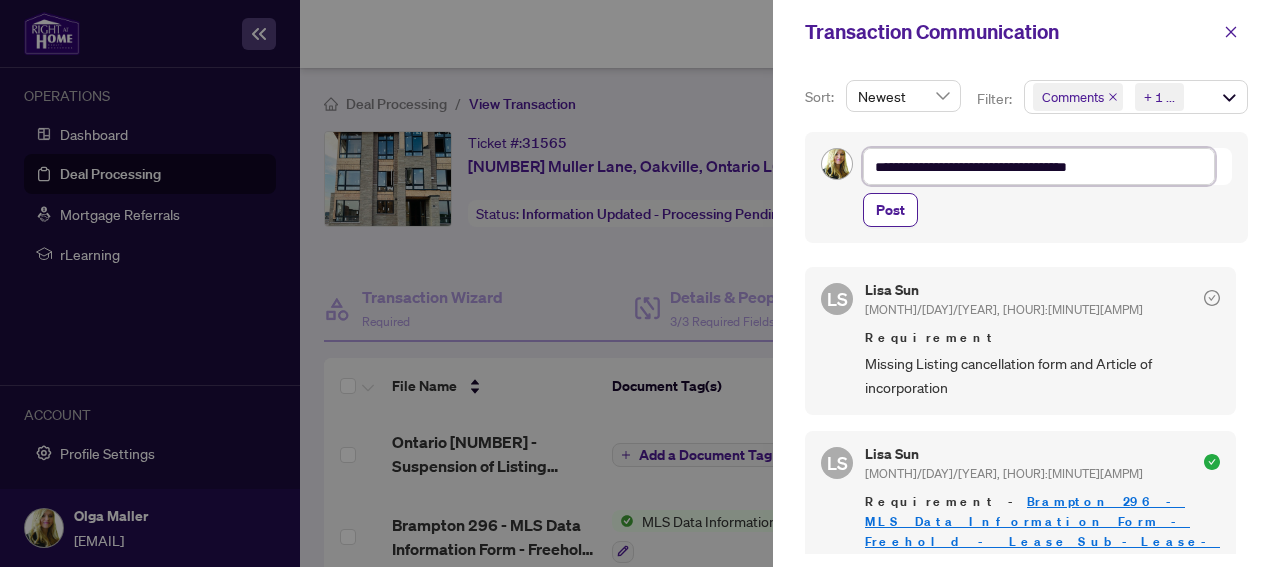 click on "**********" at bounding box center [1039, 166] 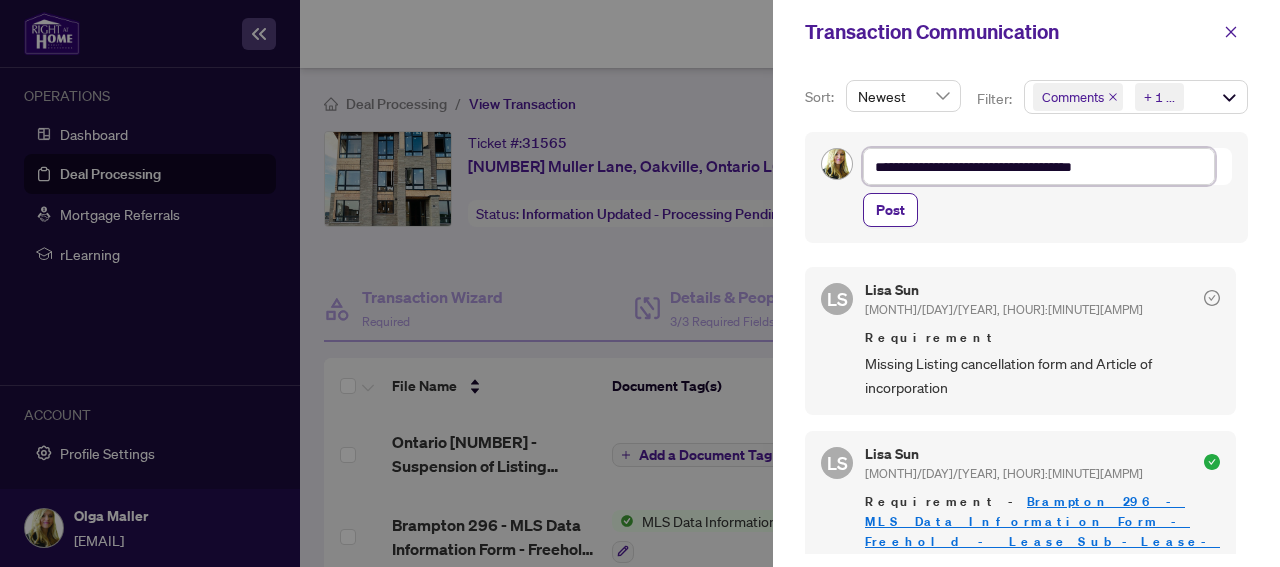 paste on "******" 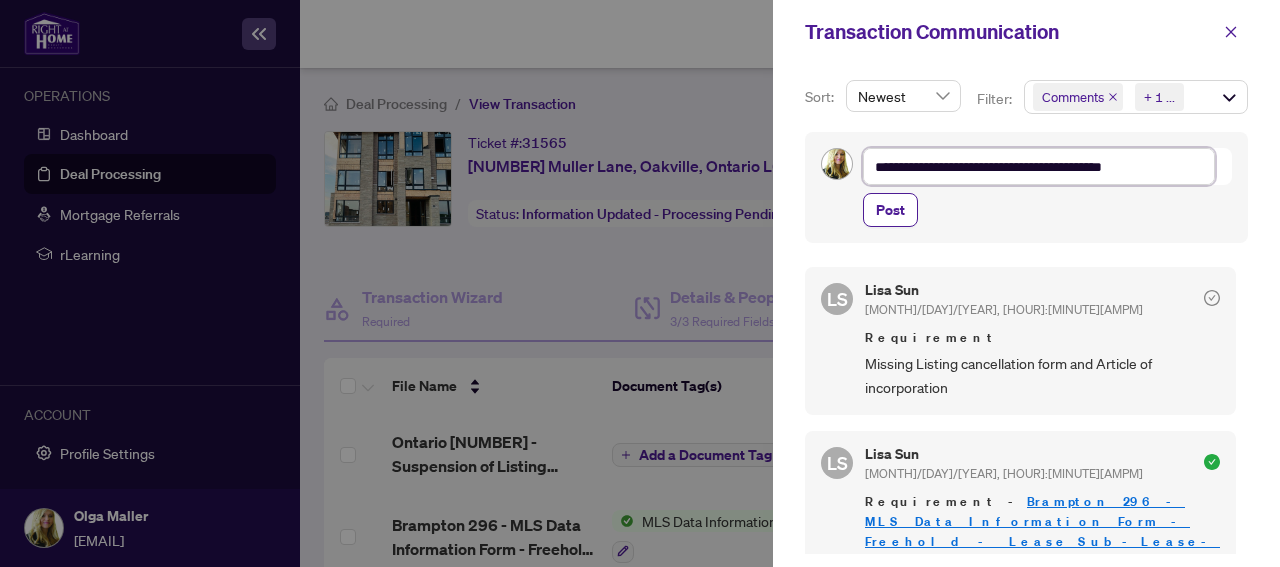 type on "**********" 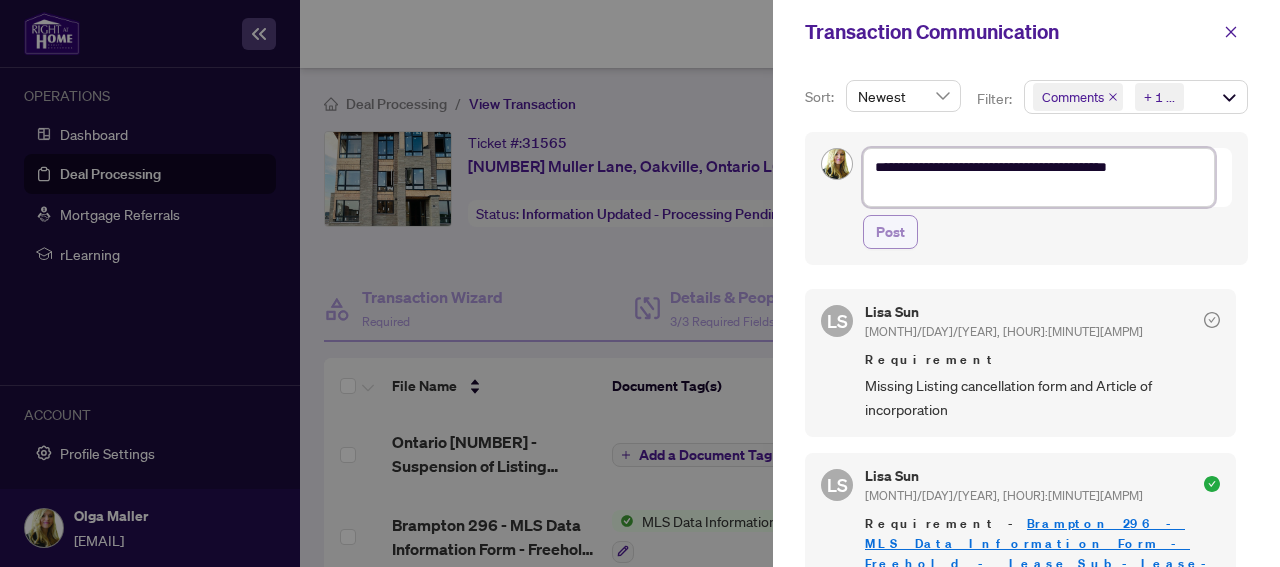 type on "**********" 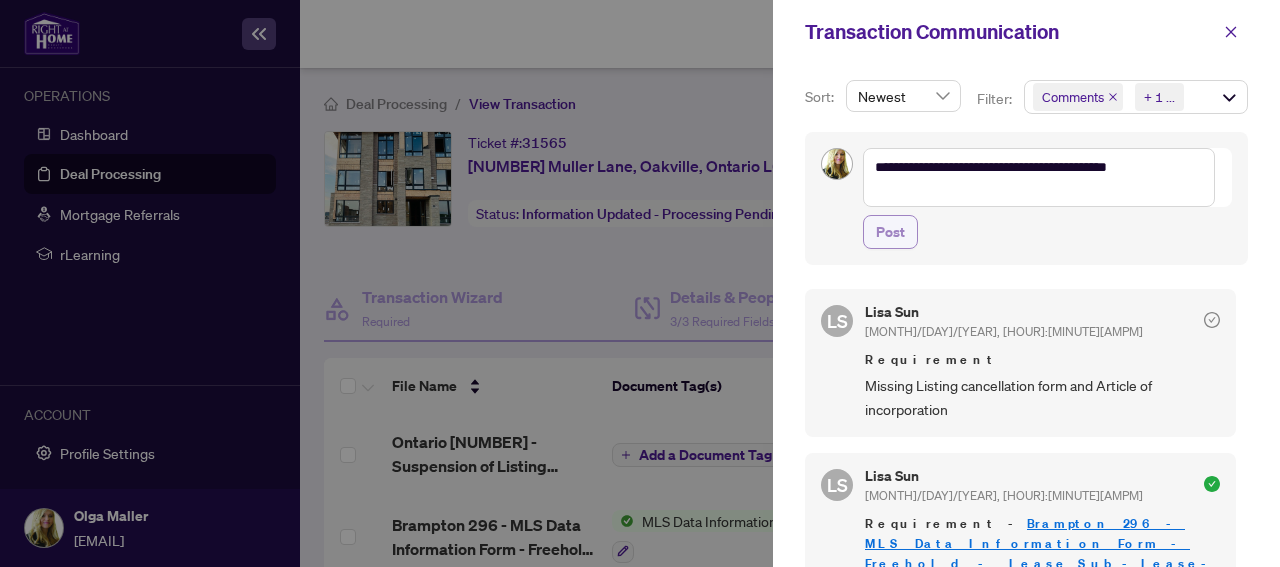 click on "Post" at bounding box center (890, 232) 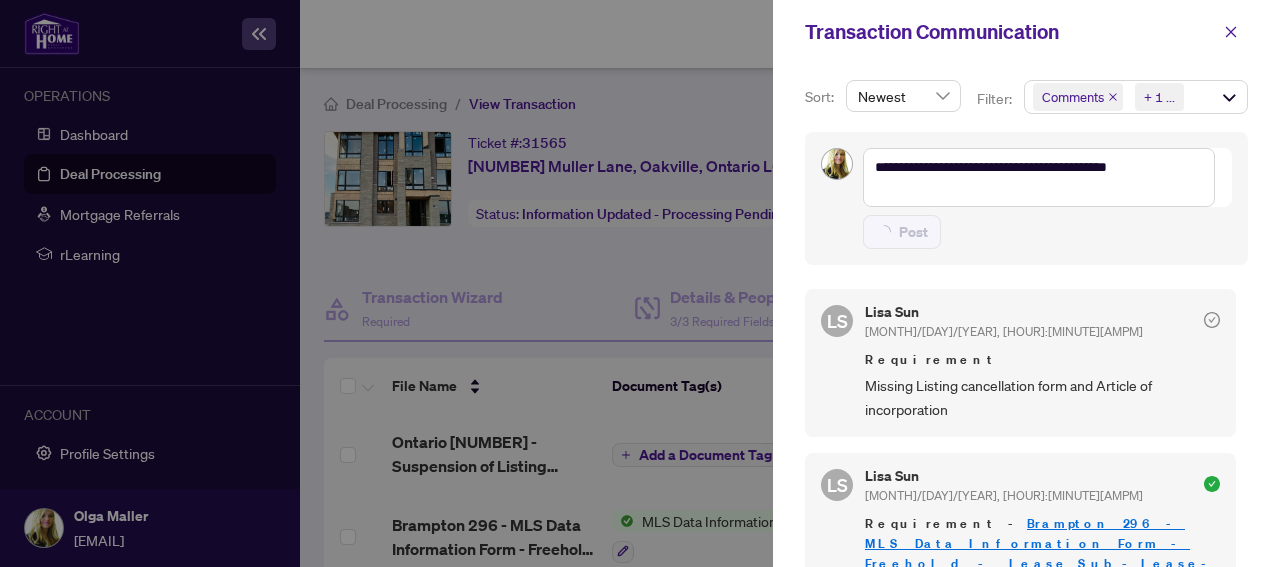 type on "**********" 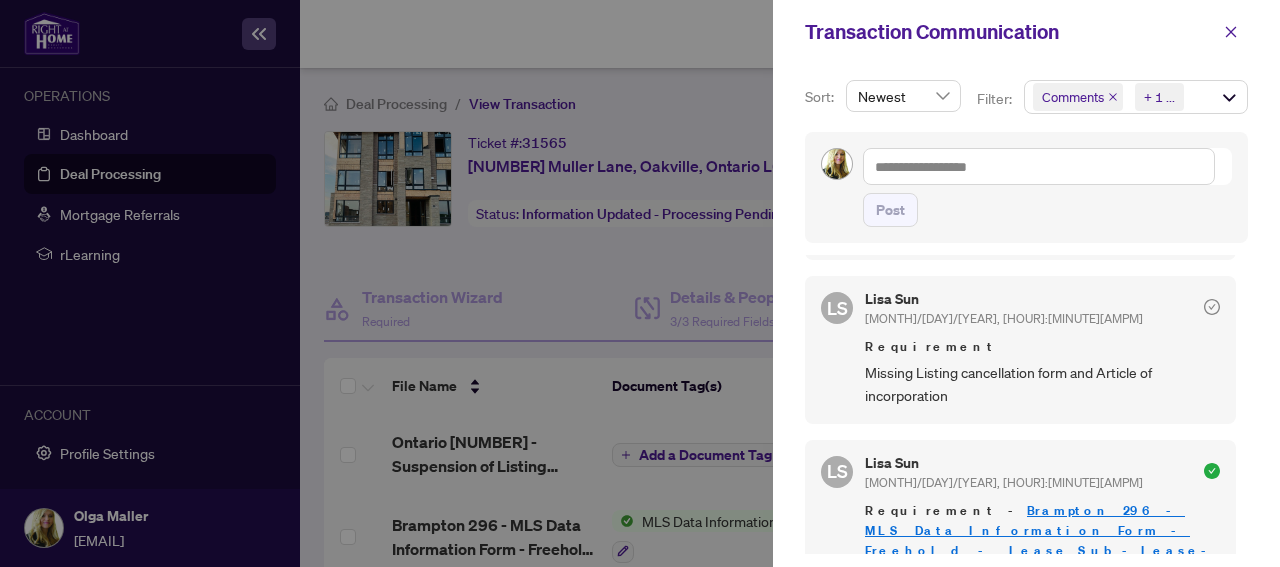 scroll, scrollTop: 0, scrollLeft: 0, axis: both 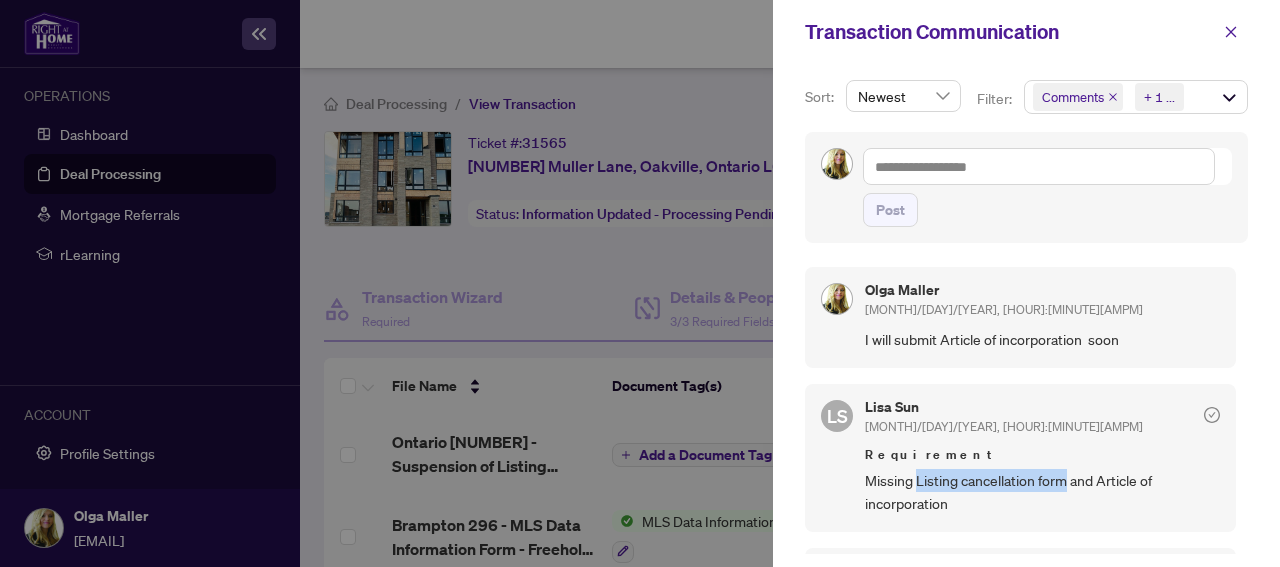 drag, startPoint x: 915, startPoint y: 475, endPoint x: 1069, endPoint y: 471, distance: 154.05194 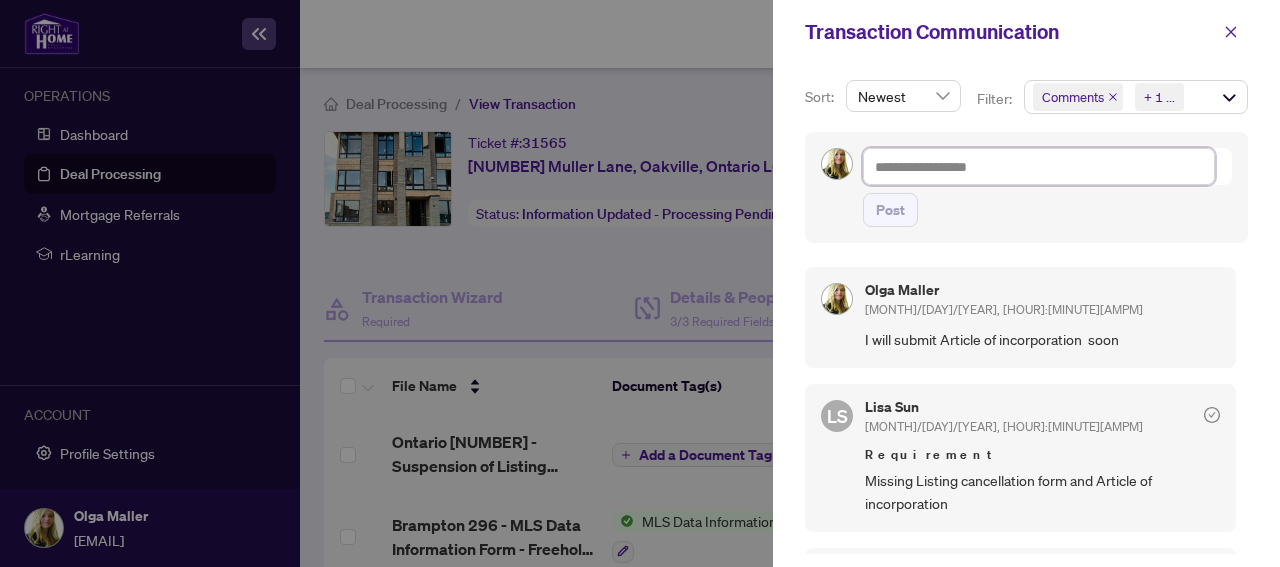 click at bounding box center [1039, 166] 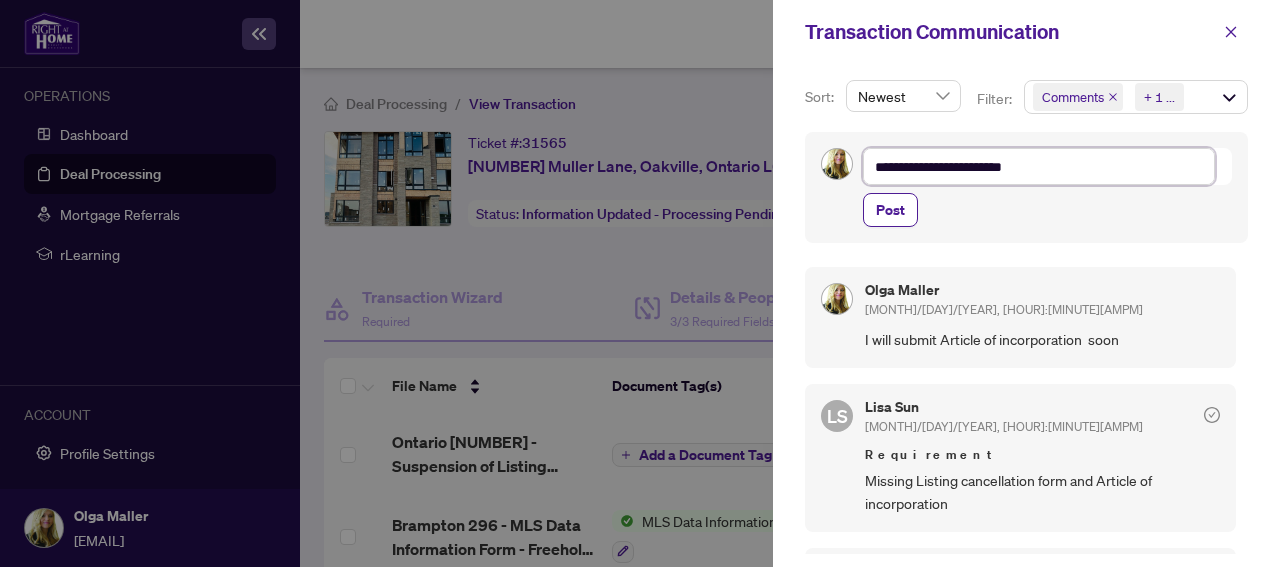 type on "**********" 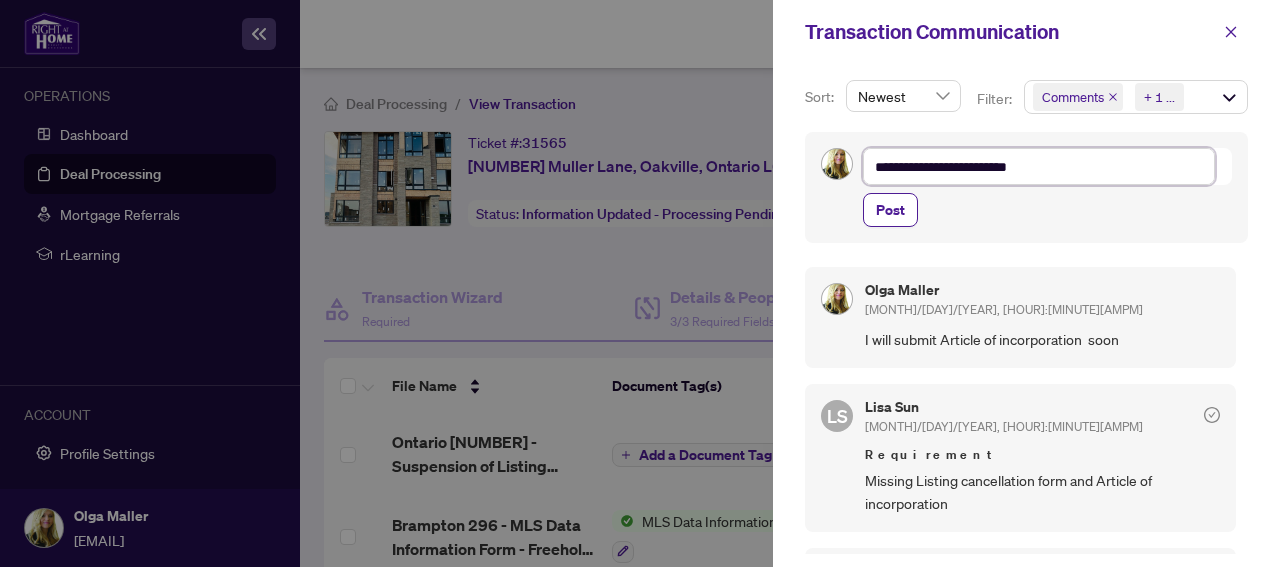 type on "**********" 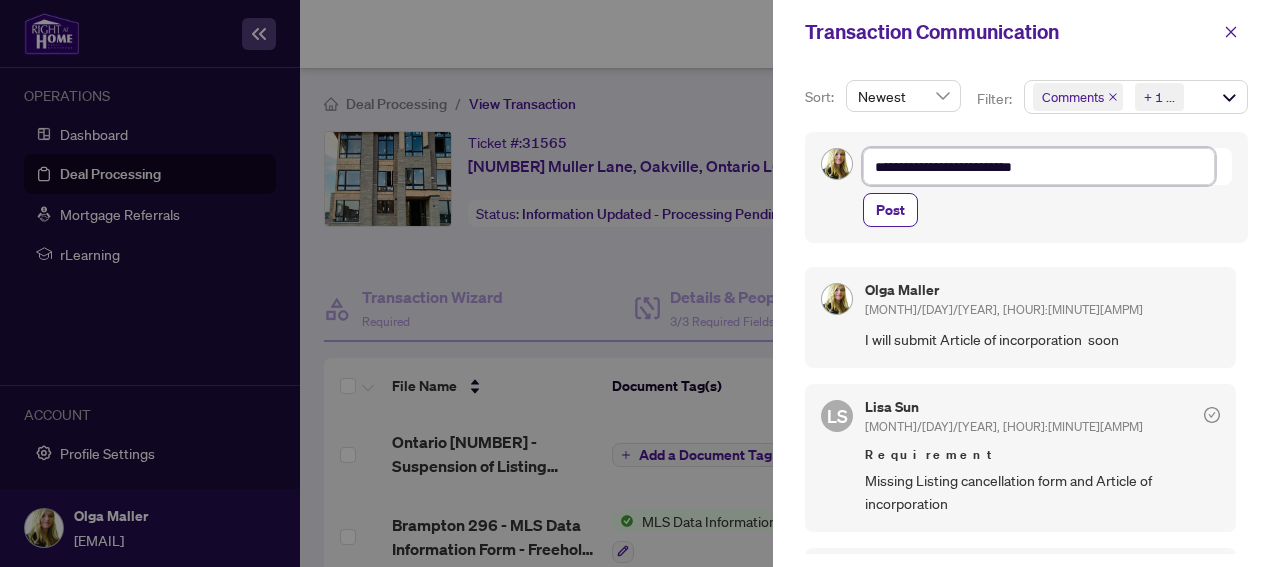 type on "**********" 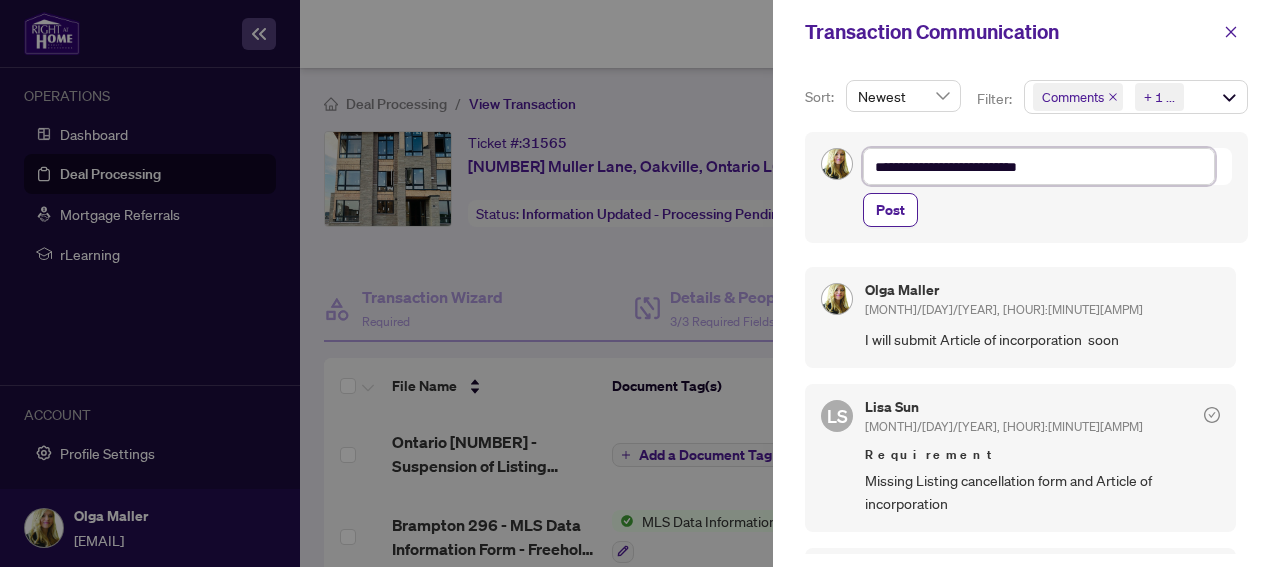 type on "**********" 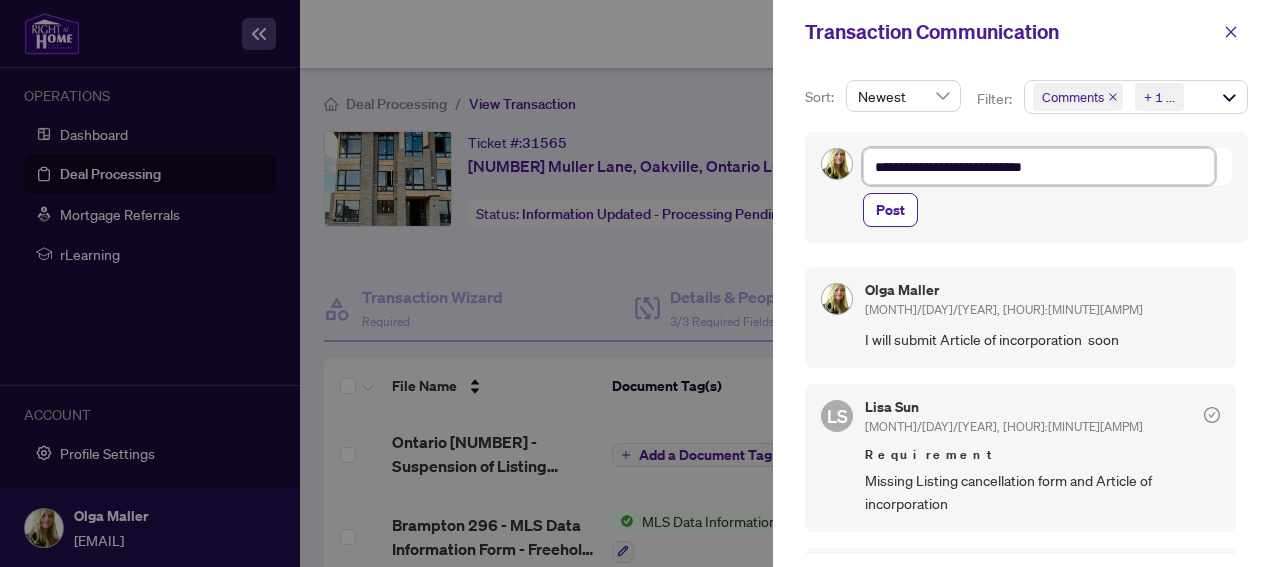 type on "**********" 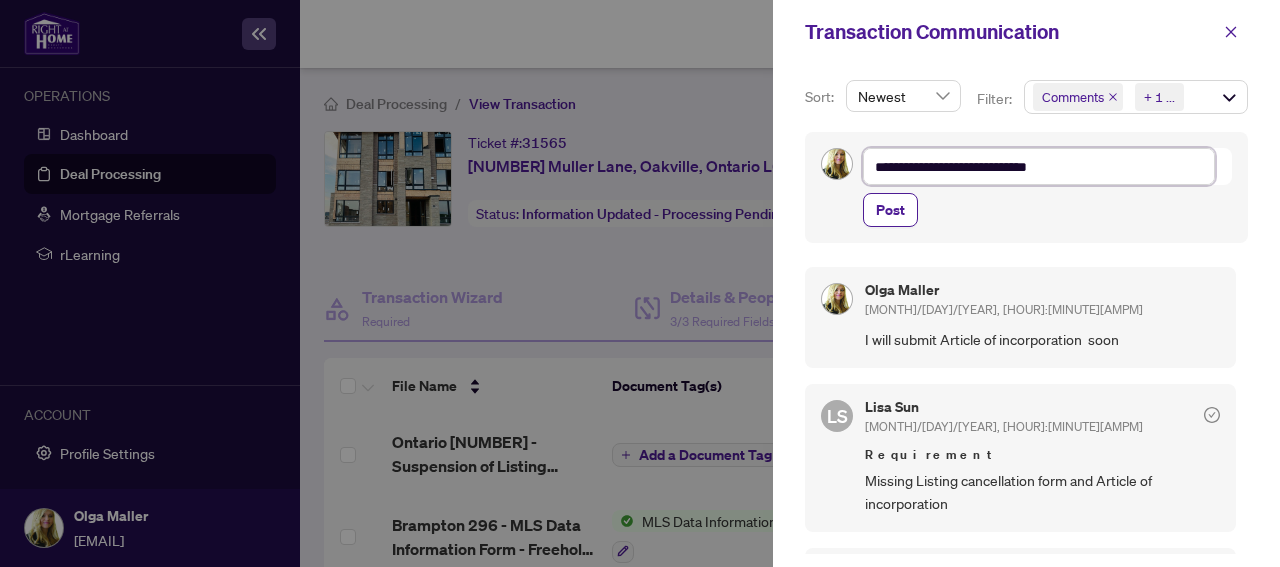 type on "**********" 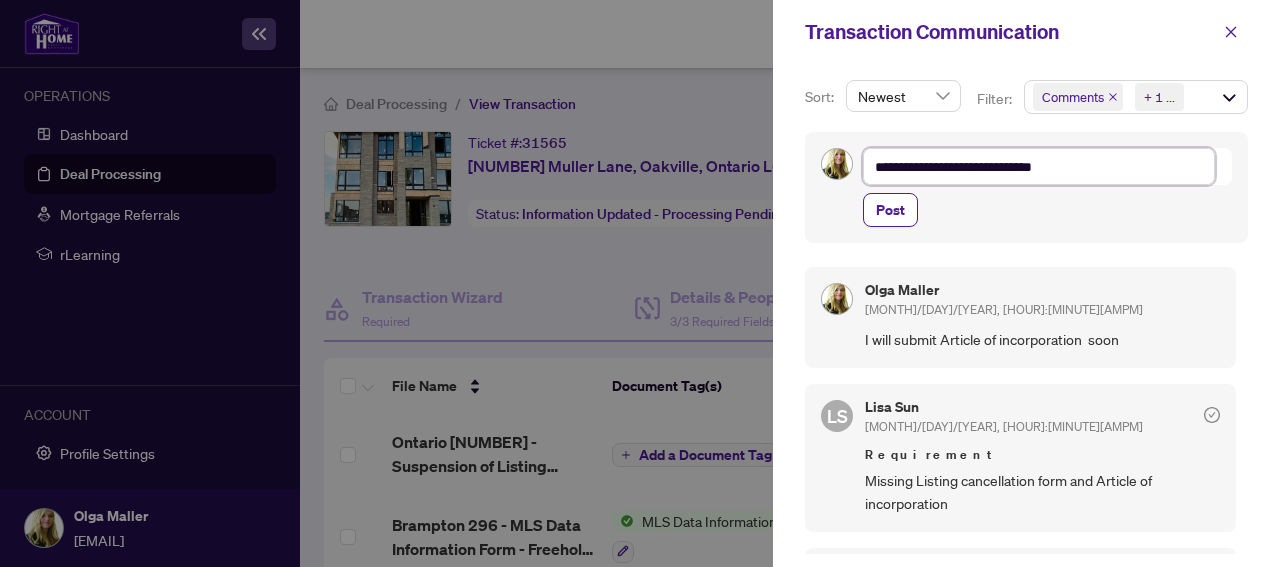 type on "**********" 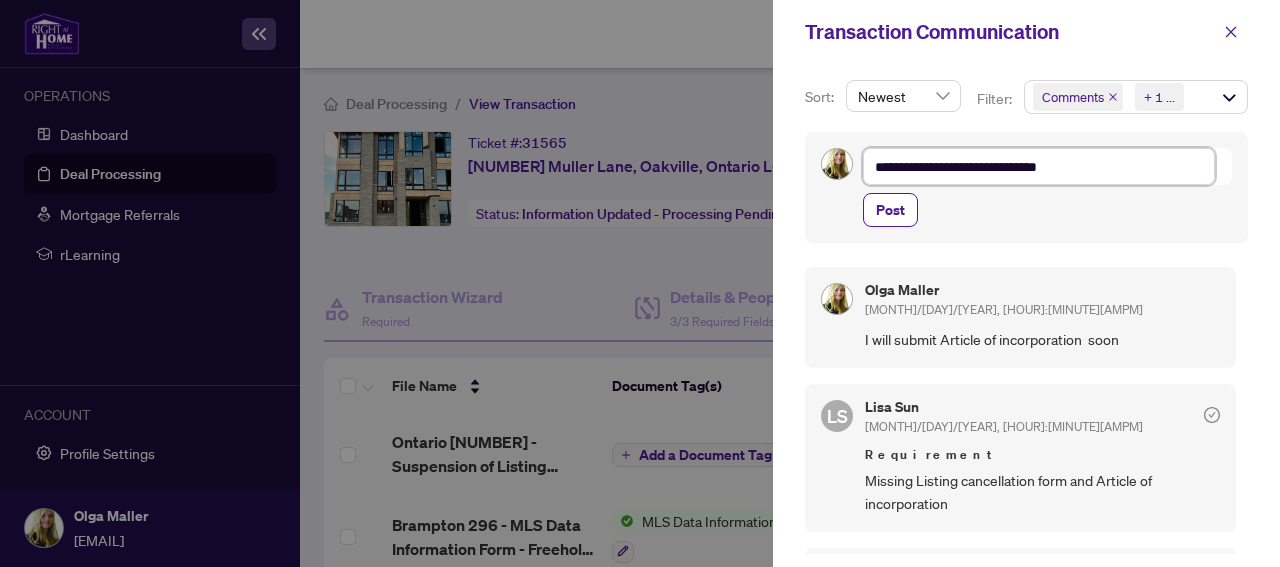 type on "**********" 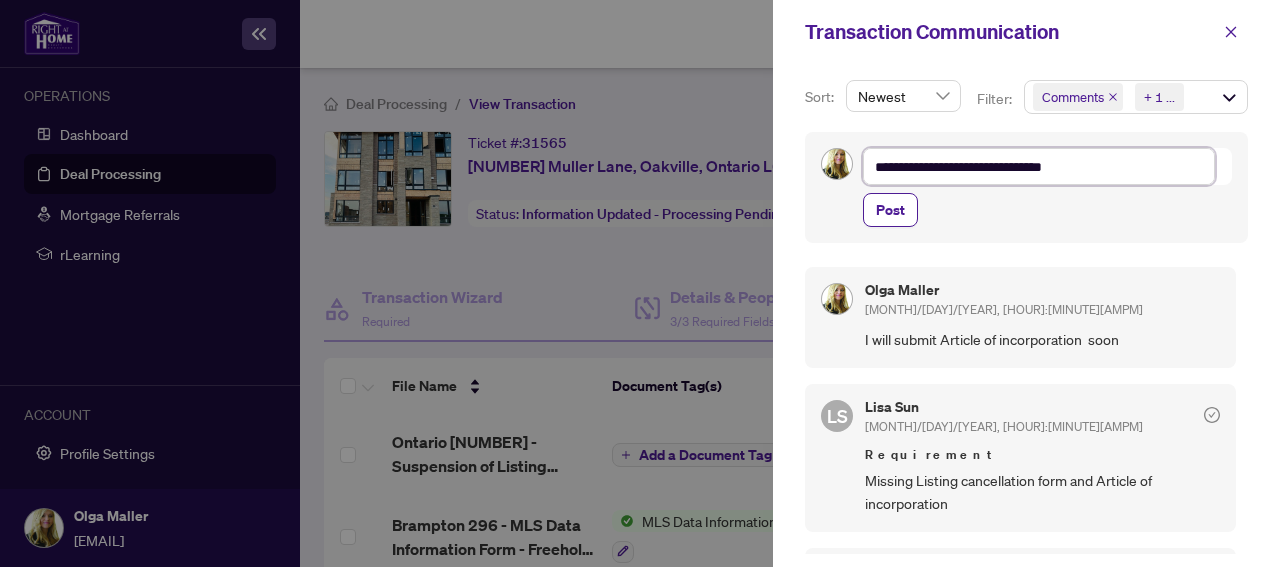 type on "**********" 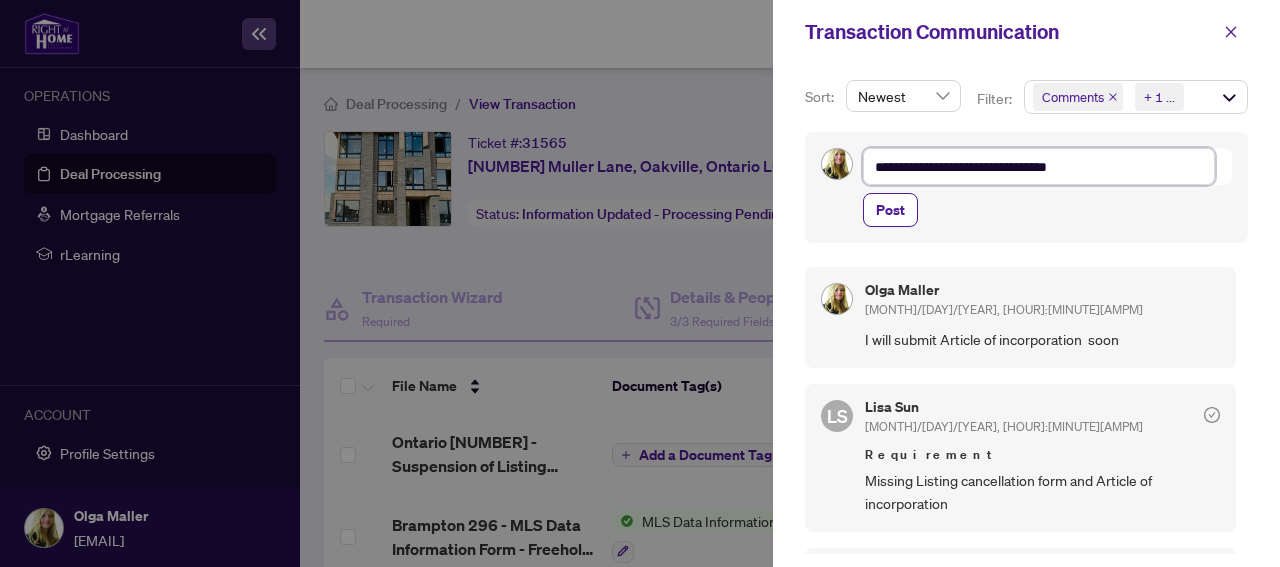 type on "**********" 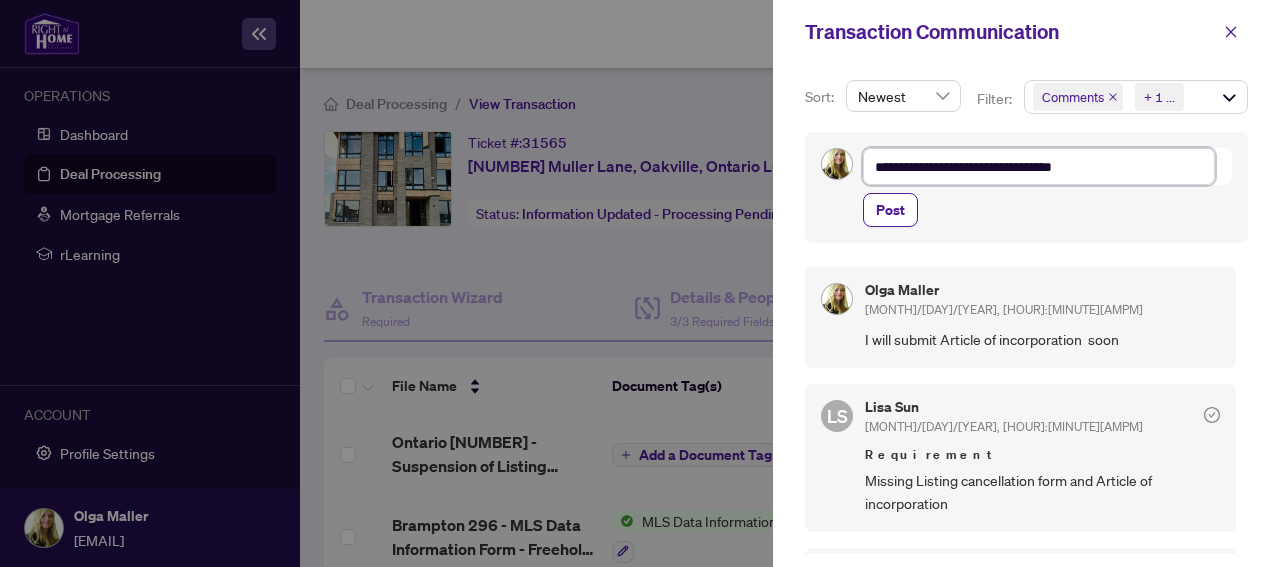 type on "**********" 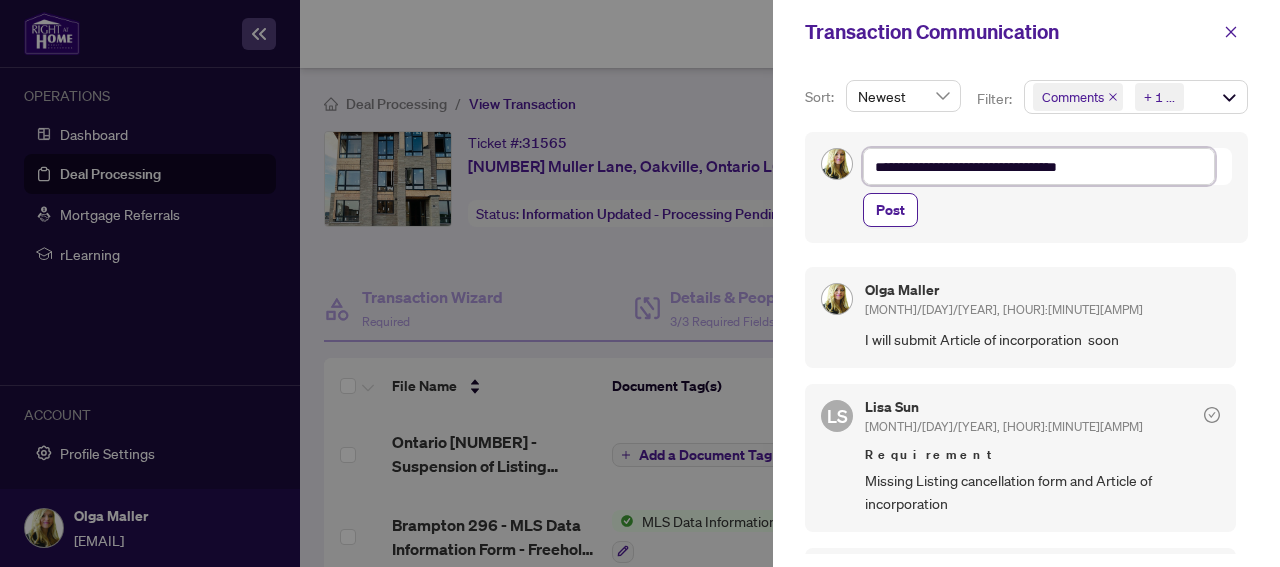 type on "**********" 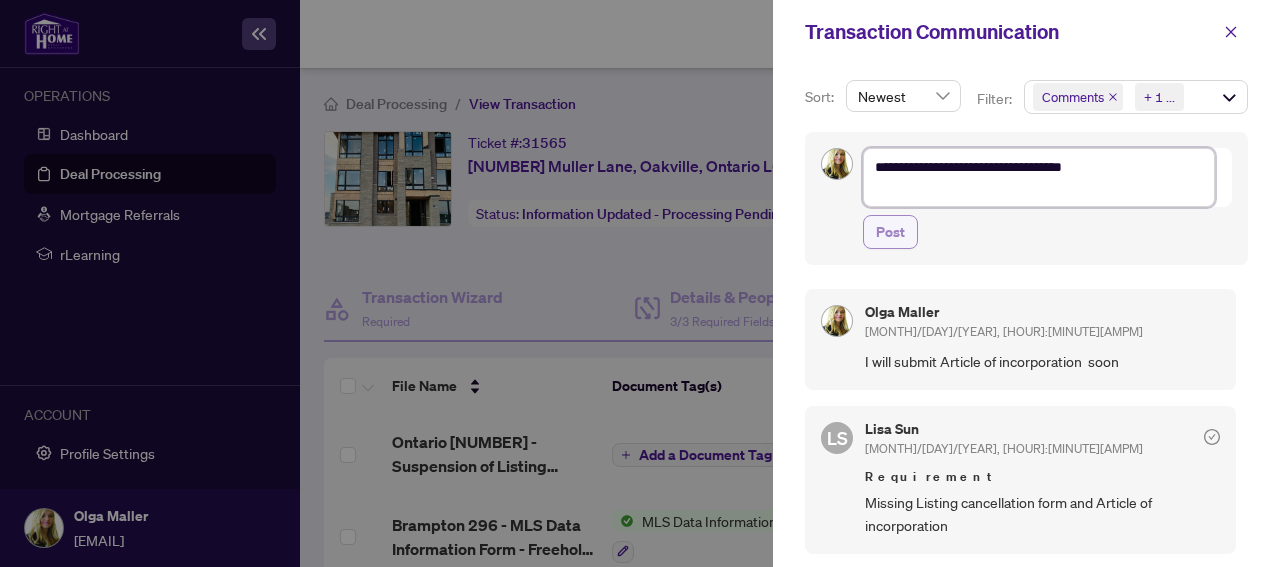 type on "**********" 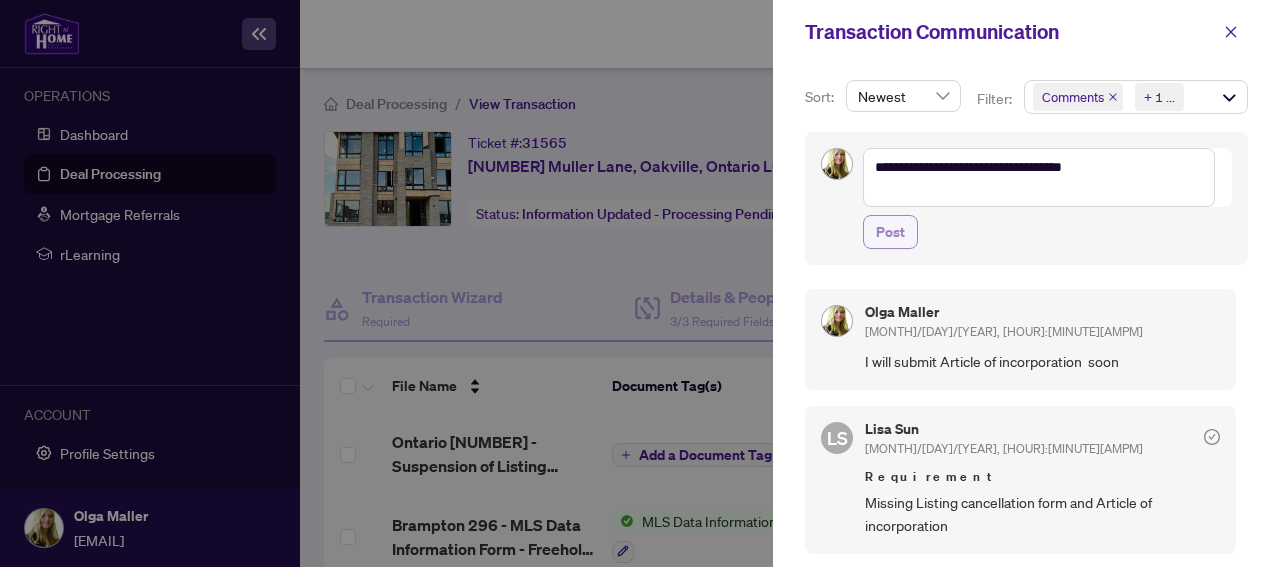 click on "Post" at bounding box center [890, 232] 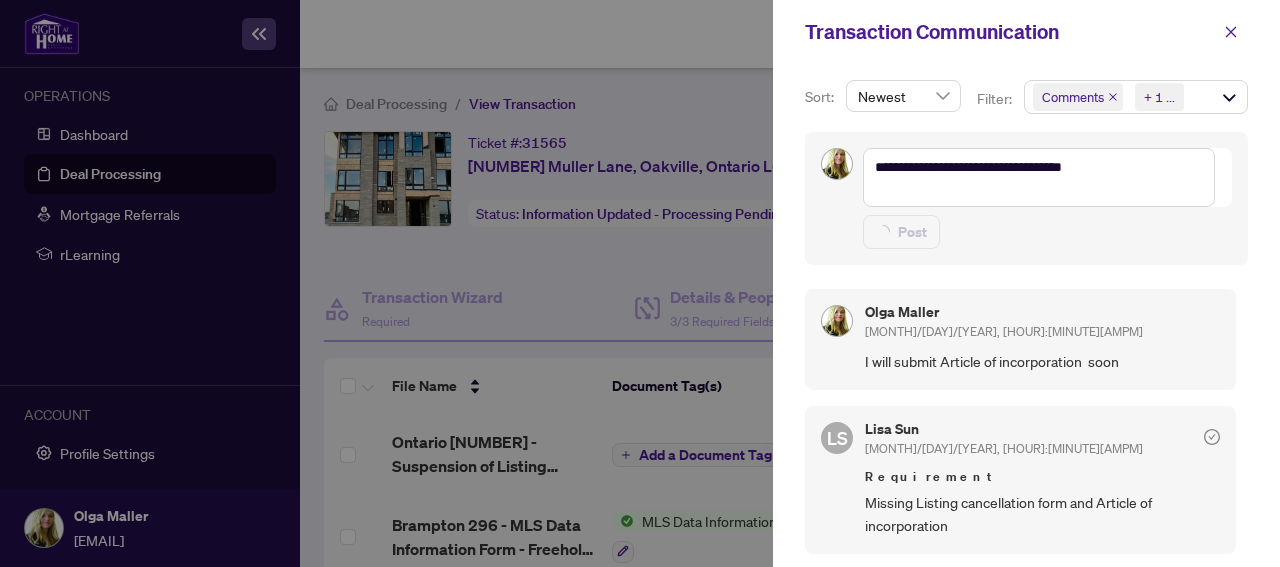 type on "**********" 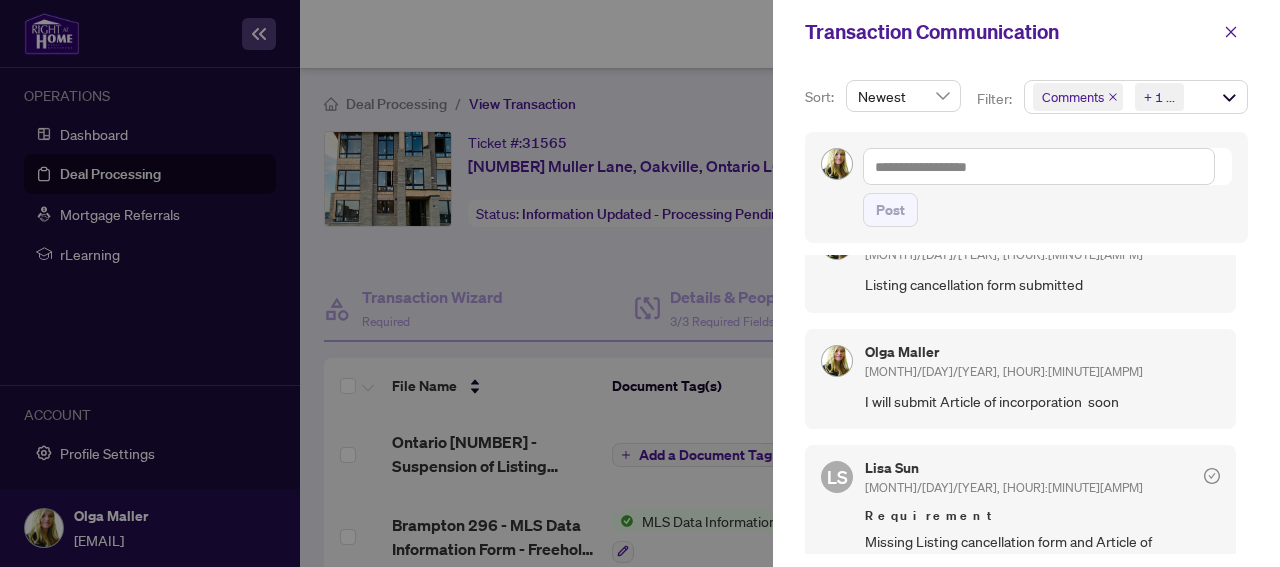 scroll, scrollTop: 108, scrollLeft: 0, axis: vertical 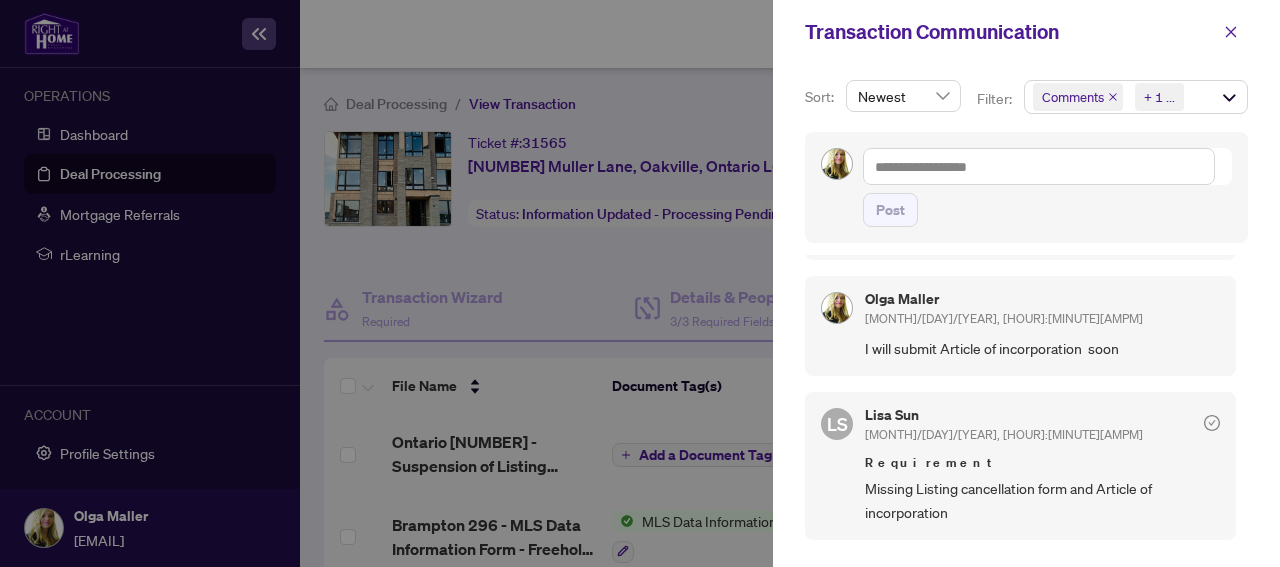 click at bounding box center [640, 283] 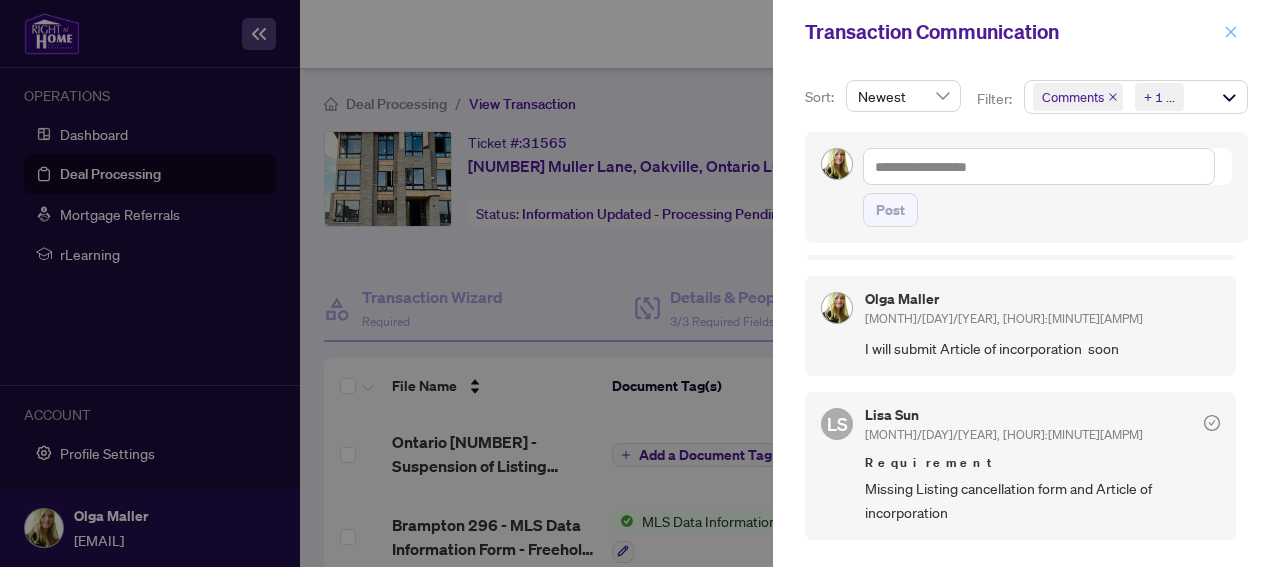 click at bounding box center (1231, 32) 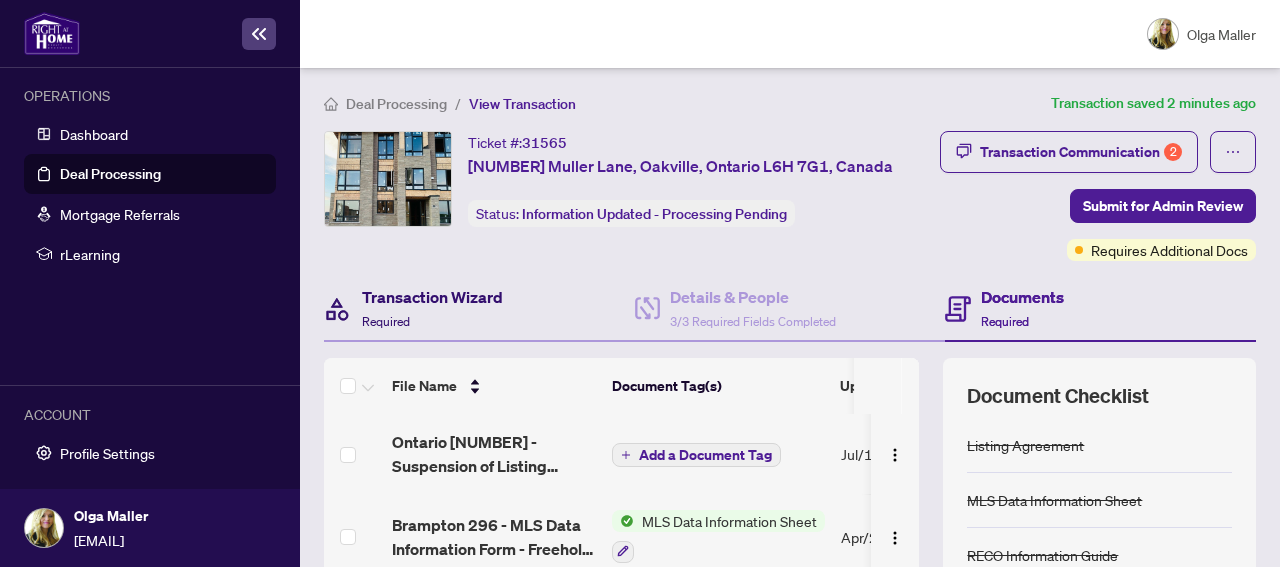 click on "Transaction Wizard" at bounding box center [432, 297] 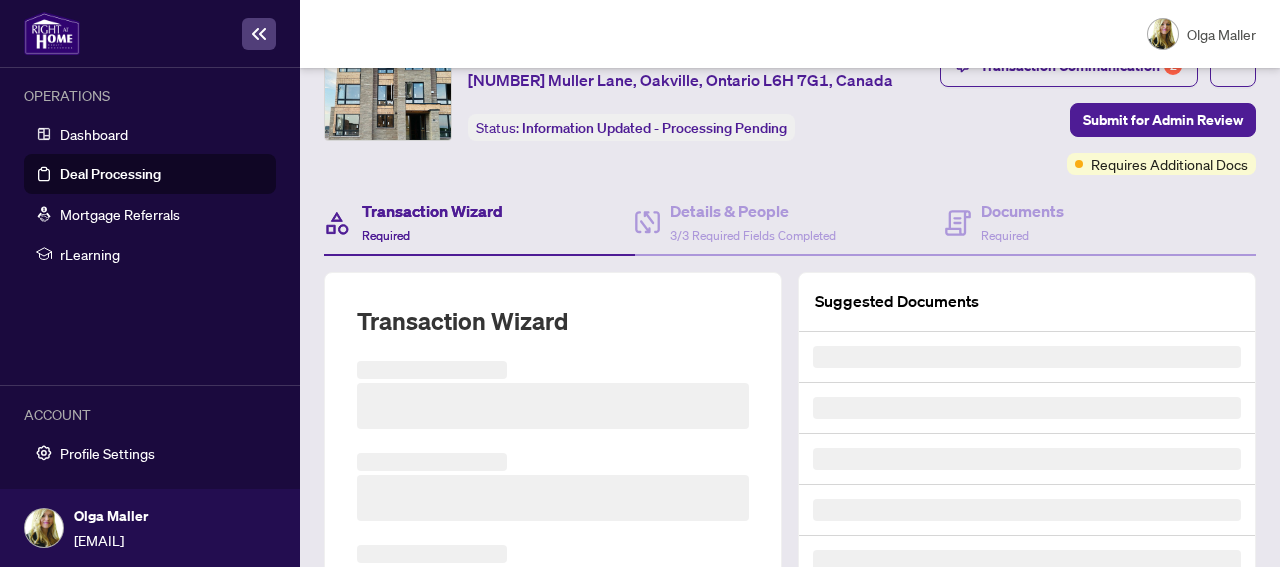 scroll, scrollTop: 108, scrollLeft: 0, axis: vertical 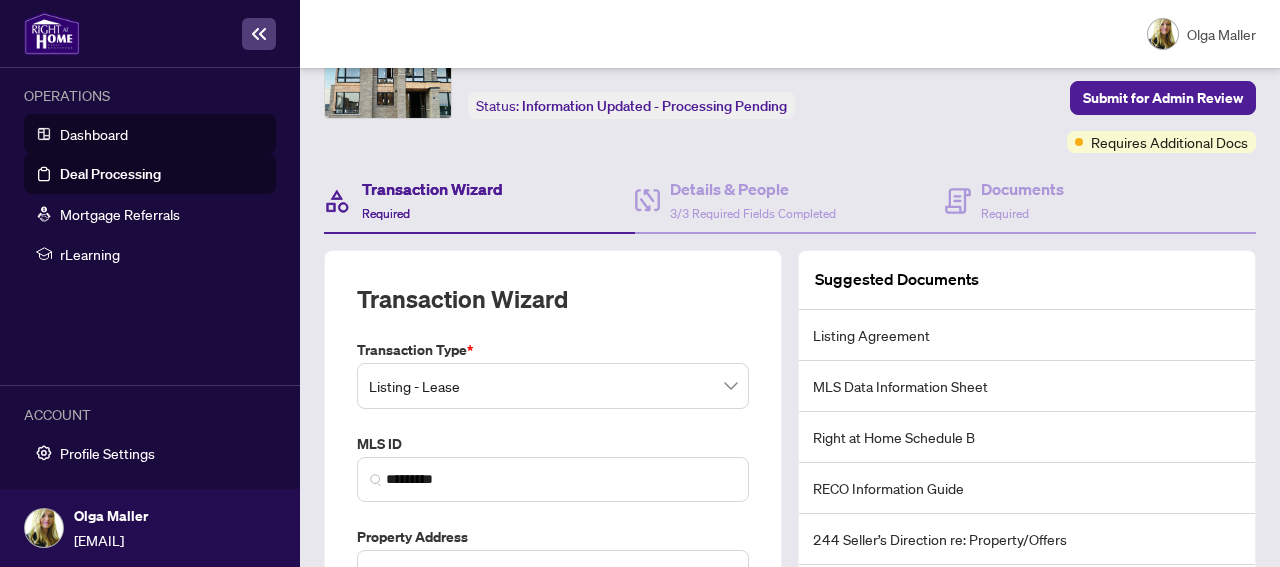 click on "Dashboard" at bounding box center (94, 134) 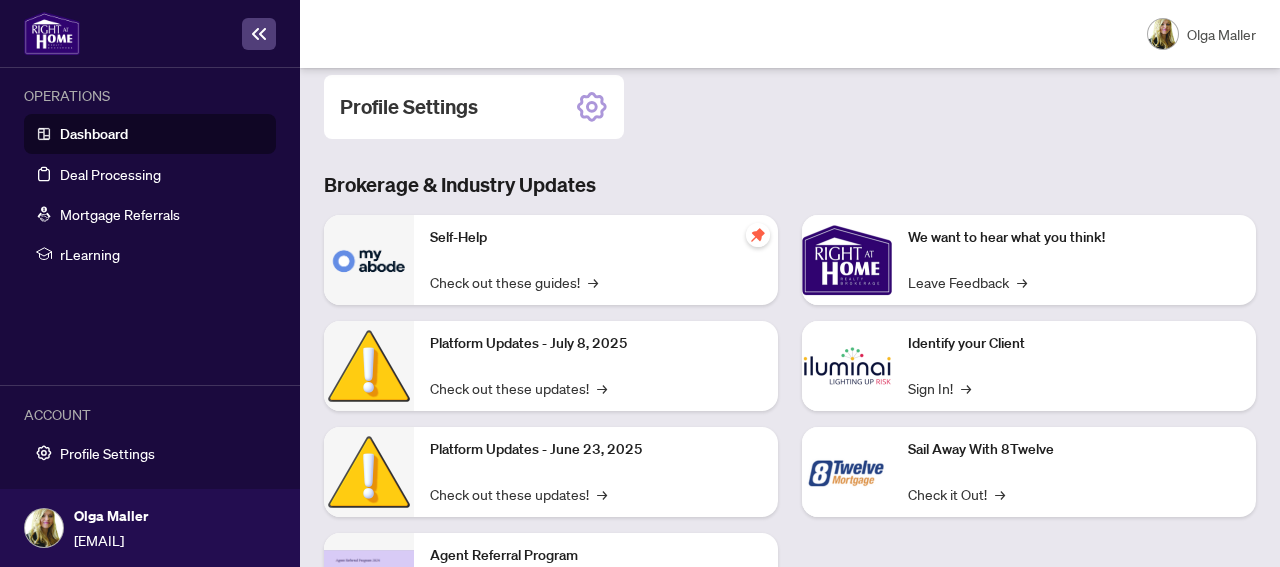 scroll, scrollTop: 324, scrollLeft: 0, axis: vertical 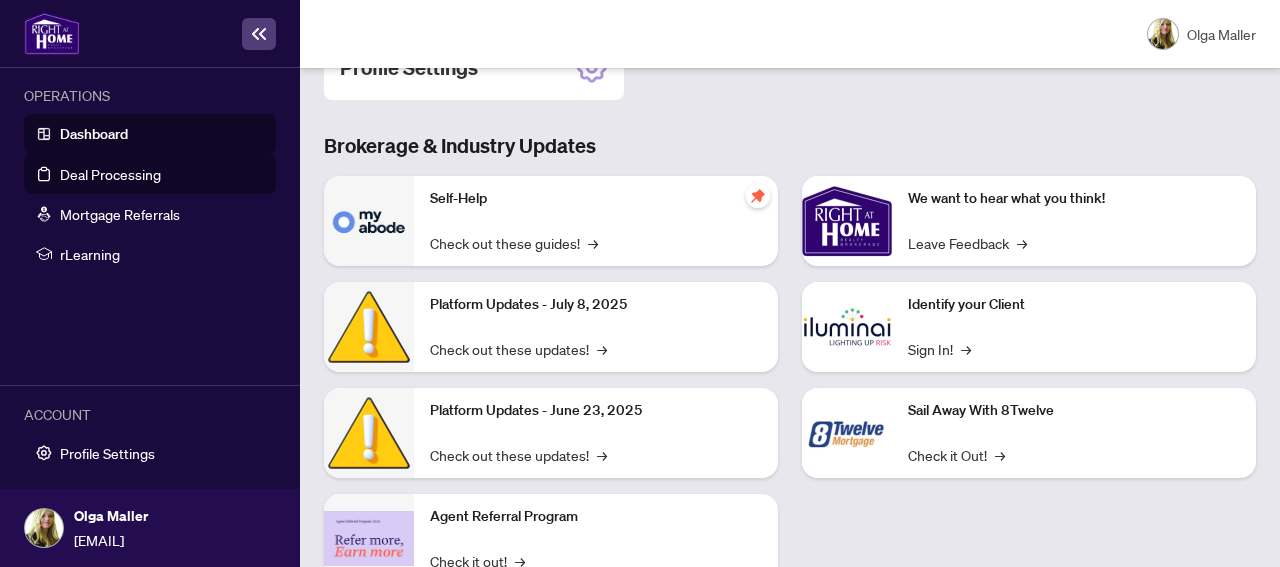 click on "Deal Processing" at bounding box center (110, 174) 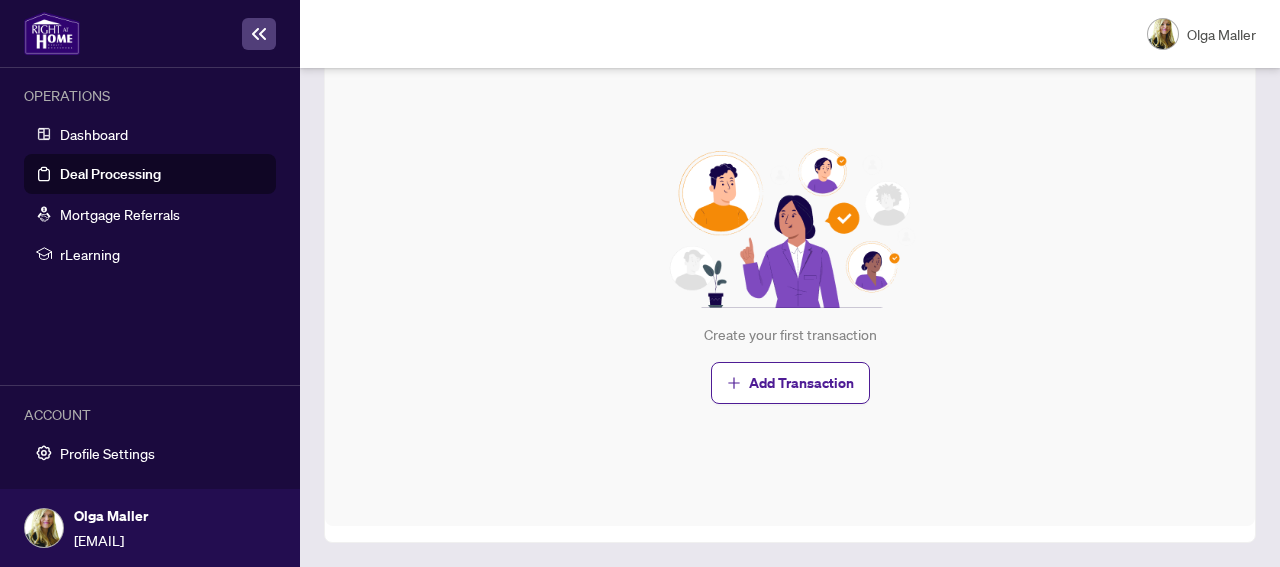 scroll, scrollTop: 0, scrollLeft: 0, axis: both 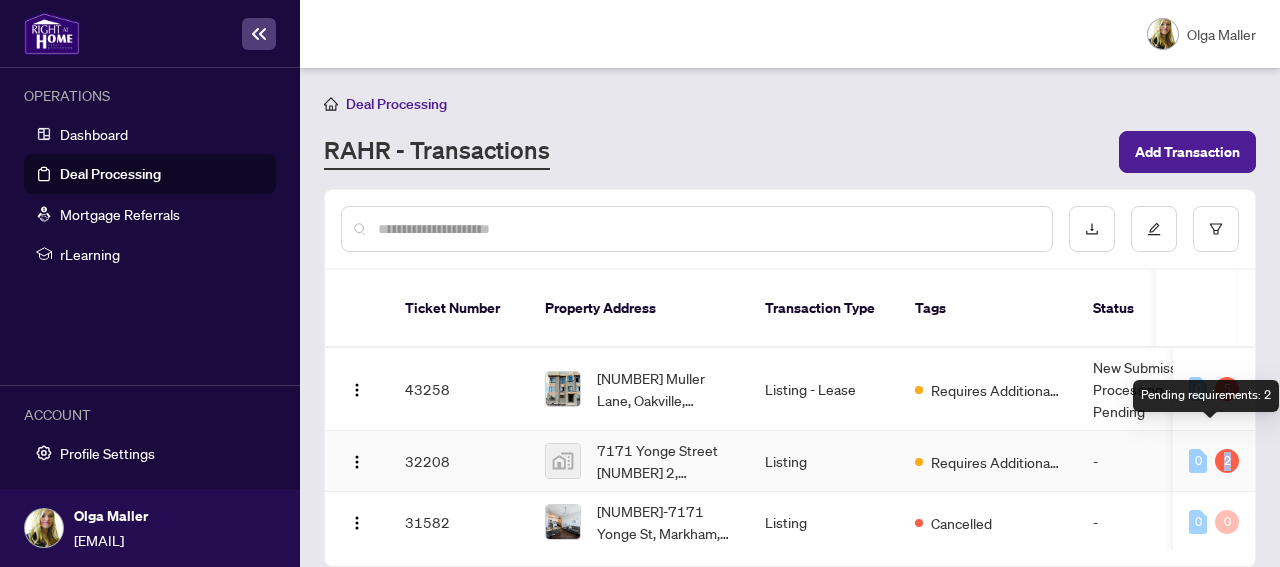 click on "2" at bounding box center (1227, 461) 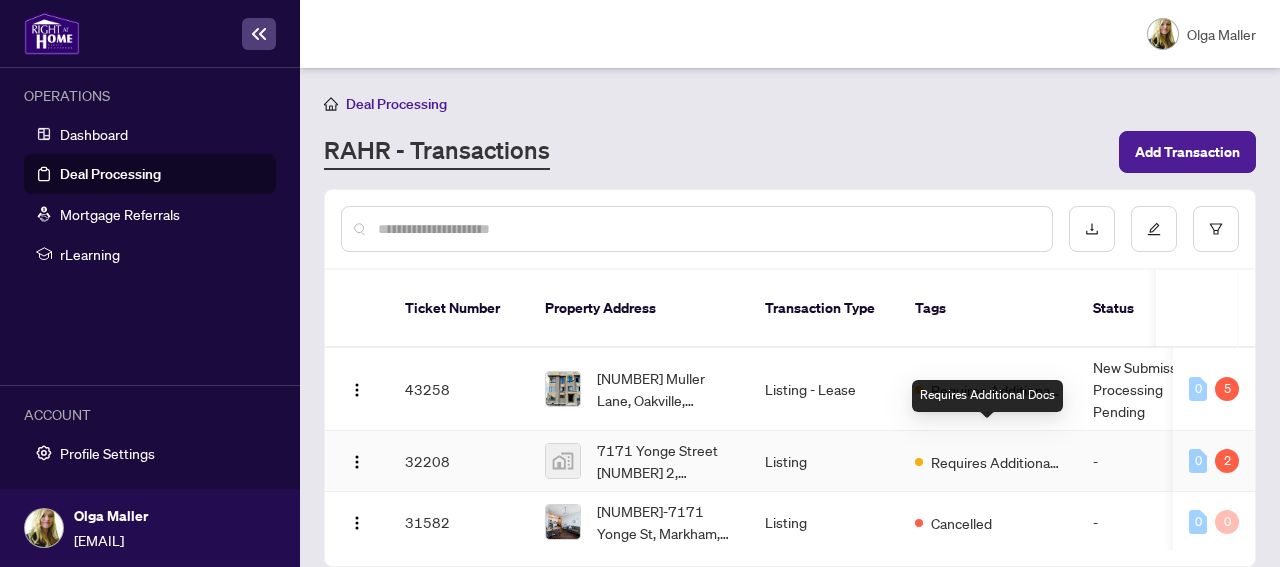 click on "Requires Additional Docs" at bounding box center (996, 462) 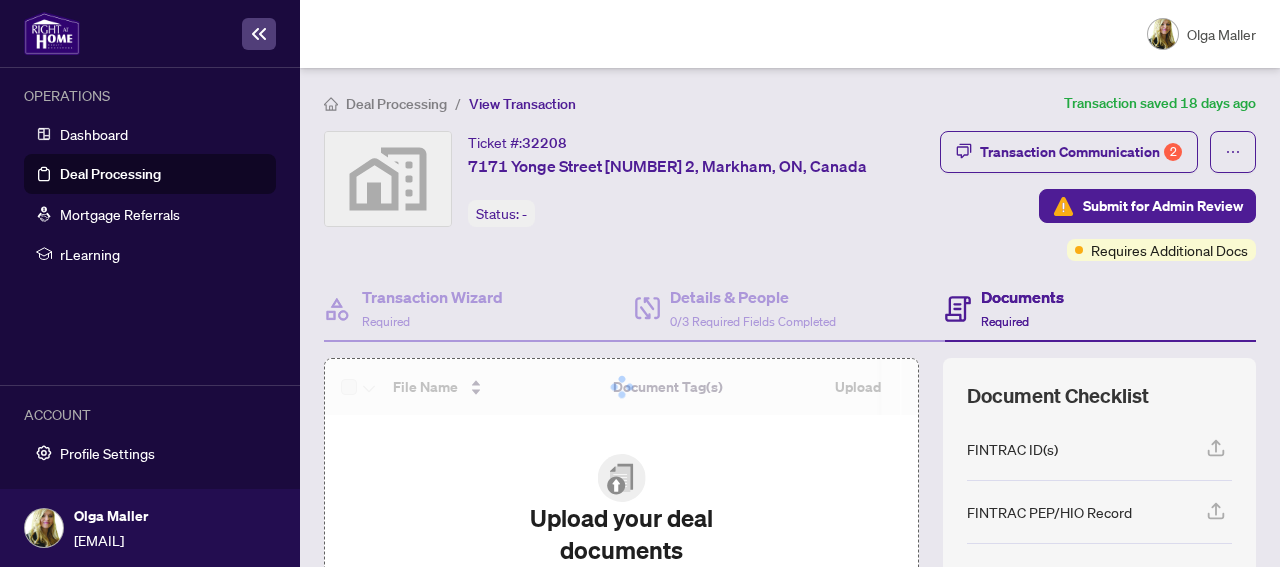 scroll, scrollTop: 216, scrollLeft: 0, axis: vertical 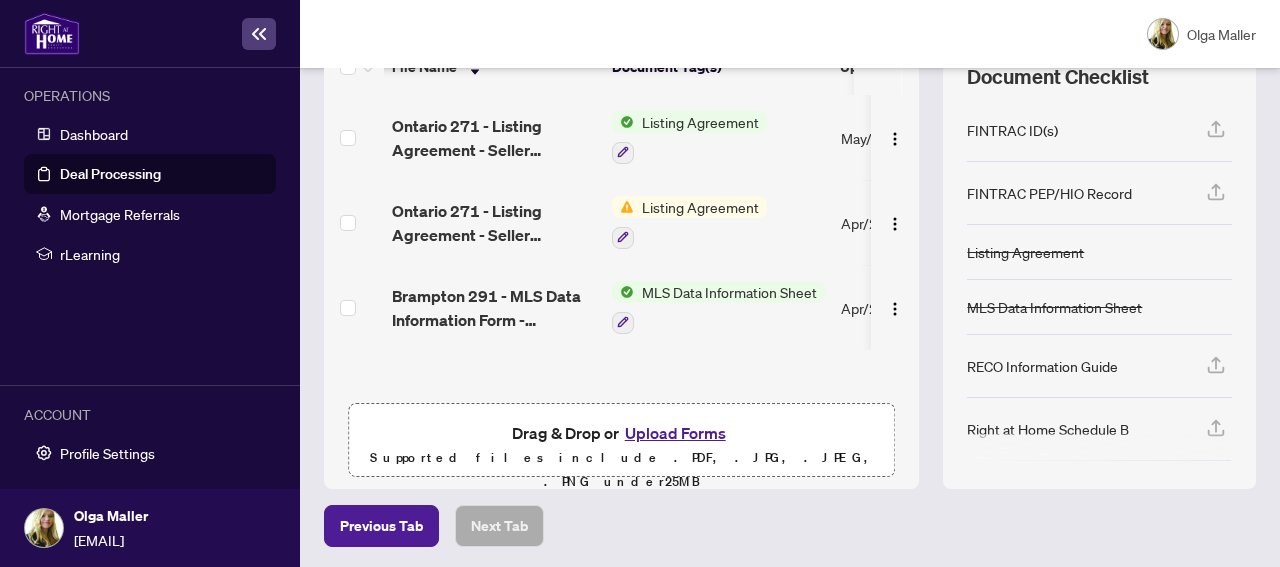 click 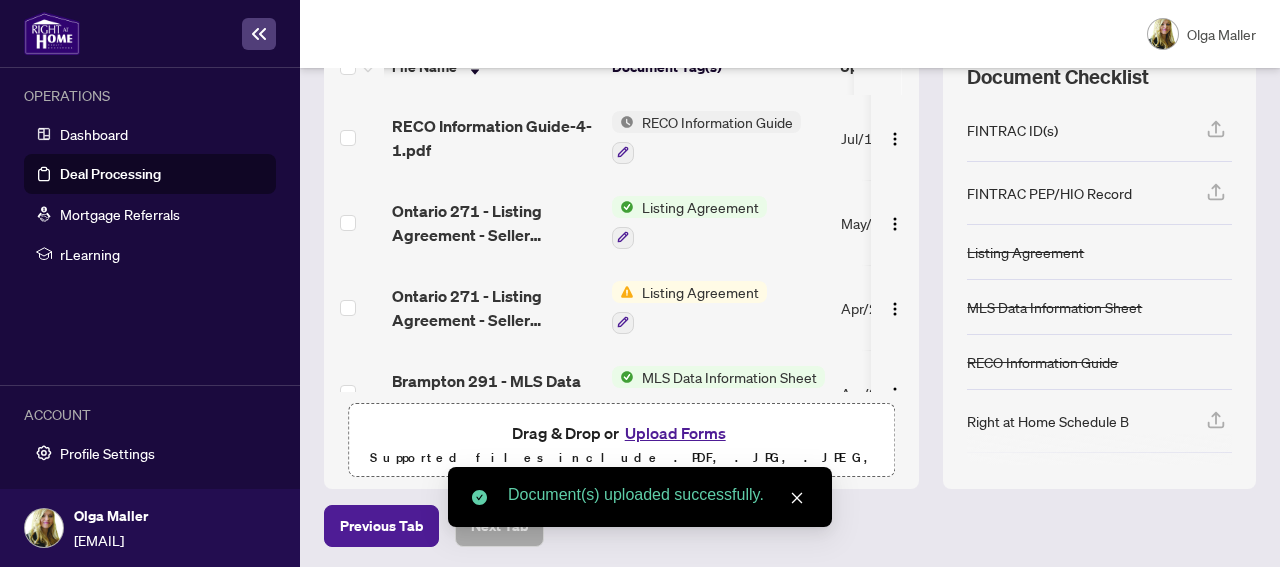click on "Upload Forms" at bounding box center (675, 433) 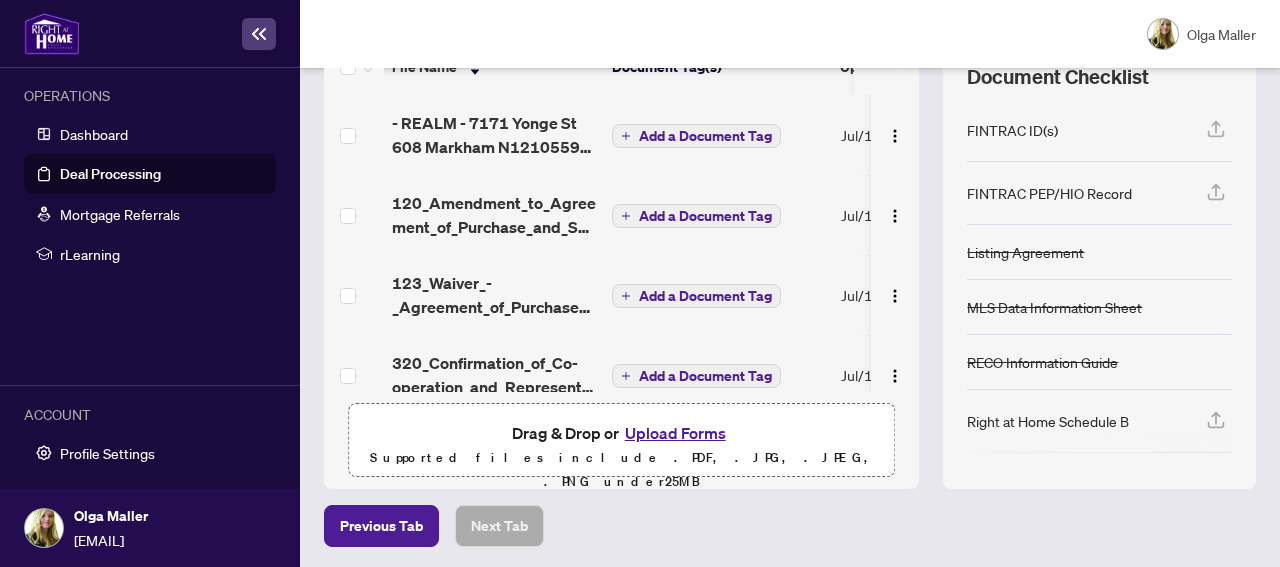 click on "Upload Forms" at bounding box center (675, 433) 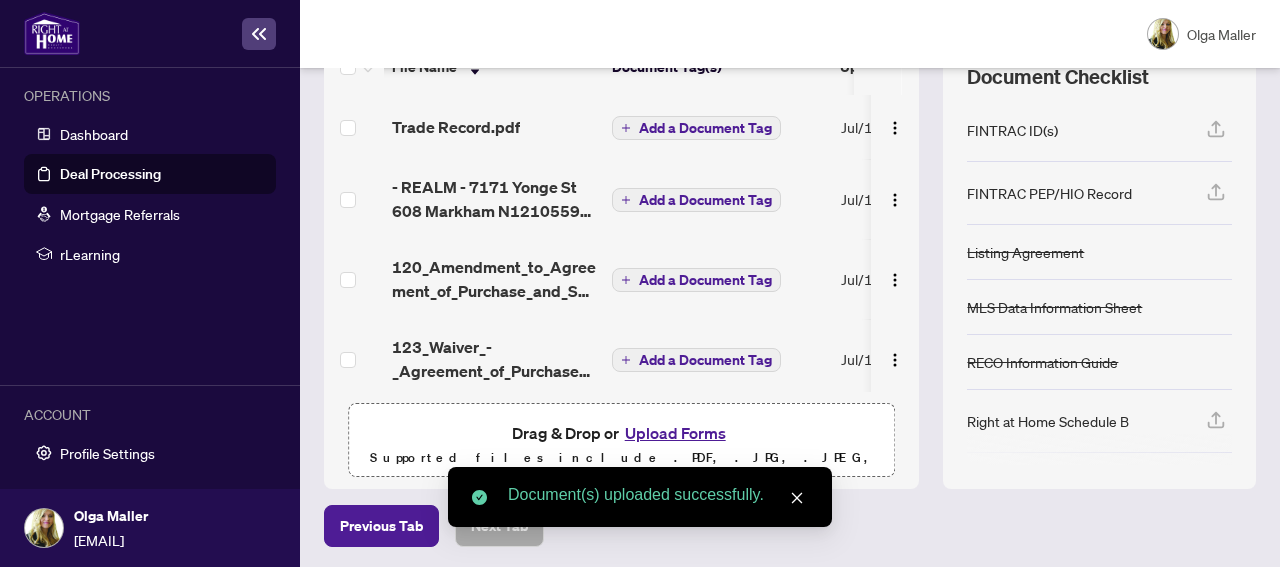 click 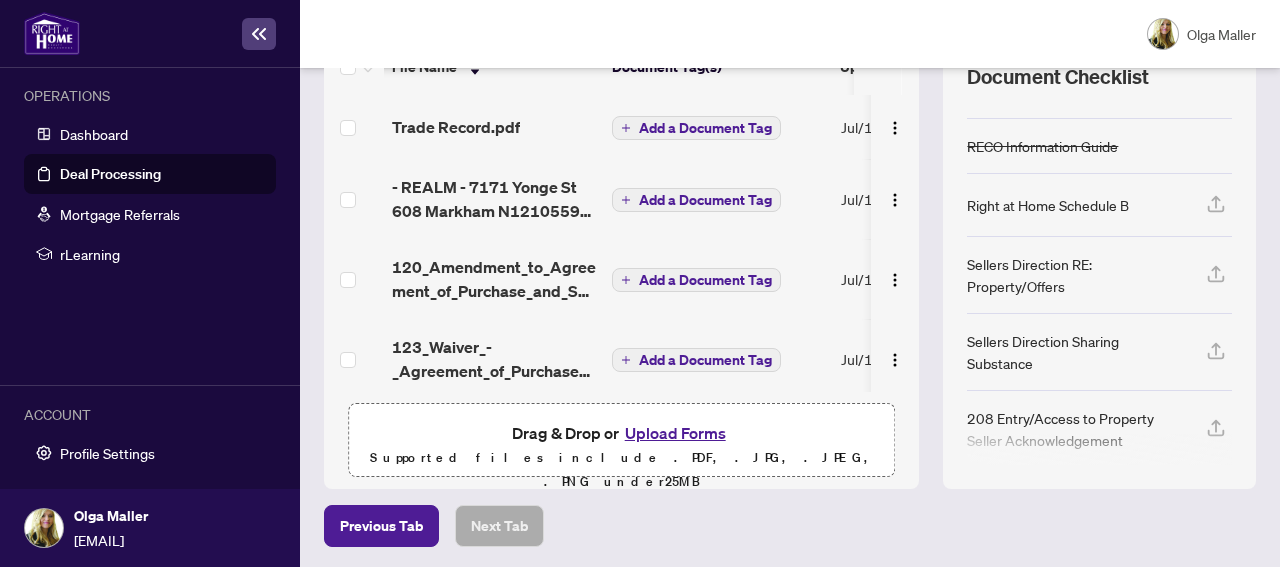 scroll, scrollTop: 108, scrollLeft: 0, axis: vertical 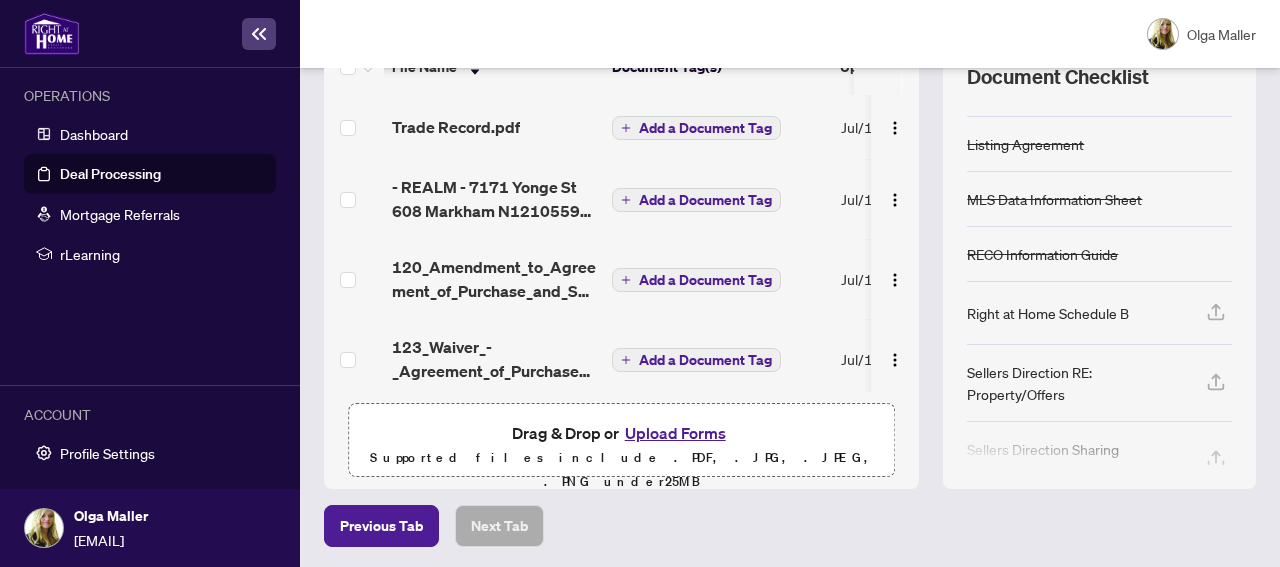 click on "Right at Home Schedule B" at bounding box center [1048, 313] 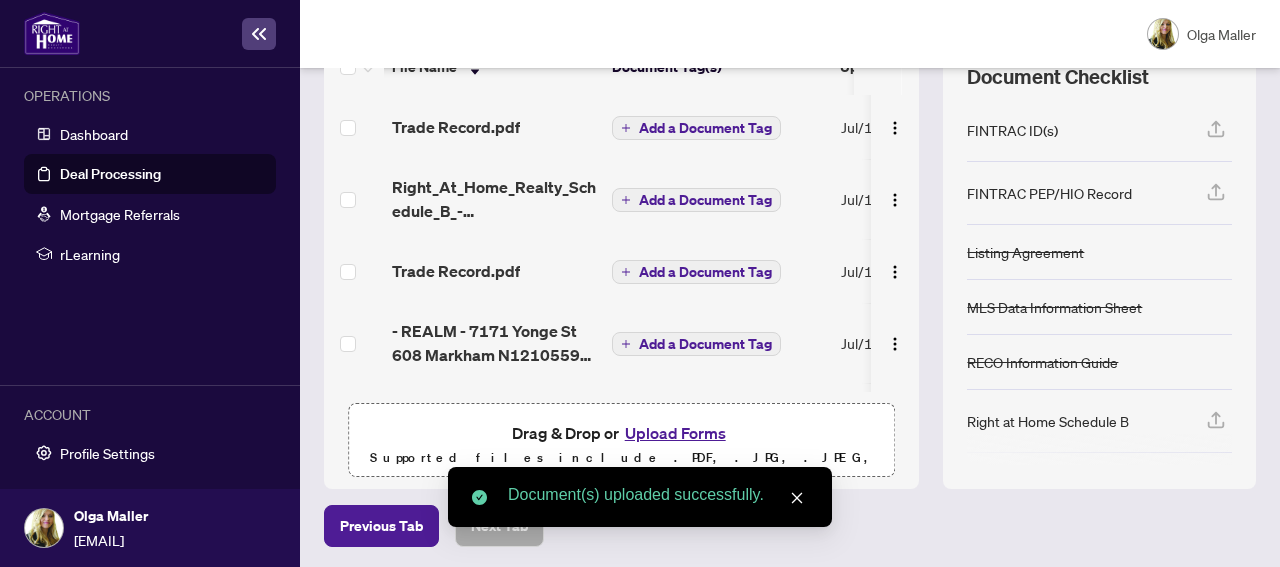 click on "File Name Document Tag(s) Upload Date Status             Trade Record.pdf Add a Document Tag [DATE] Pending Review Right_At_Home_Realty_Schedule_B_-_Agreement_of_Purchase_and_Sale-1.pdf Add a Document Tag [DATE] Pending Review Trade Record.pdf Add a Document Tag [DATE] Pending Review - REALM - [NUMBER] [STREET] [NUMBER] [CITY] [POSTAL_CODE] - Jun11.pdf Add a Document Tag [DATE] Pending Review 120_Amendment_to_Agreement_of_Purchase_and_Sale_-_A_-_PropTx-OREA-3-1.pdf Add a Document Tag [DATE] Pending Review 123_Waiver_-_Agreement_of_Purchase_and_Sale__Buyer__B_-_PropTx-OREA-2.pdf Add a Document Tag [DATE] Pending Review 320_Confirmation_of_Co-operation_and_Representation_-_Buyer_Seller_-_PropTx-OREA-1-1.pdf Add a Document Tag [DATE] Pending Review 608_-_7171_Yonge_May_23-1-1-1-3.pdf Add a Document Tag [DATE] Pending Review Adobe Scan May 26 [YEAR] 2.pdf Add a Document Tag [DATE] Pending Review Adobe Scan May 26 [YEAR].pdf Add a Document Tag [DATE] Pending Review     25 MB" at bounding box center (621, 264) 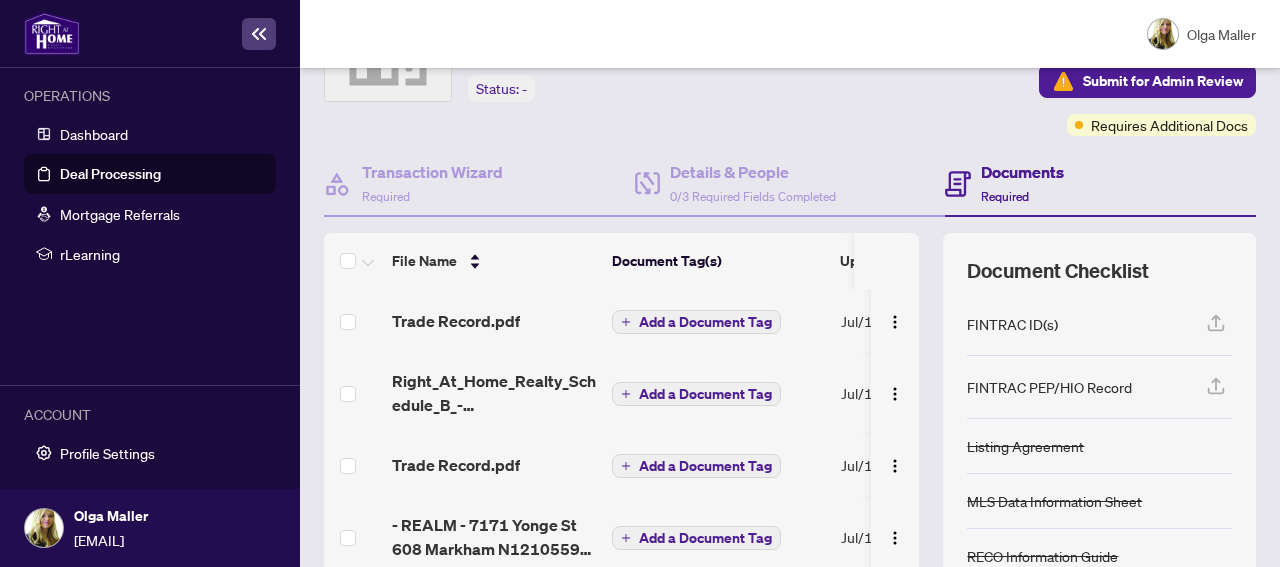 scroll, scrollTop: 103, scrollLeft: 0, axis: vertical 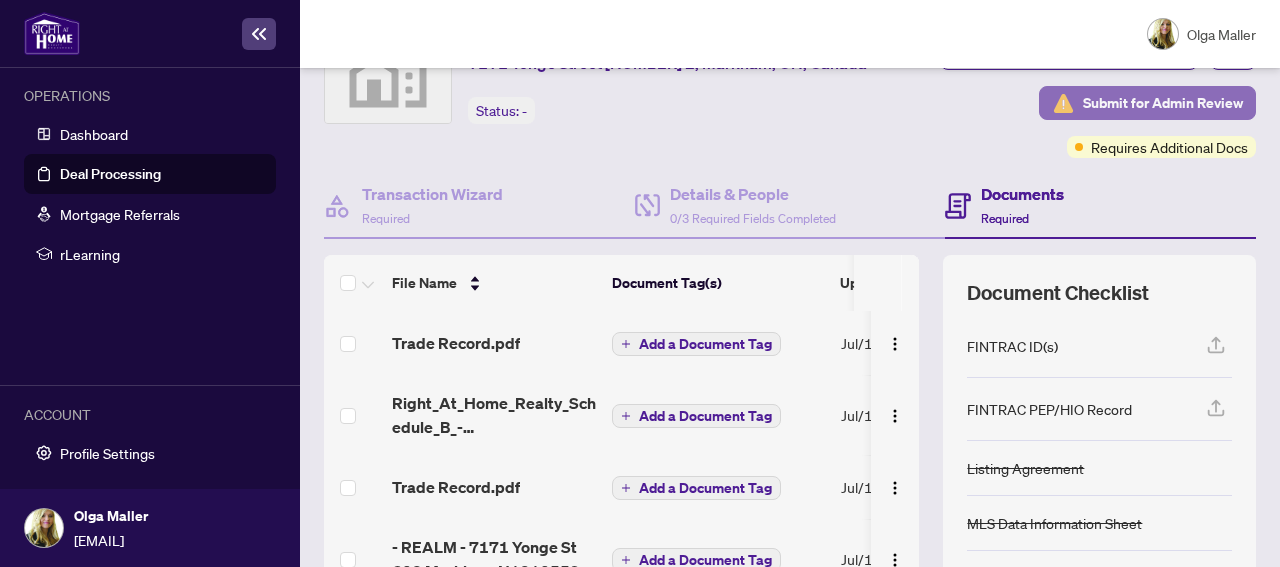 click on "Submit for Admin Review" at bounding box center [1163, 103] 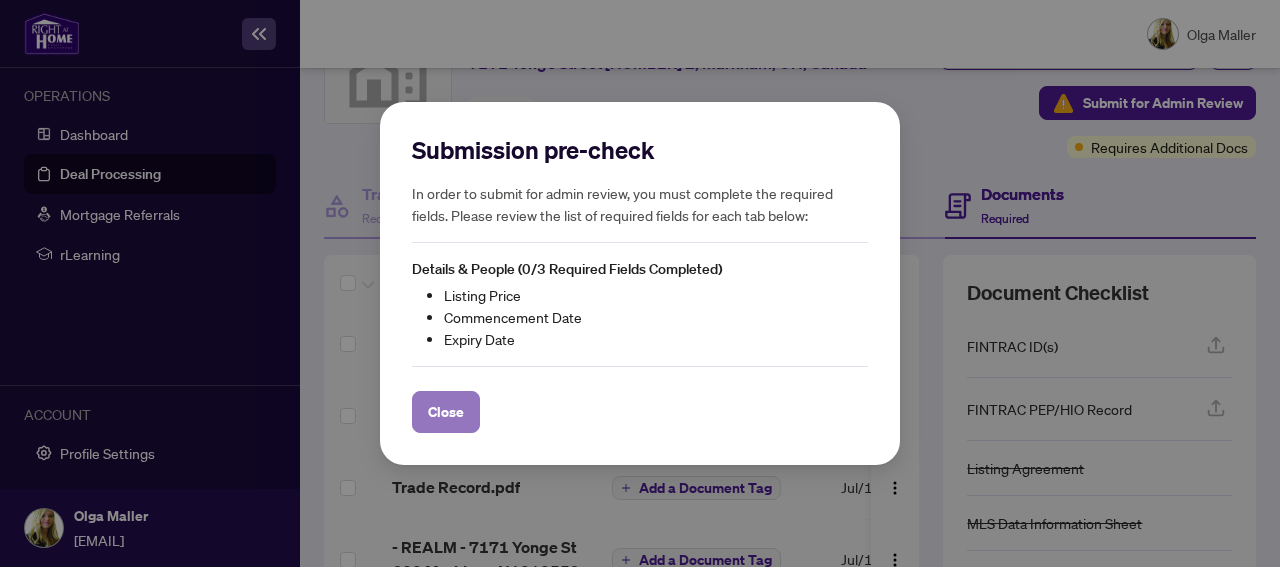 click on "Close" at bounding box center (446, 412) 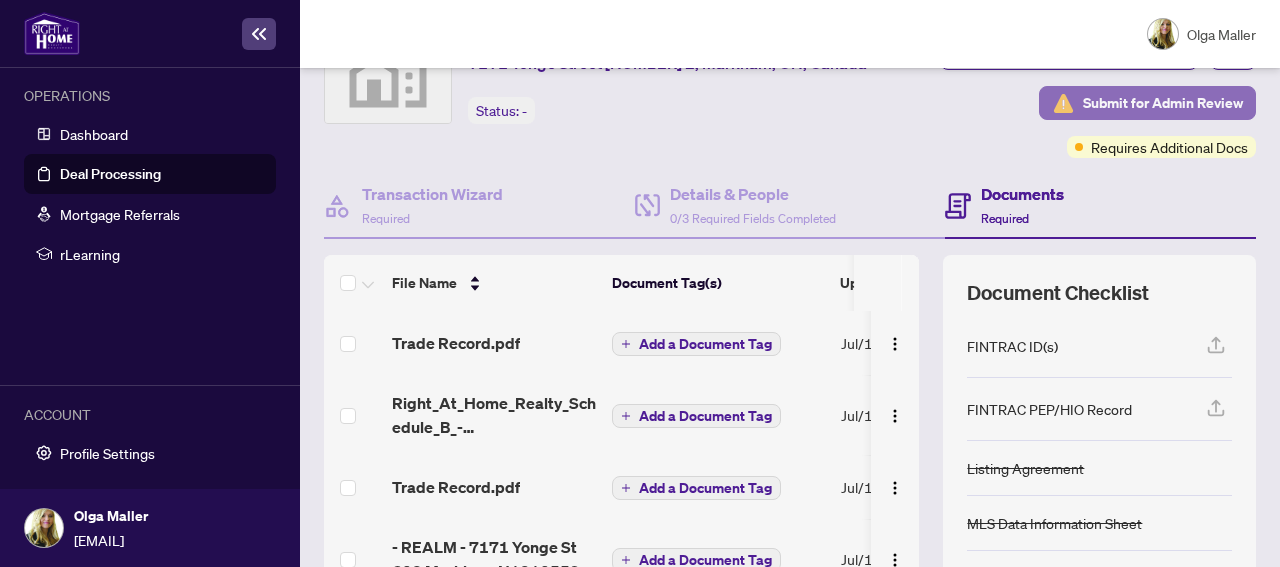 click on "Submit for Admin Review" at bounding box center (1163, 103) 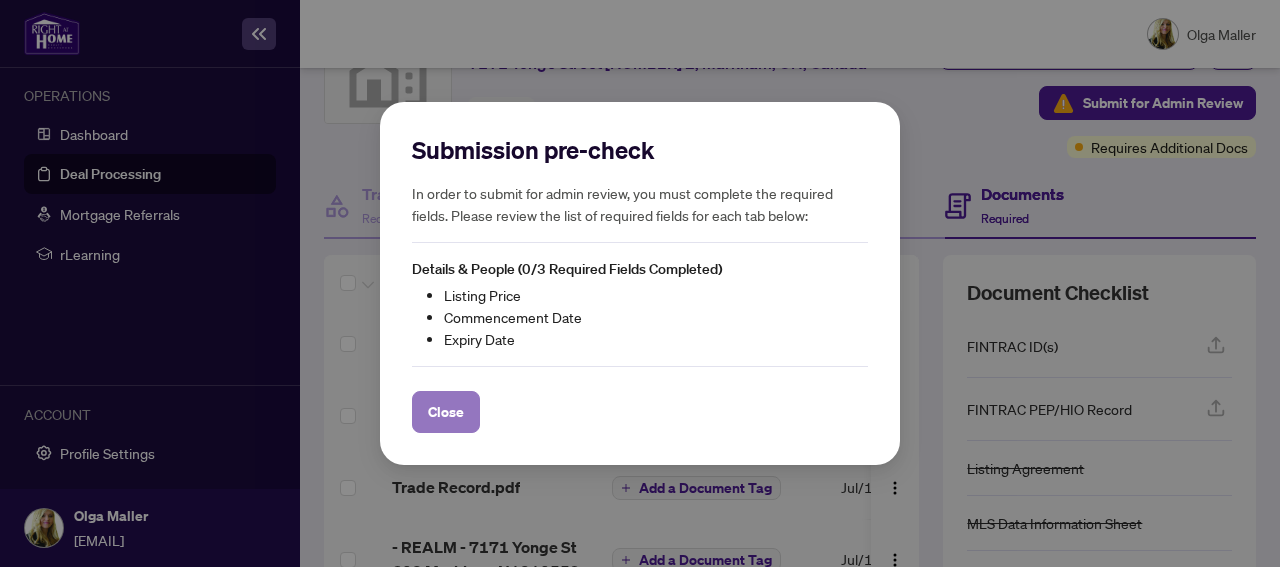 click on "Close" at bounding box center [446, 412] 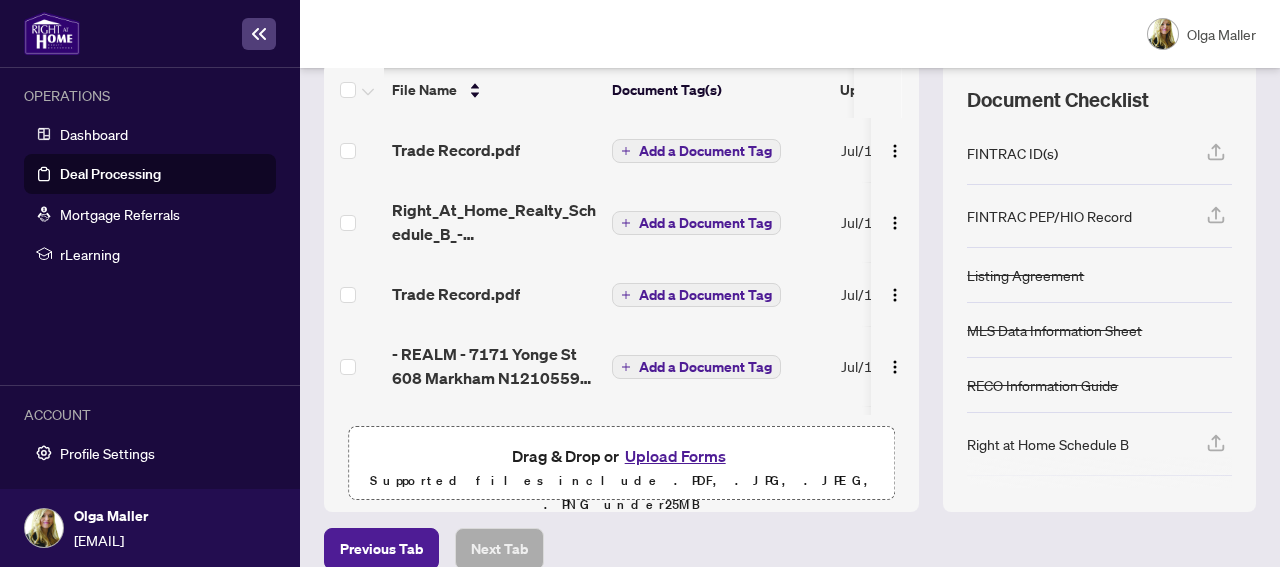 scroll, scrollTop: 319, scrollLeft: 0, axis: vertical 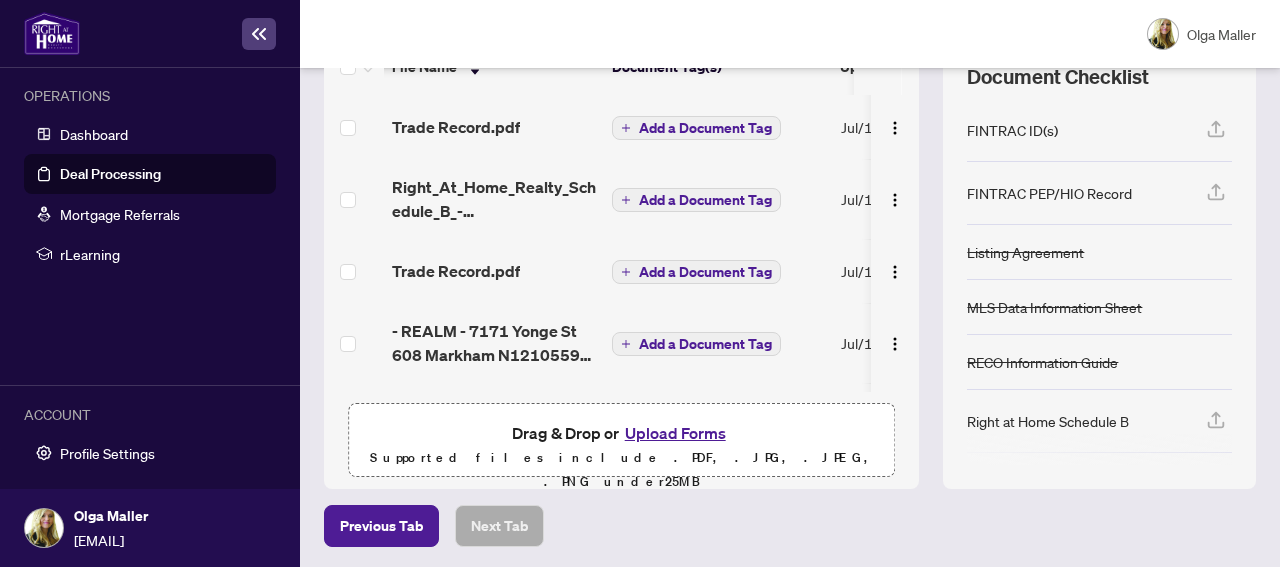 click 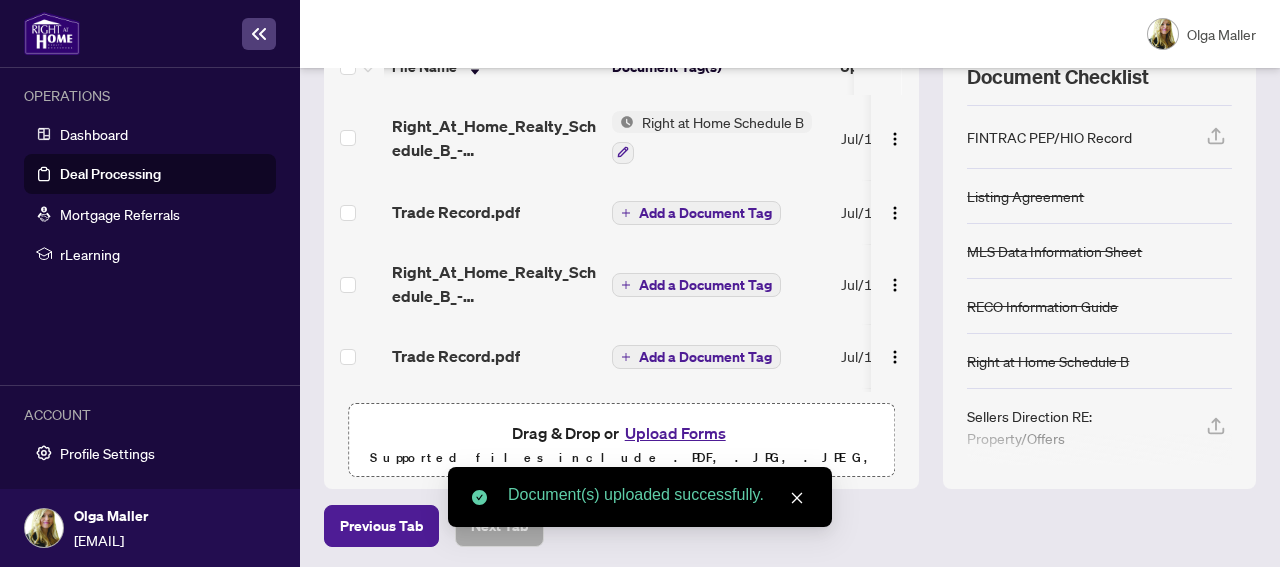scroll, scrollTop: 213, scrollLeft: 0, axis: vertical 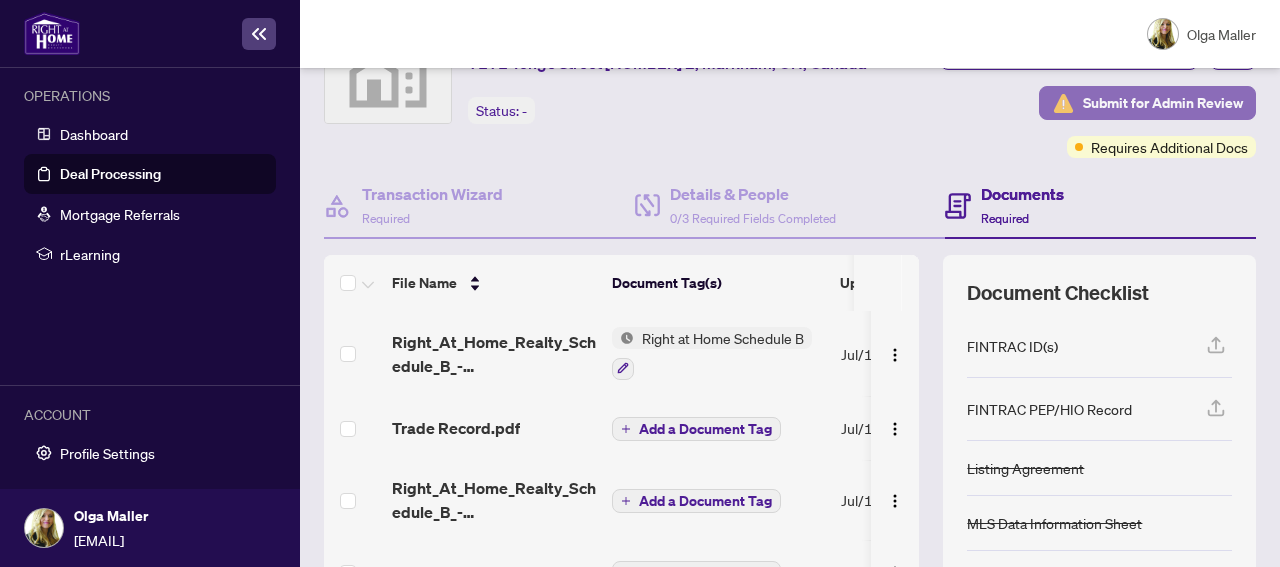 click on "Submit for Admin Review" at bounding box center (1163, 103) 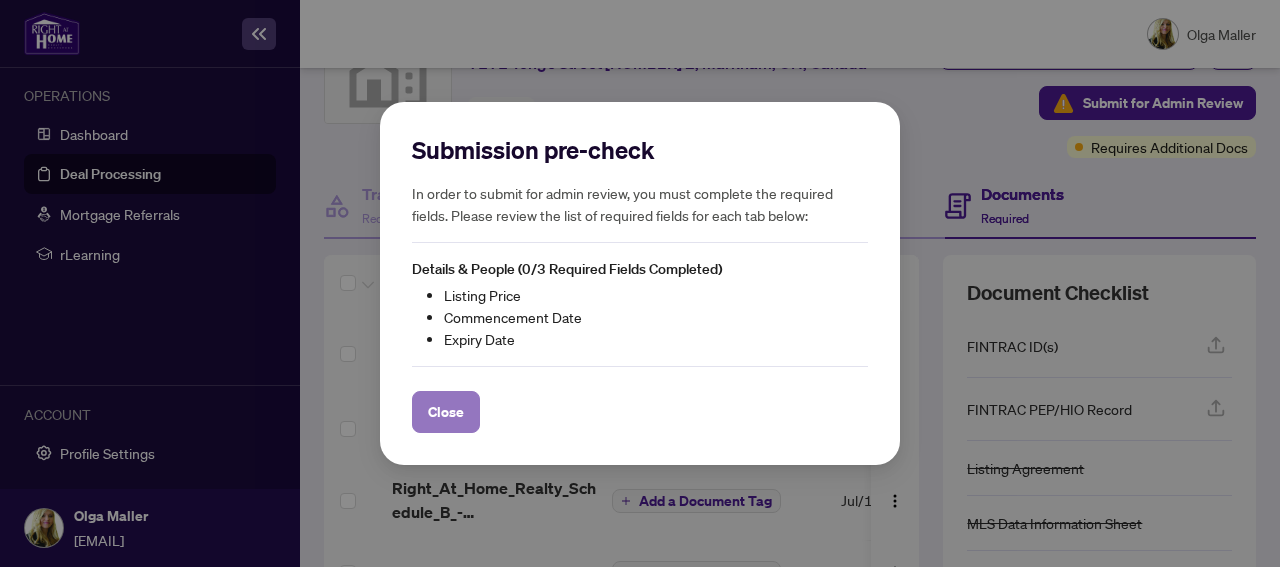 click on "Close" at bounding box center (446, 412) 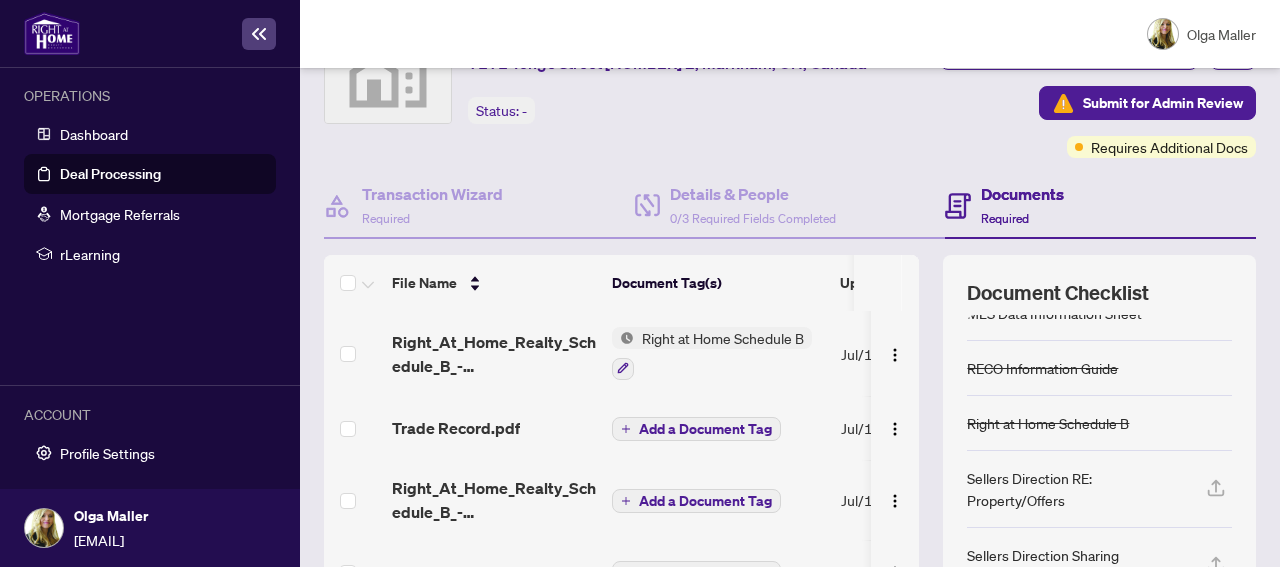 scroll, scrollTop: 213, scrollLeft: 0, axis: vertical 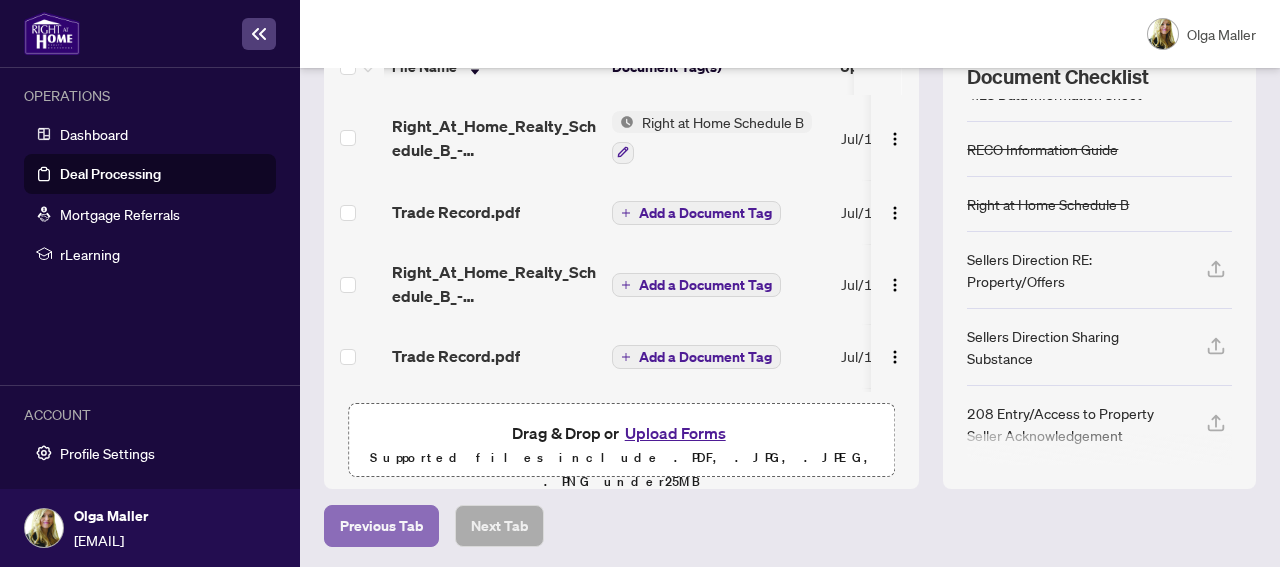 click on "Previous Tab" at bounding box center (381, 526) 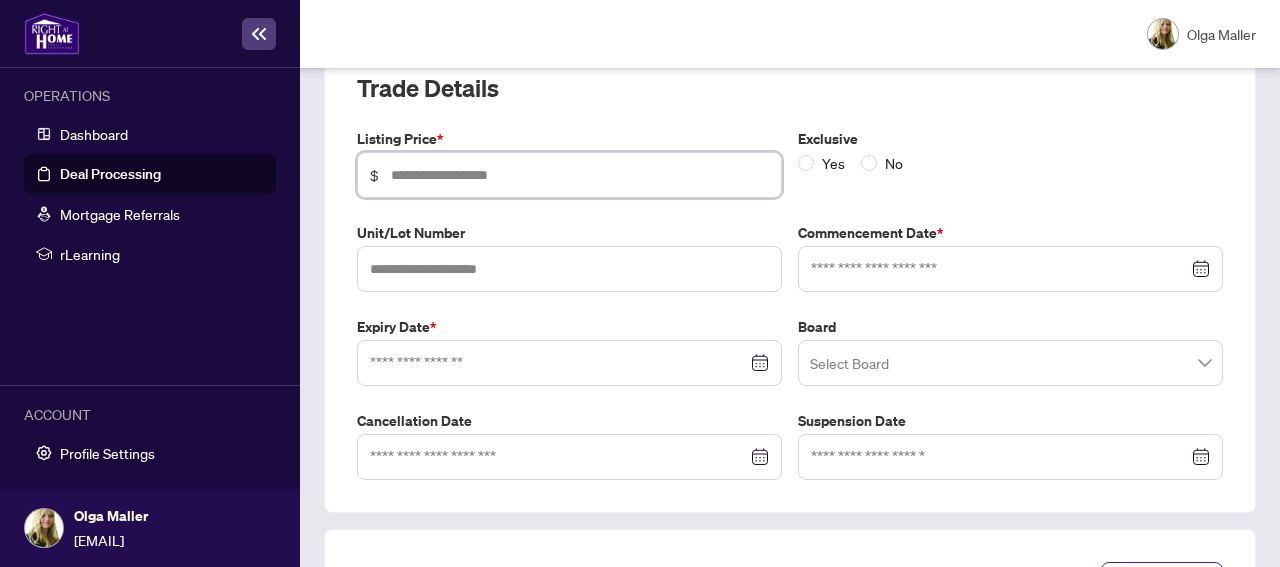 click at bounding box center [580, 175] 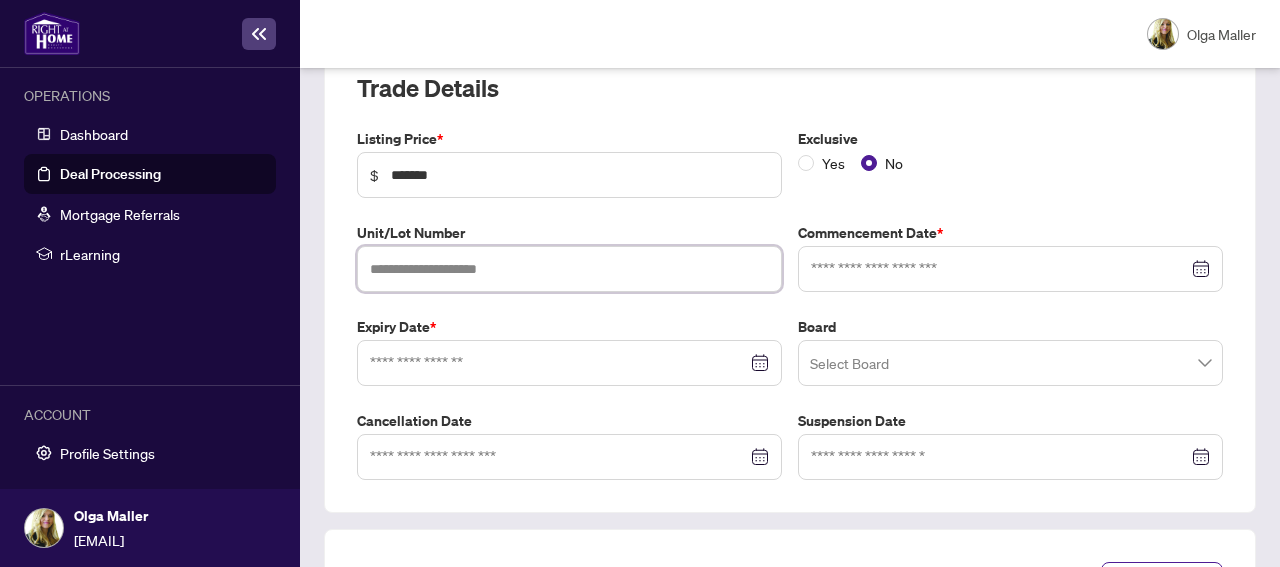 click at bounding box center (569, 269) 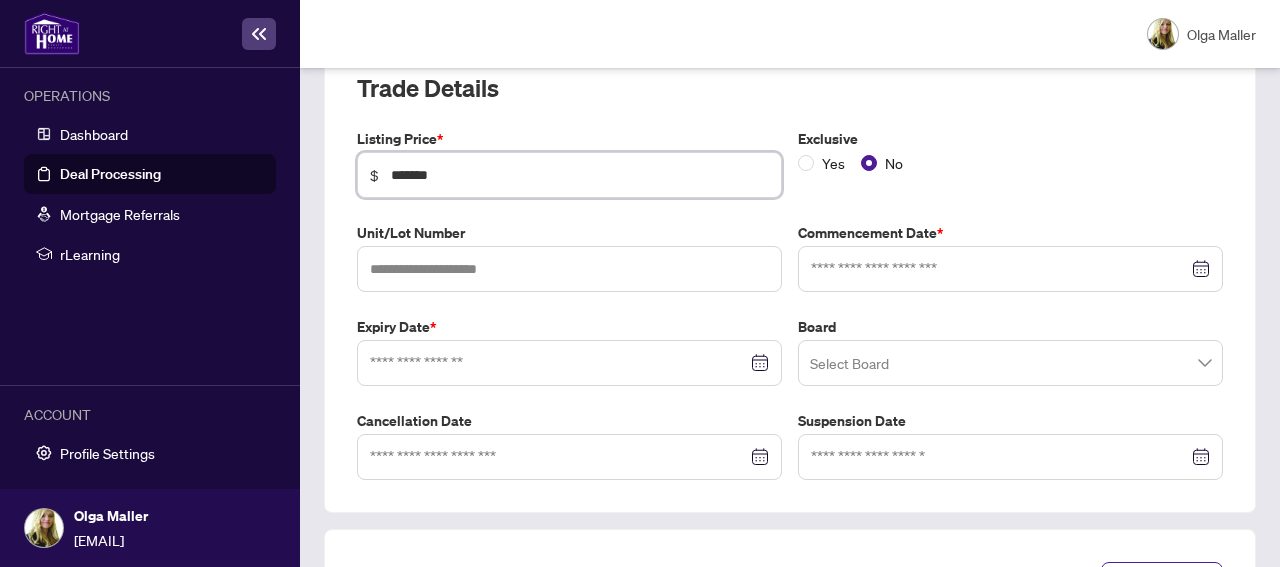 drag, startPoint x: 396, startPoint y: 176, endPoint x: 413, endPoint y: 176, distance: 17 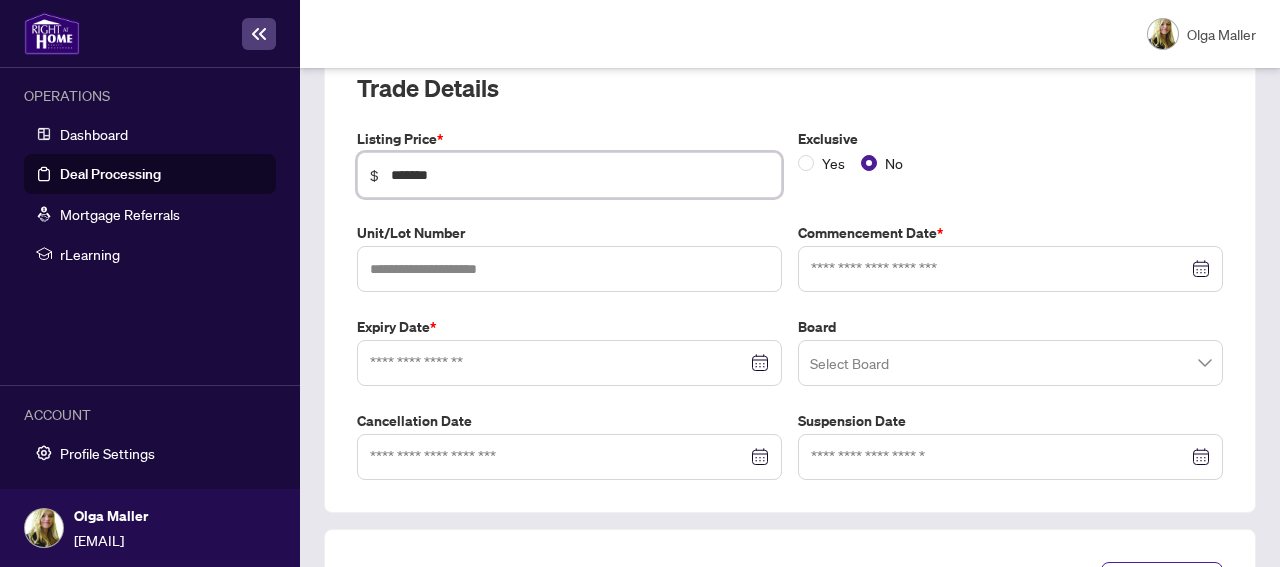 type on "*******" 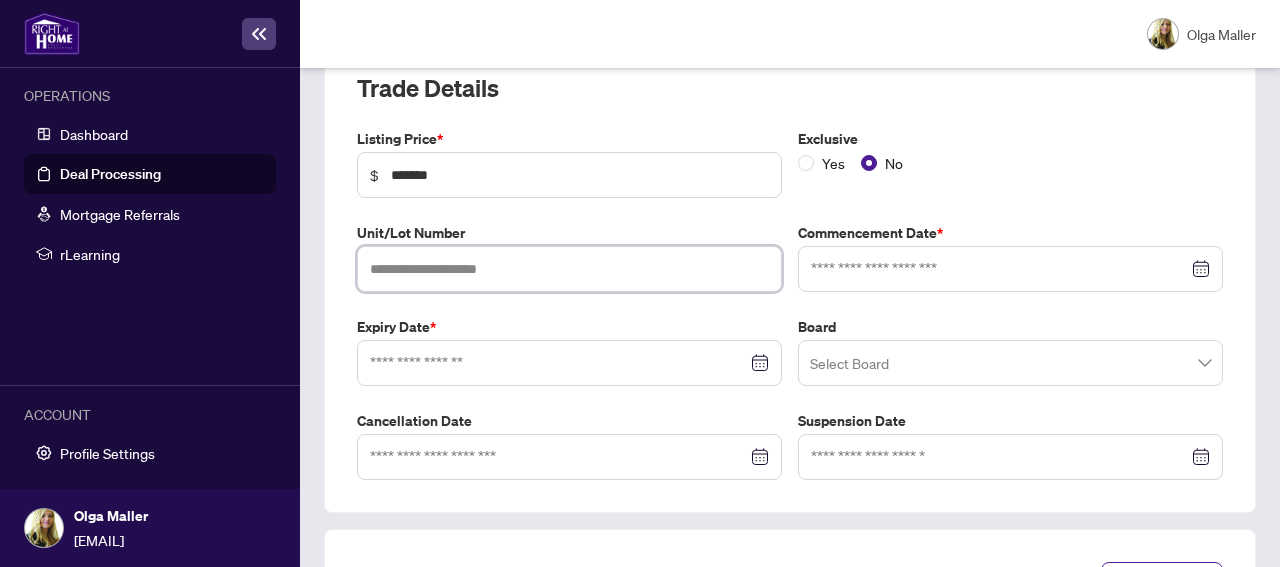 click at bounding box center [569, 269] 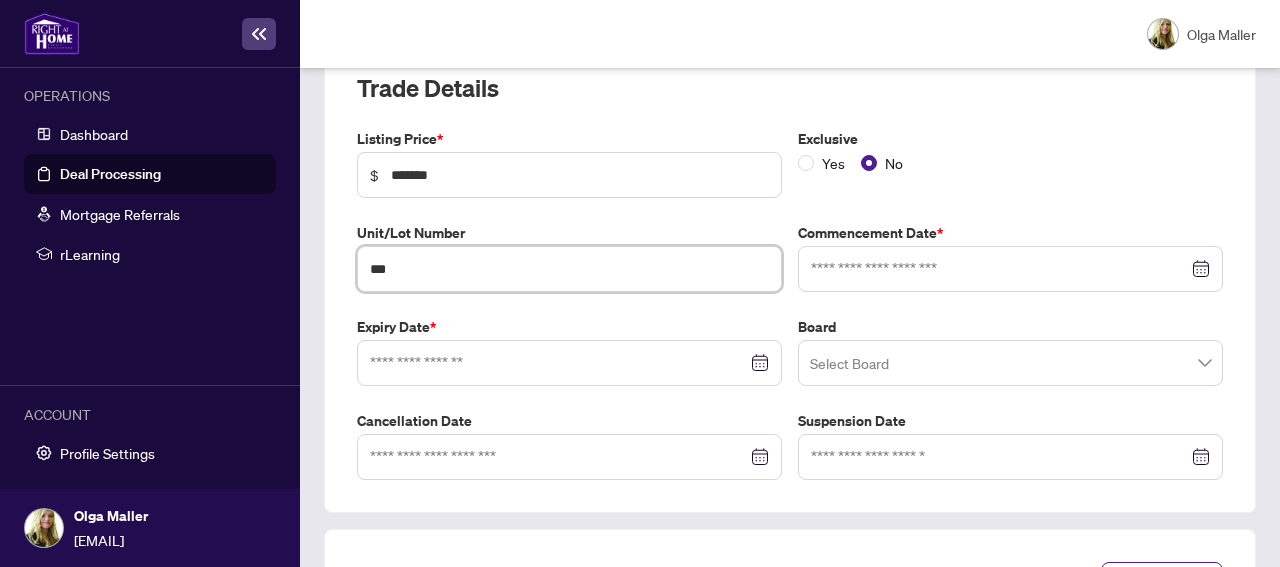 type on "***" 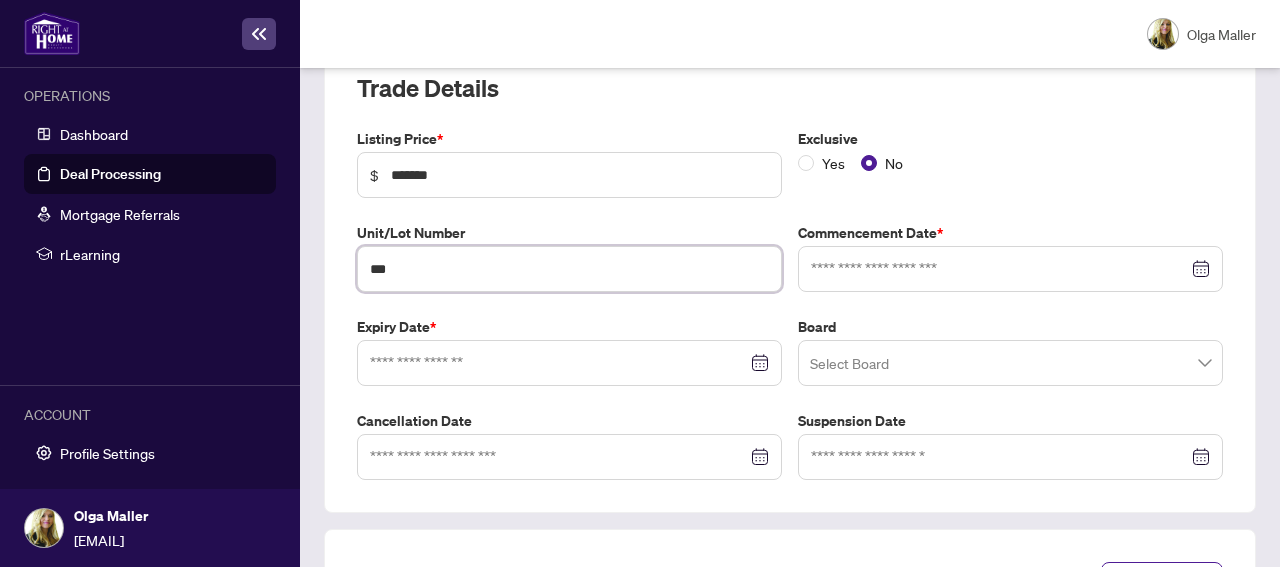 click at bounding box center (1010, 269) 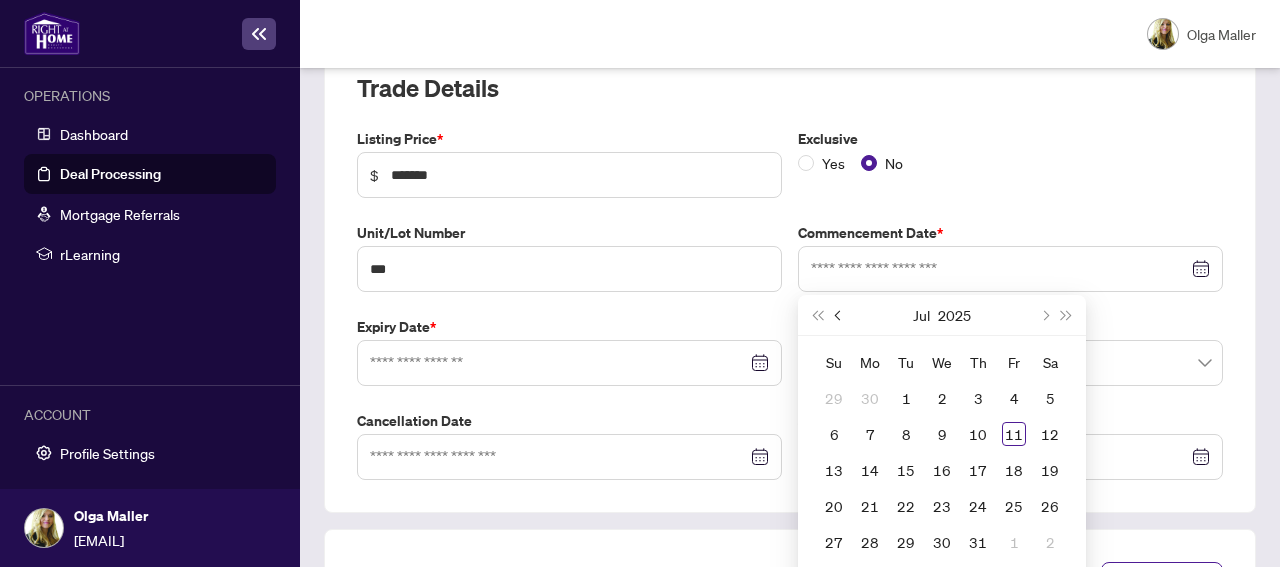 click at bounding box center [840, 315] 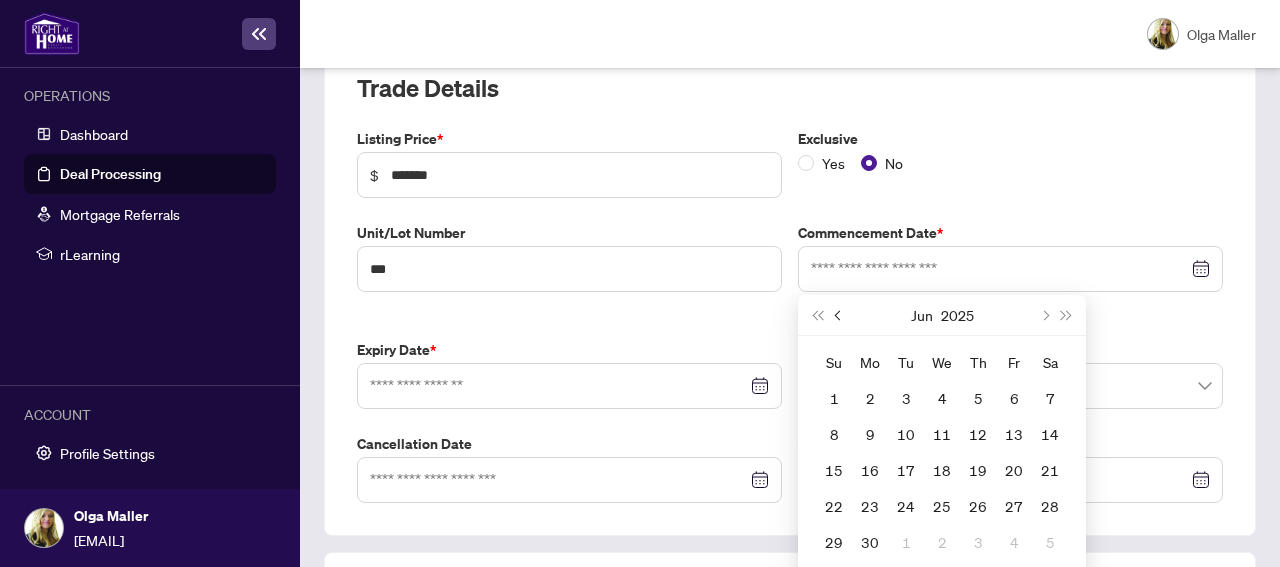 click at bounding box center (840, 315) 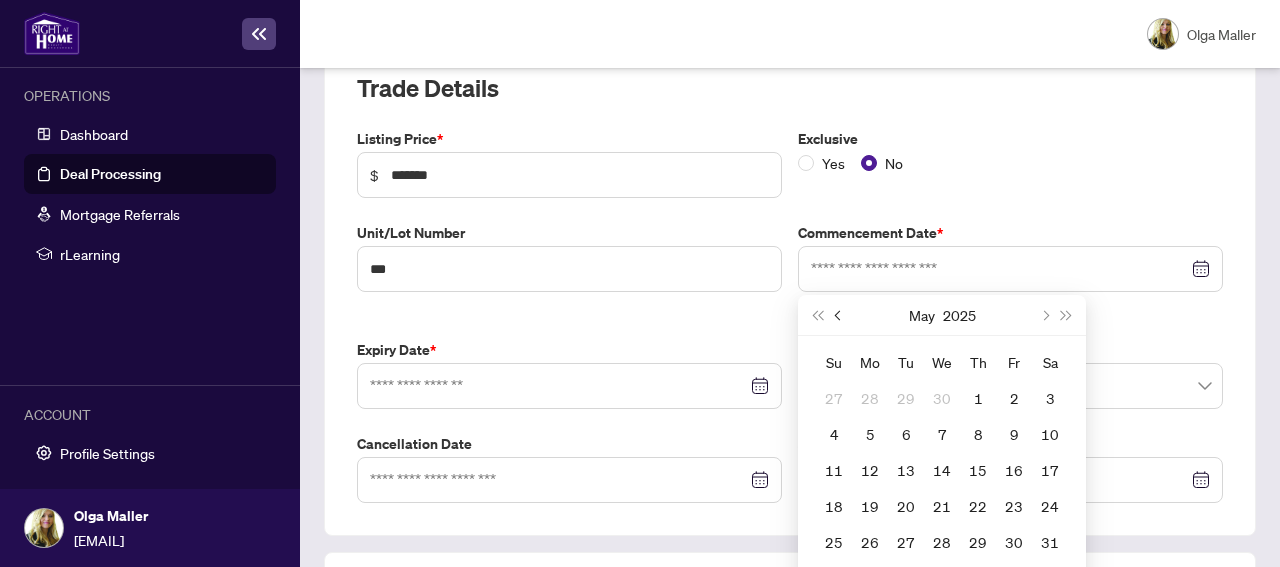 click at bounding box center [839, 315] 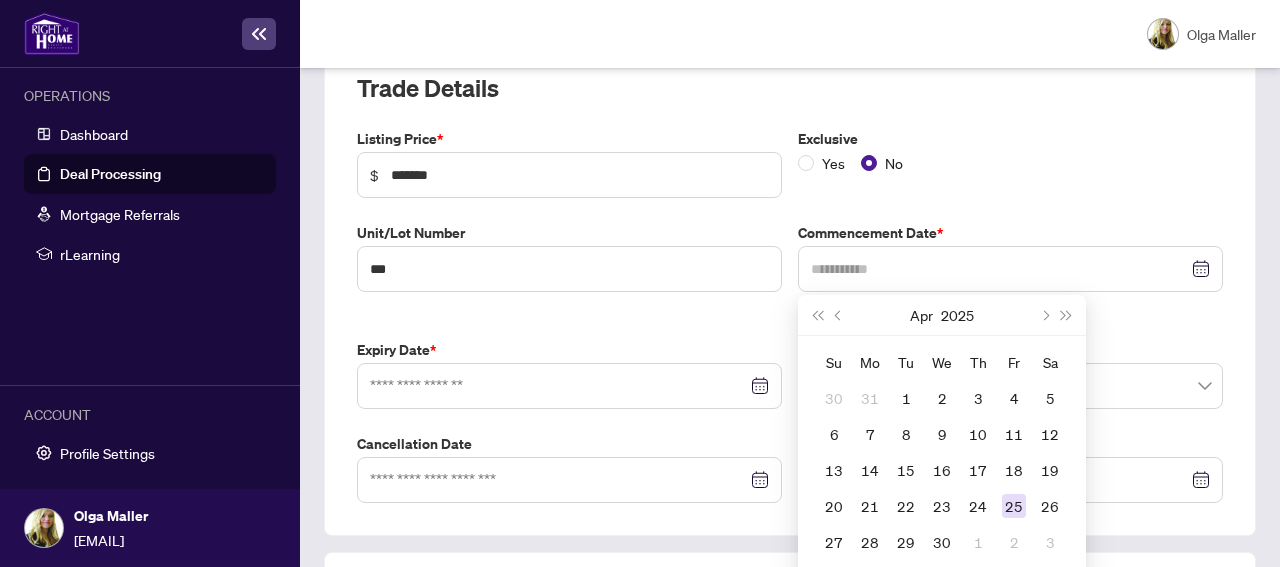 type on "**********" 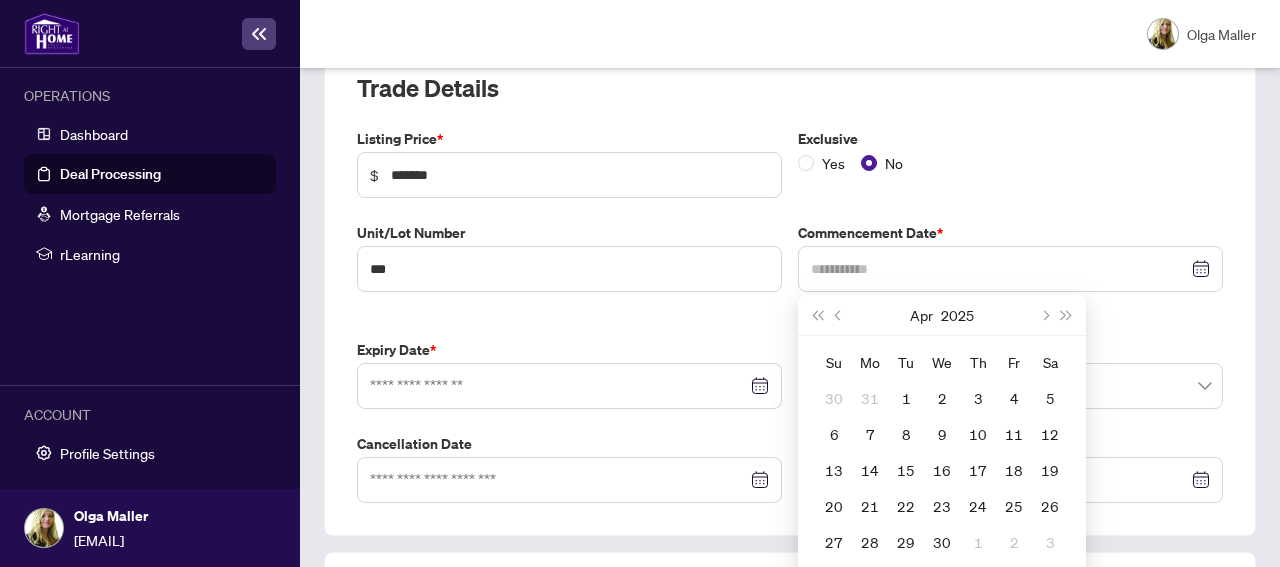 click on "25" at bounding box center (1014, 506) 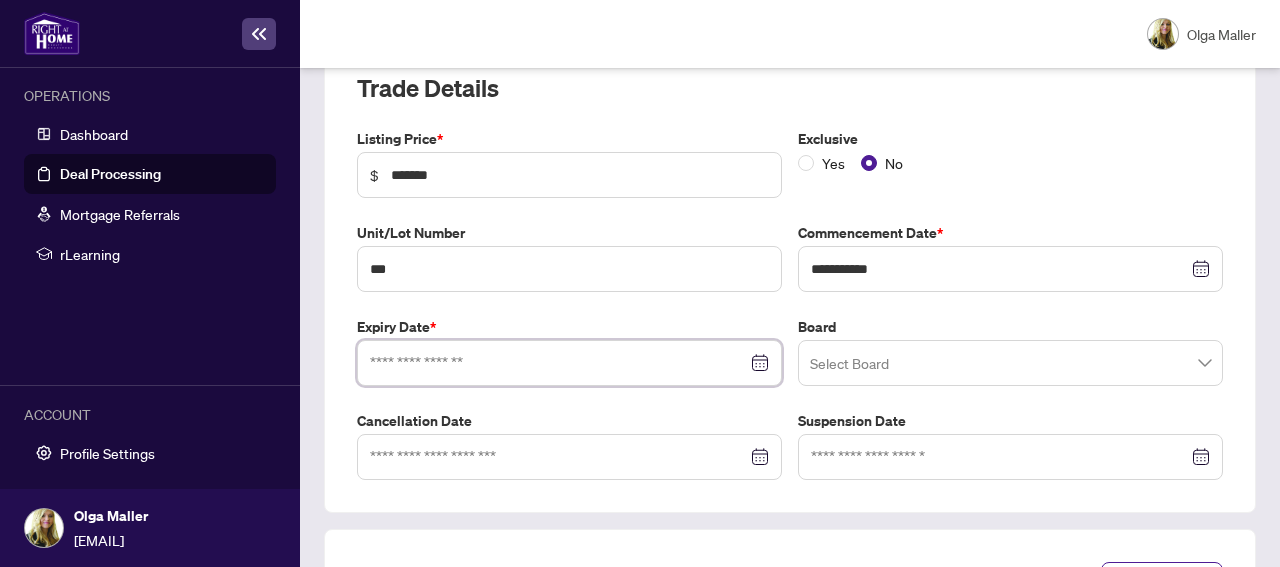 click at bounding box center [558, 363] 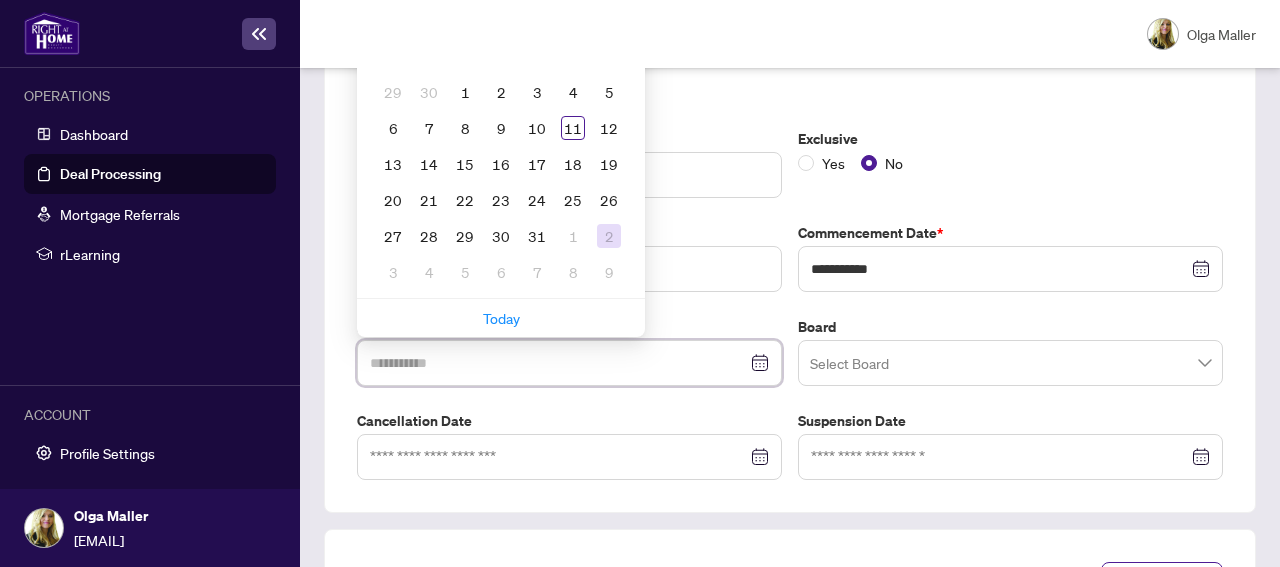 type on "**********" 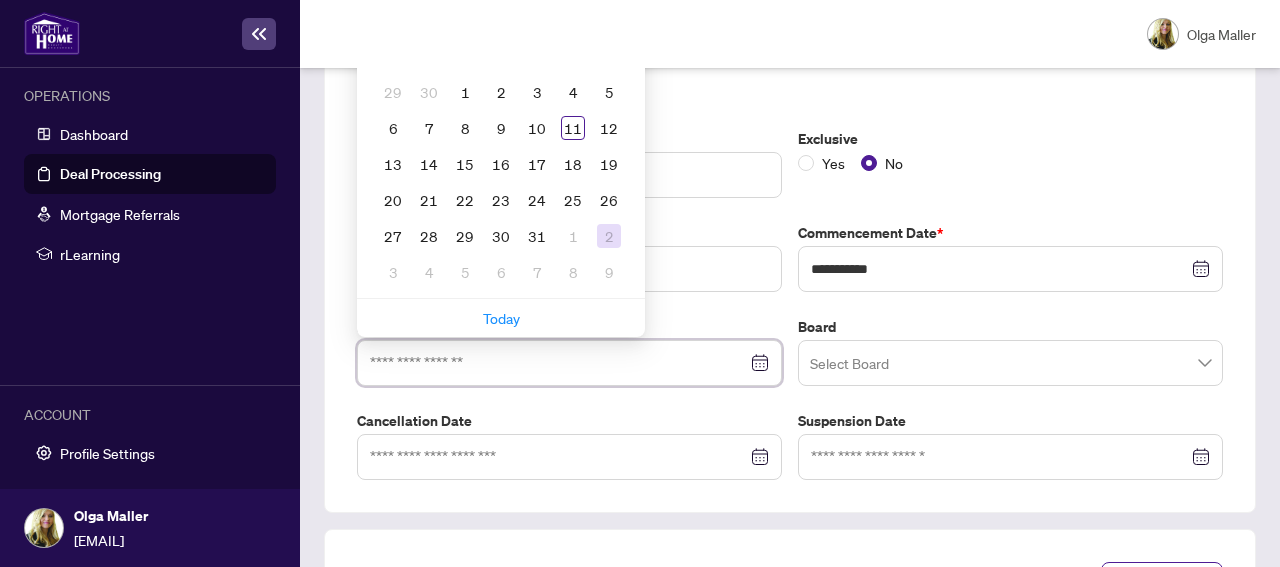 scroll, scrollTop: 103, scrollLeft: 0, axis: vertical 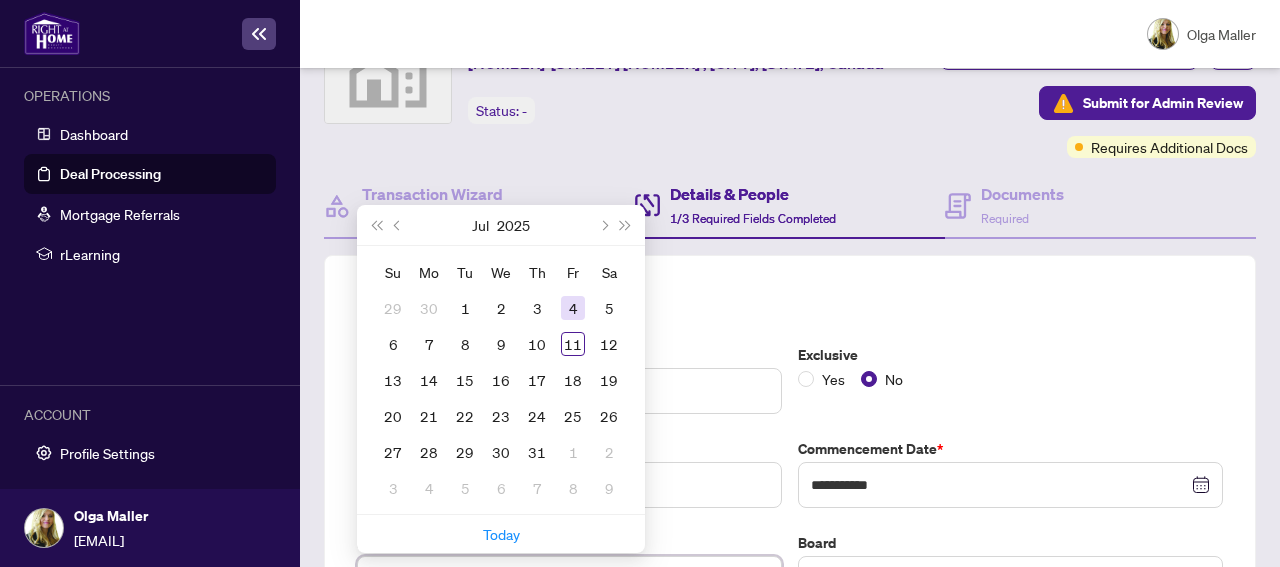 type on "**********" 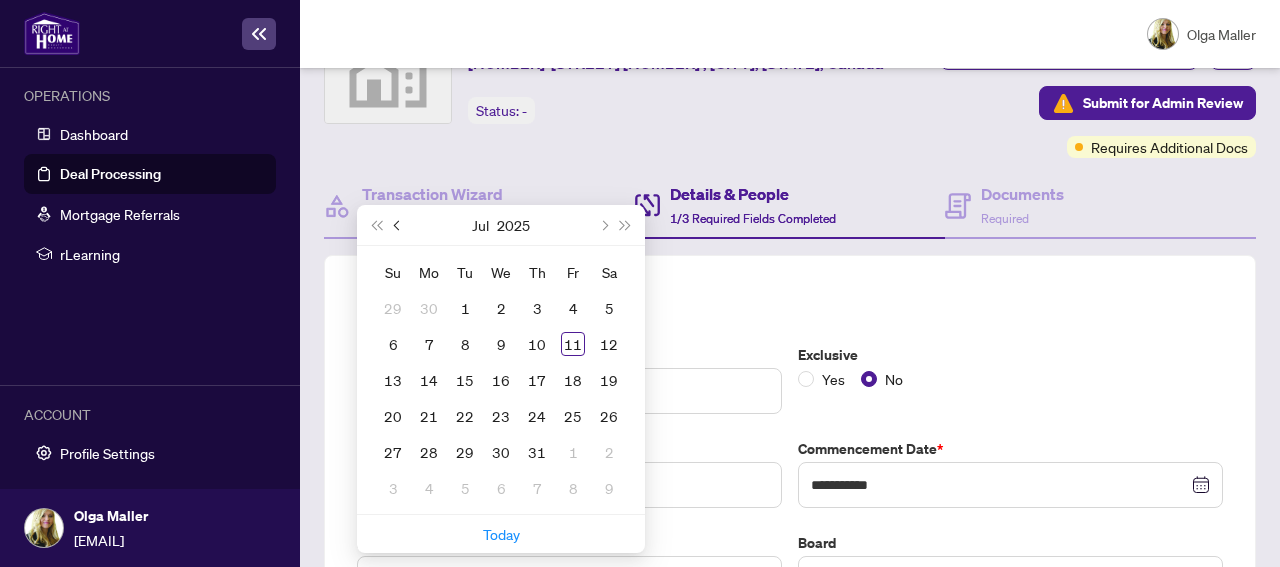 click at bounding box center [398, 225] 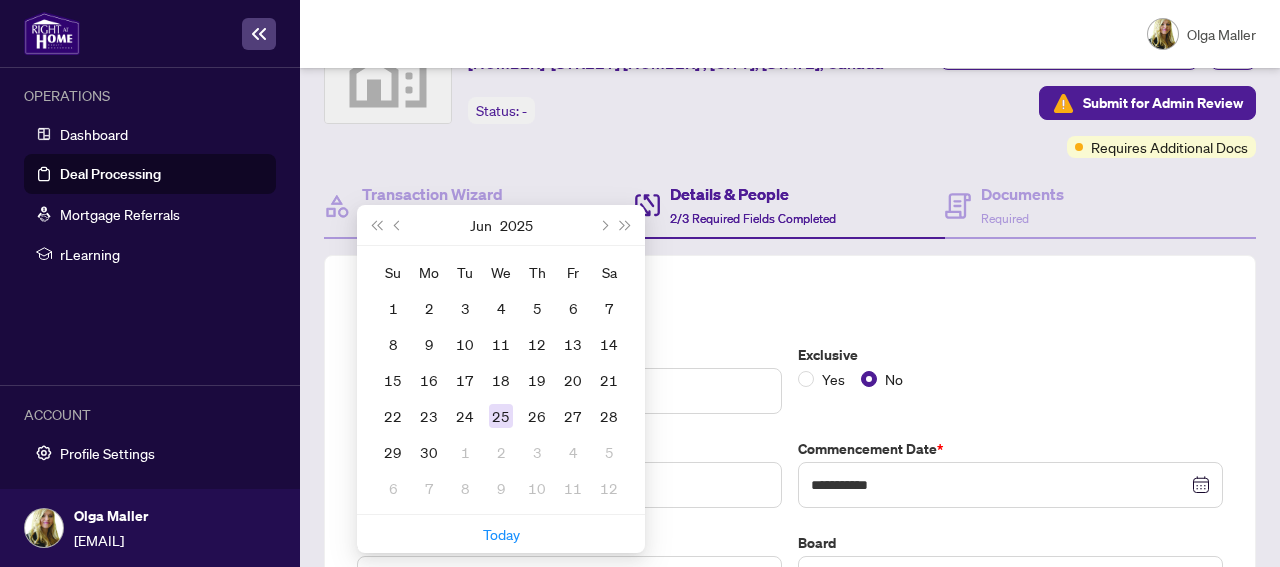 type on "**********" 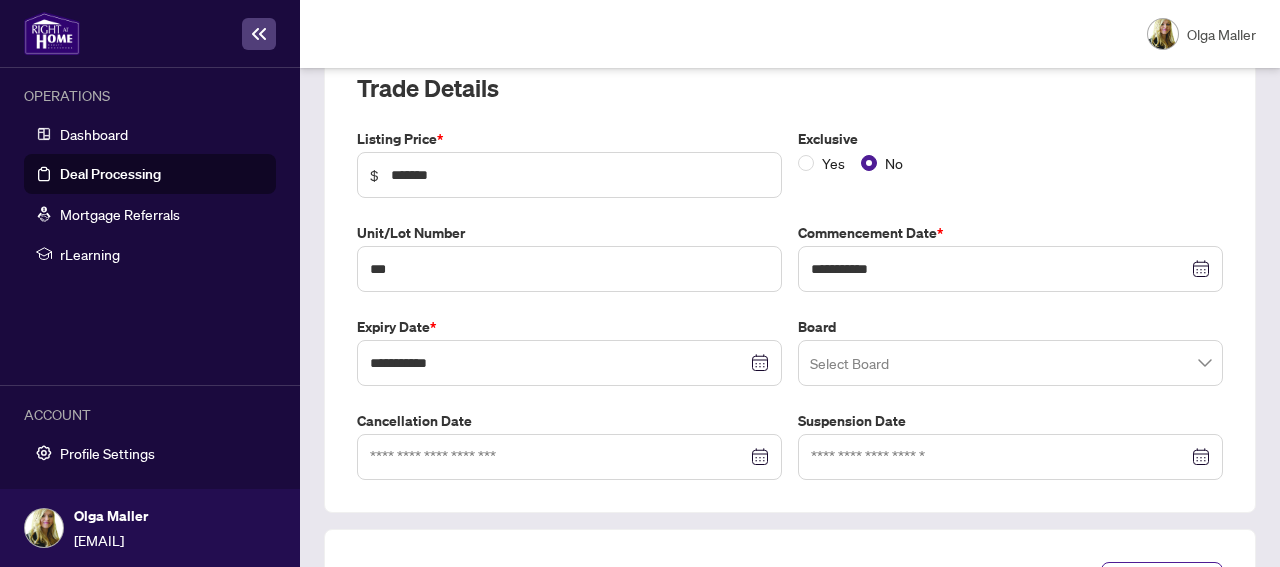 scroll, scrollTop: 427, scrollLeft: 0, axis: vertical 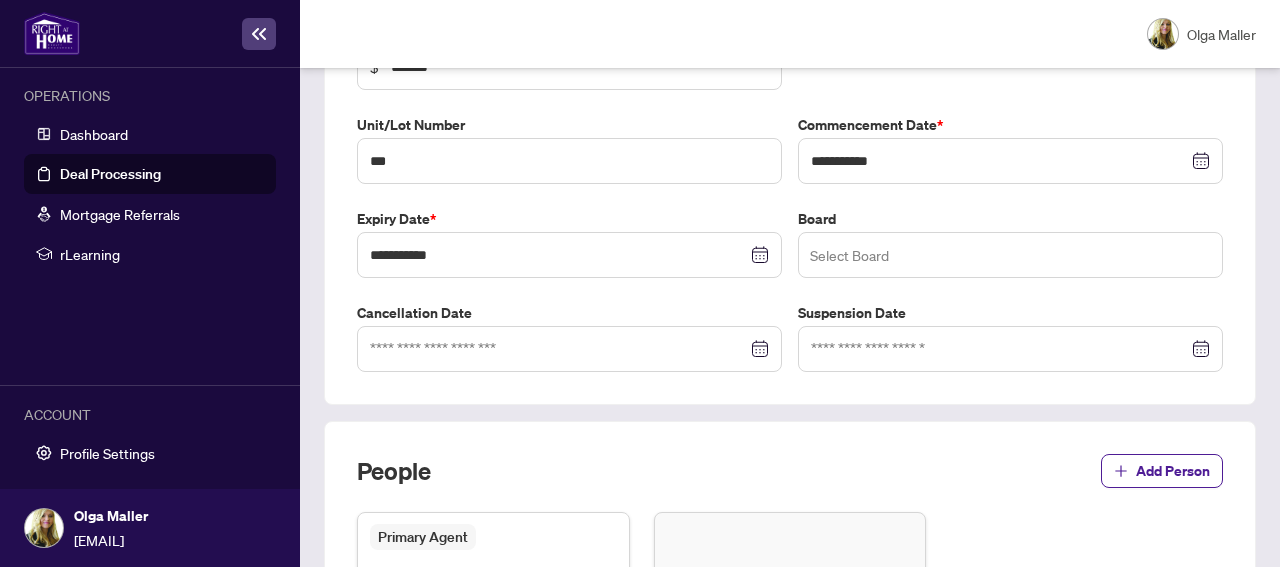 click at bounding box center [1010, 255] 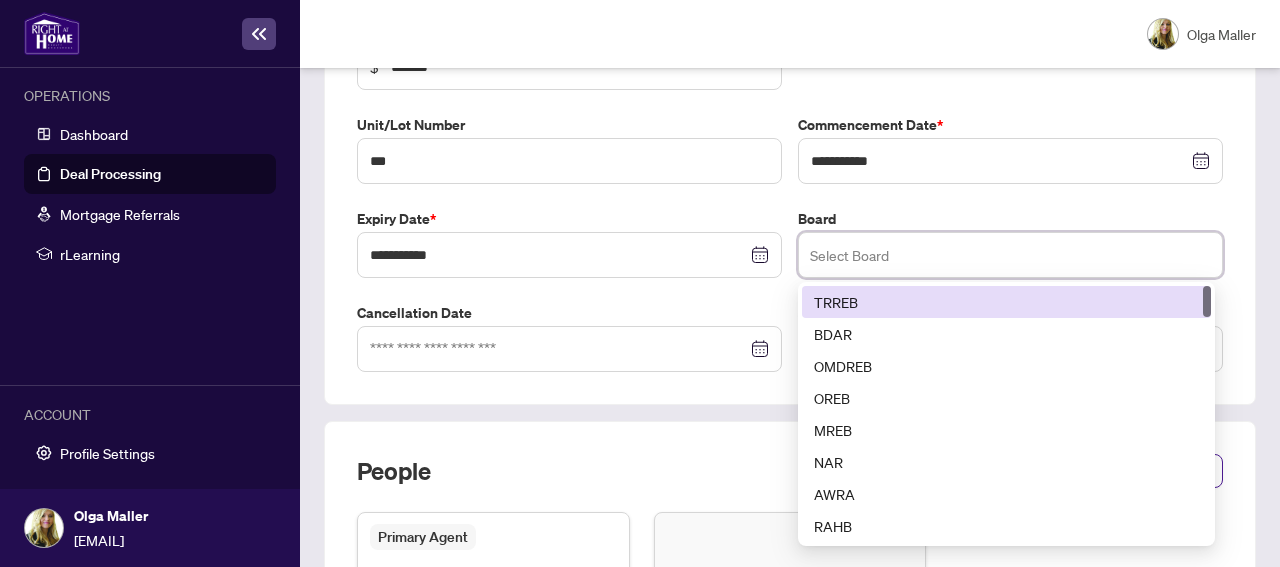 click on "TRREB" at bounding box center (1006, 302) 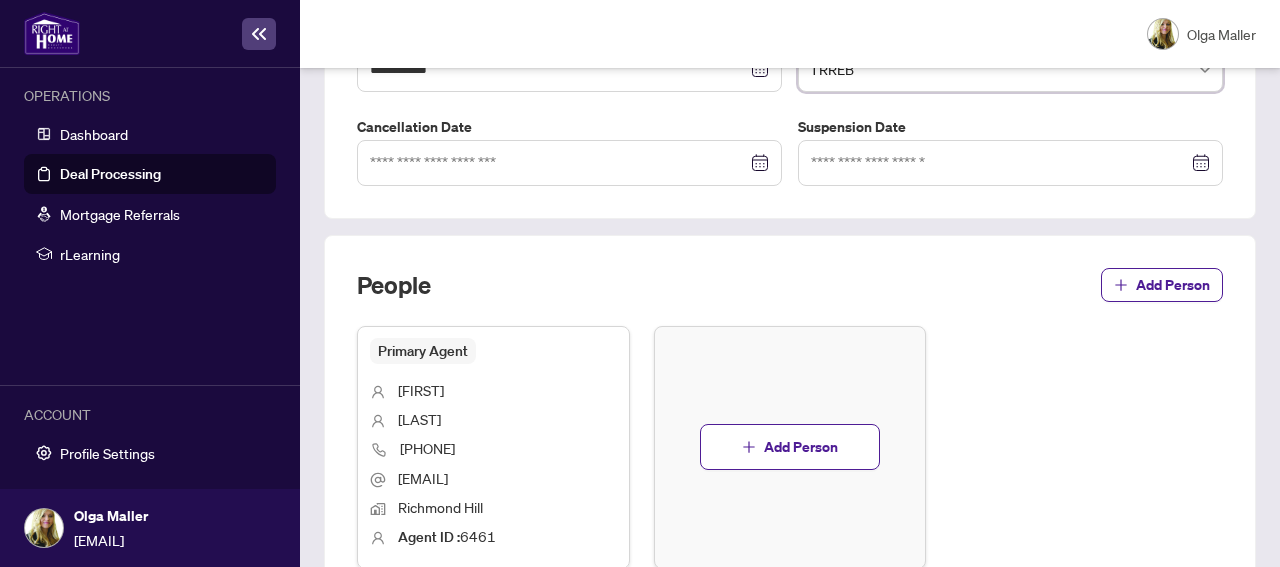 scroll, scrollTop: 721, scrollLeft: 0, axis: vertical 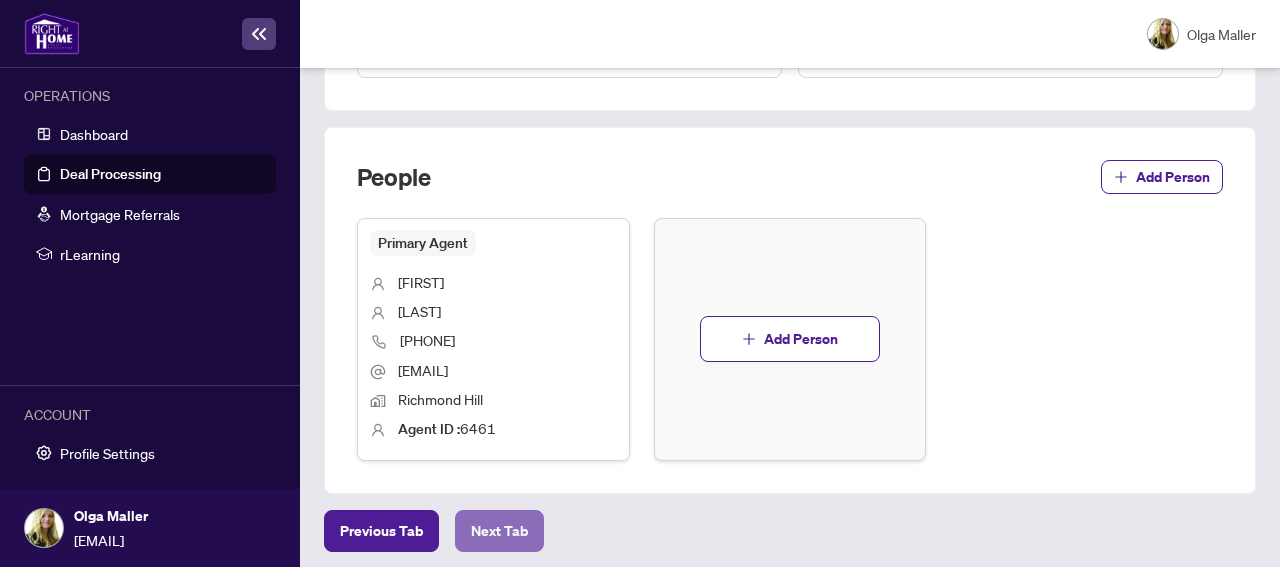 click on "Next Tab" at bounding box center [499, 531] 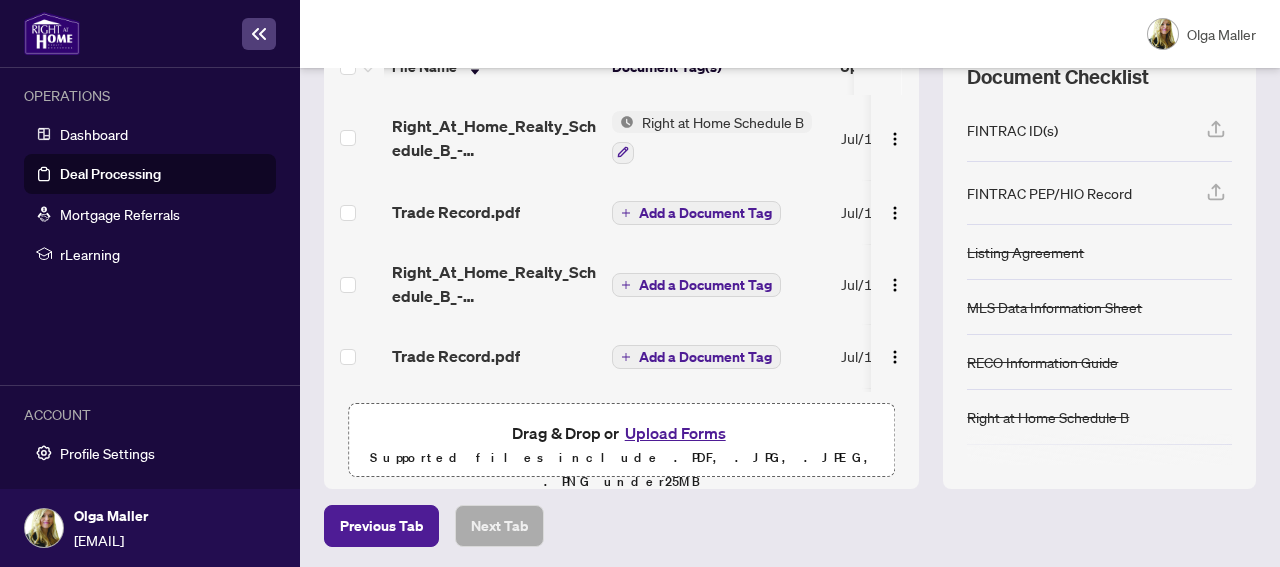 scroll, scrollTop: 0, scrollLeft: 0, axis: both 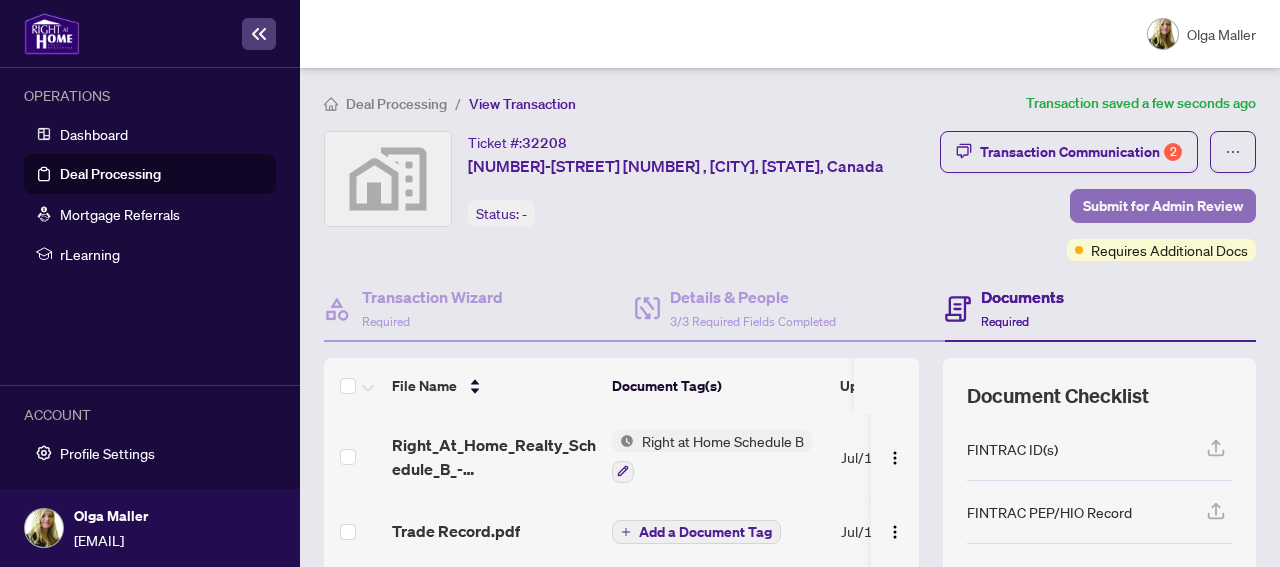click on "Submit for Admin Review" at bounding box center [1163, 206] 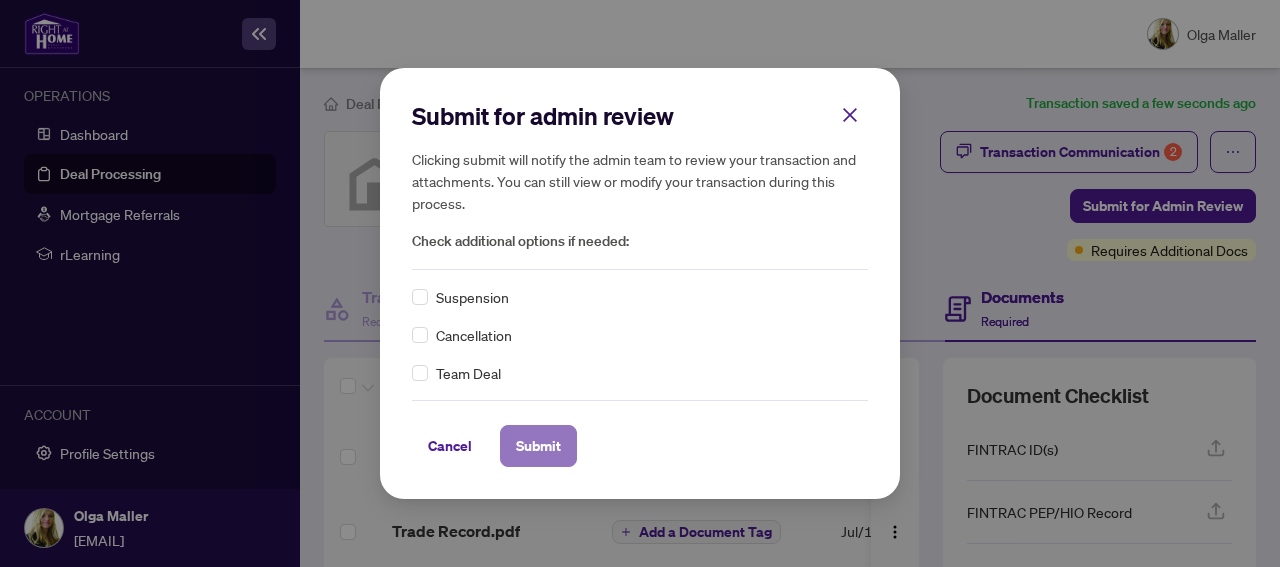 click on "Submit" at bounding box center (538, 446) 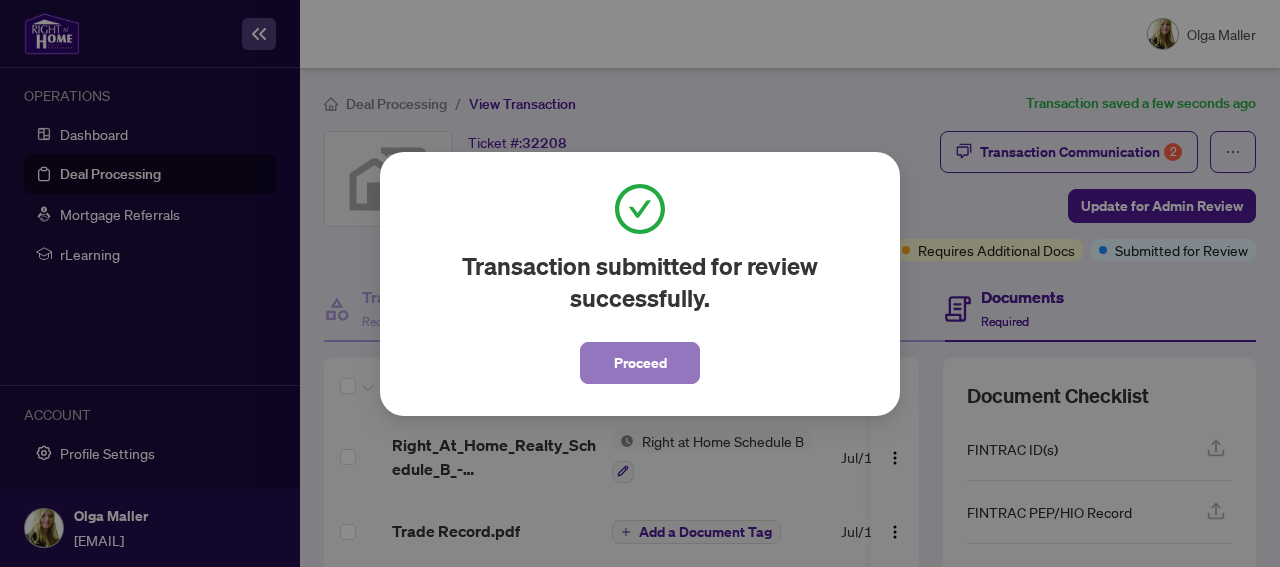 click on "Proceed" at bounding box center (640, 363) 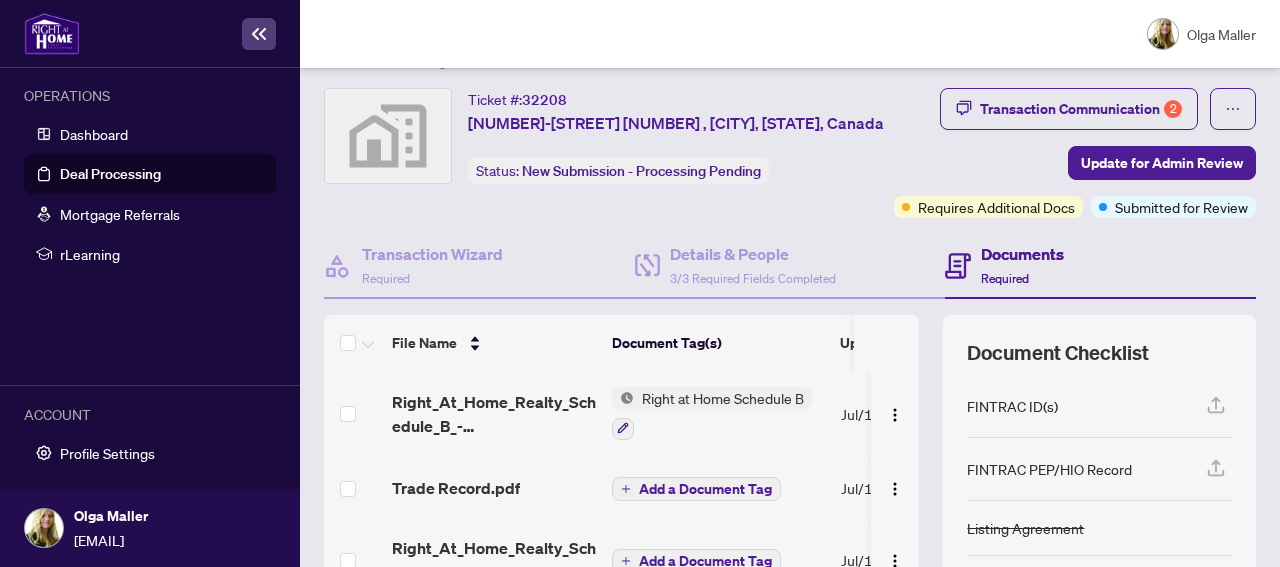 scroll, scrollTop: 0, scrollLeft: 0, axis: both 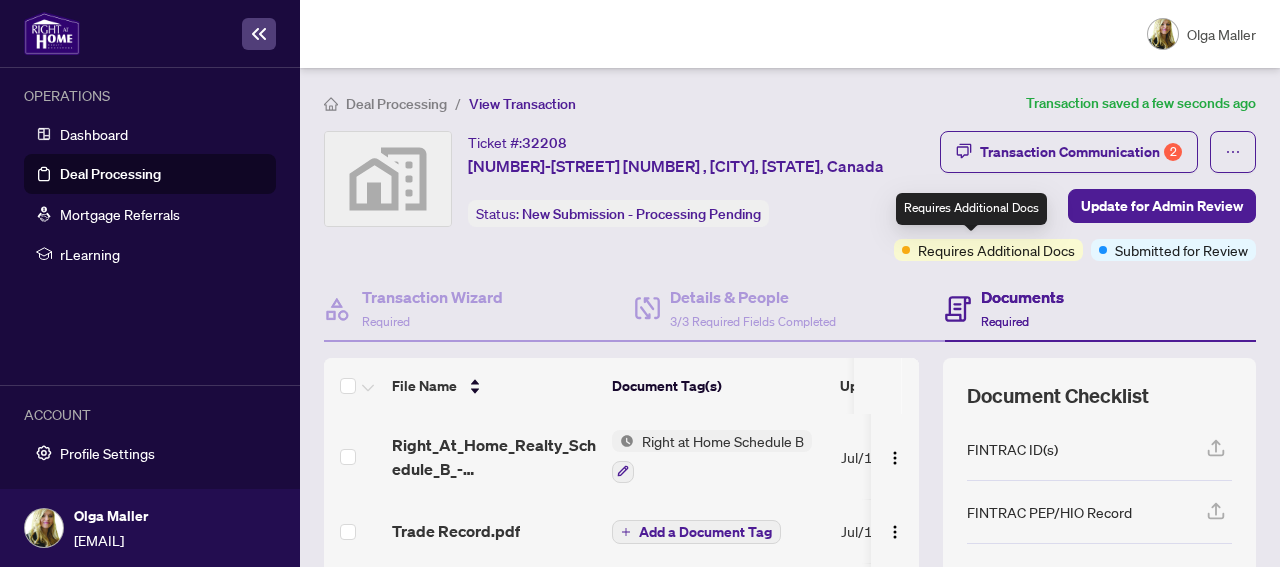 click on "Requires Additional Docs" at bounding box center [996, 250] 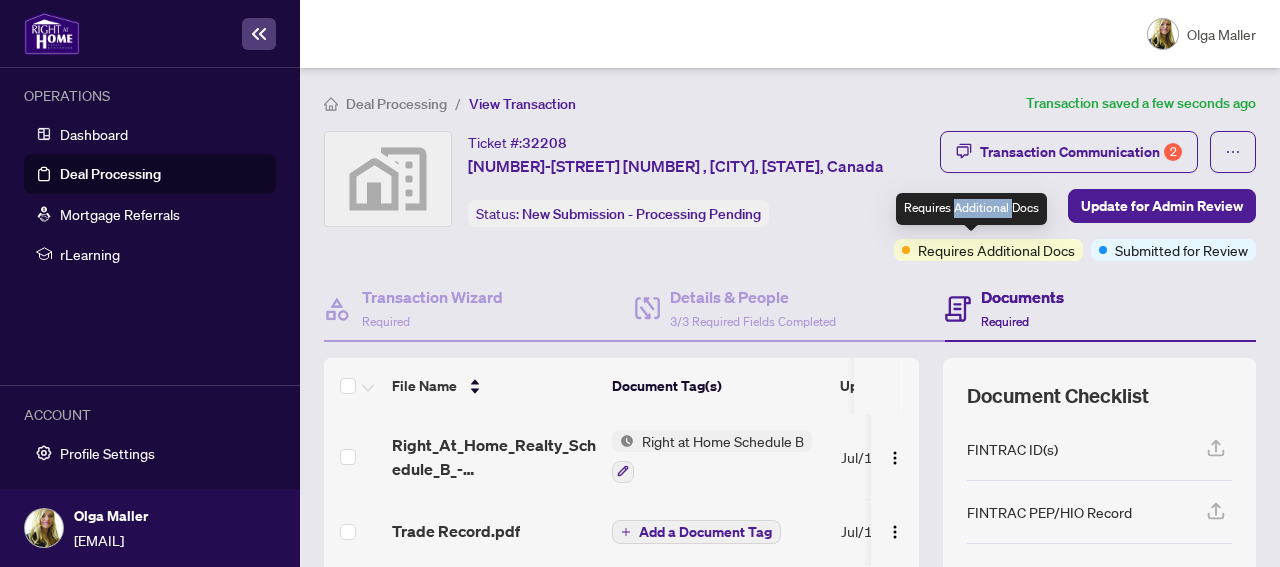 click on "Requires Additional Docs" at bounding box center [971, 209] 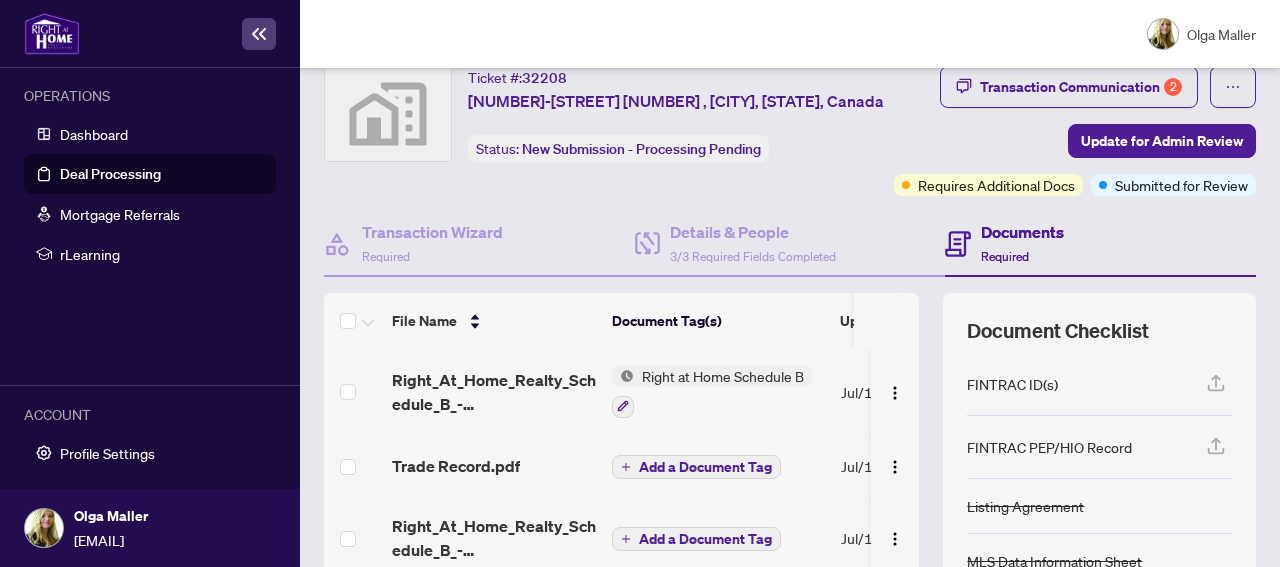 scroll, scrollTop: 108, scrollLeft: 0, axis: vertical 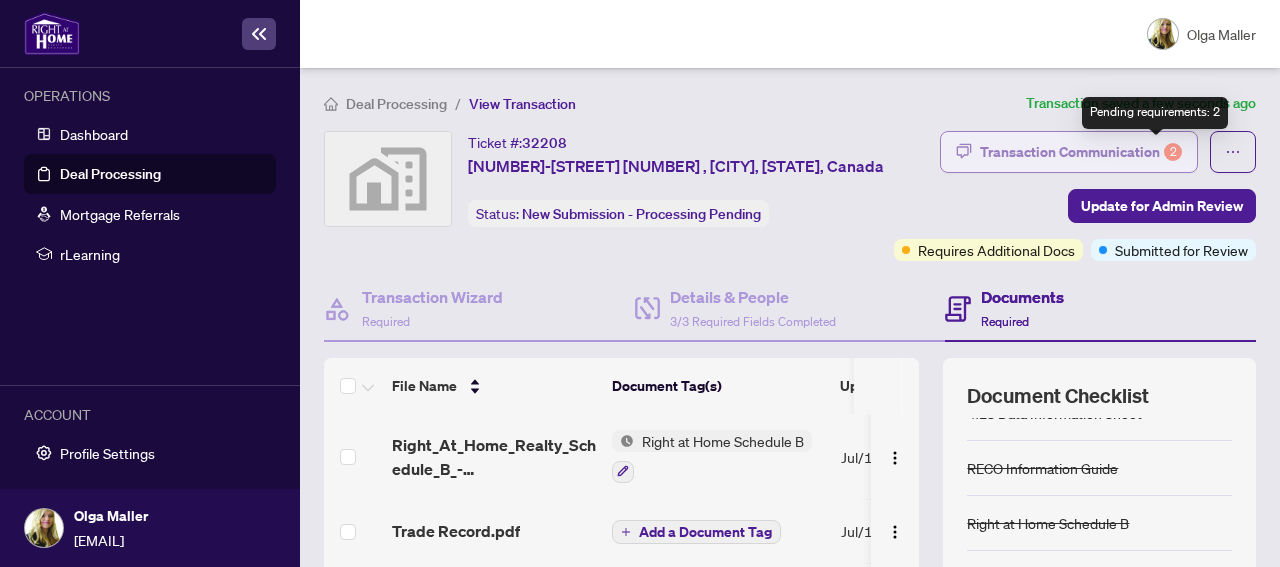click on "2" at bounding box center (1173, 152) 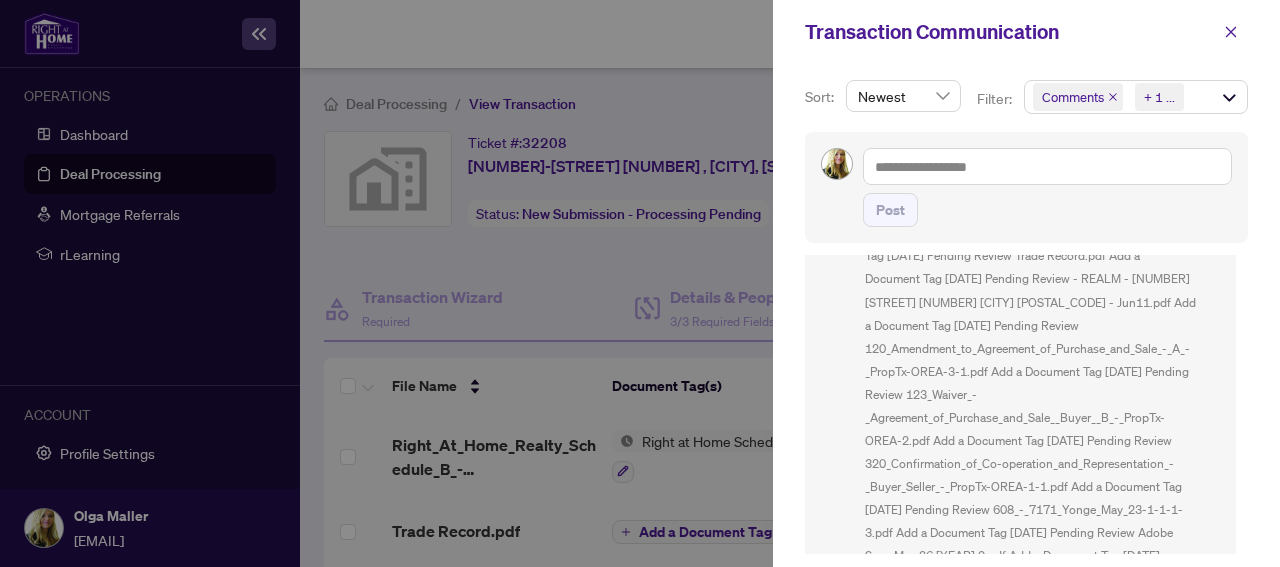 scroll, scrollTop: 93, scrollLeft: 0, axis: vertical 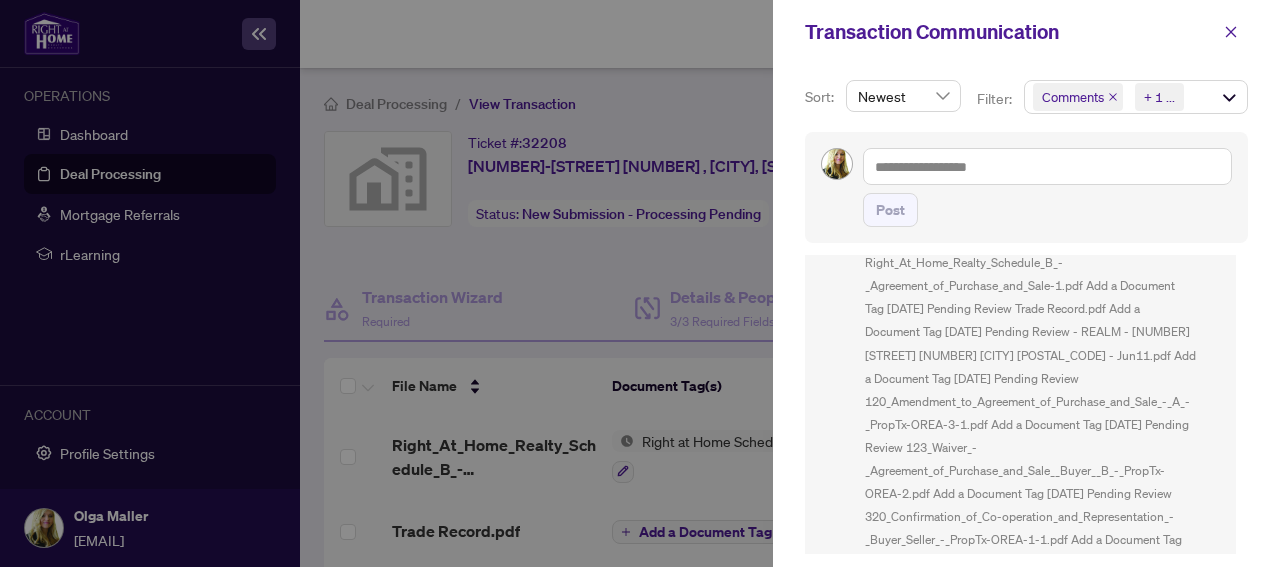 drag, startPoint x: 917, startPoint y: 411, endPoint x: 1066, endPoint y: 415, distance: 149.05368 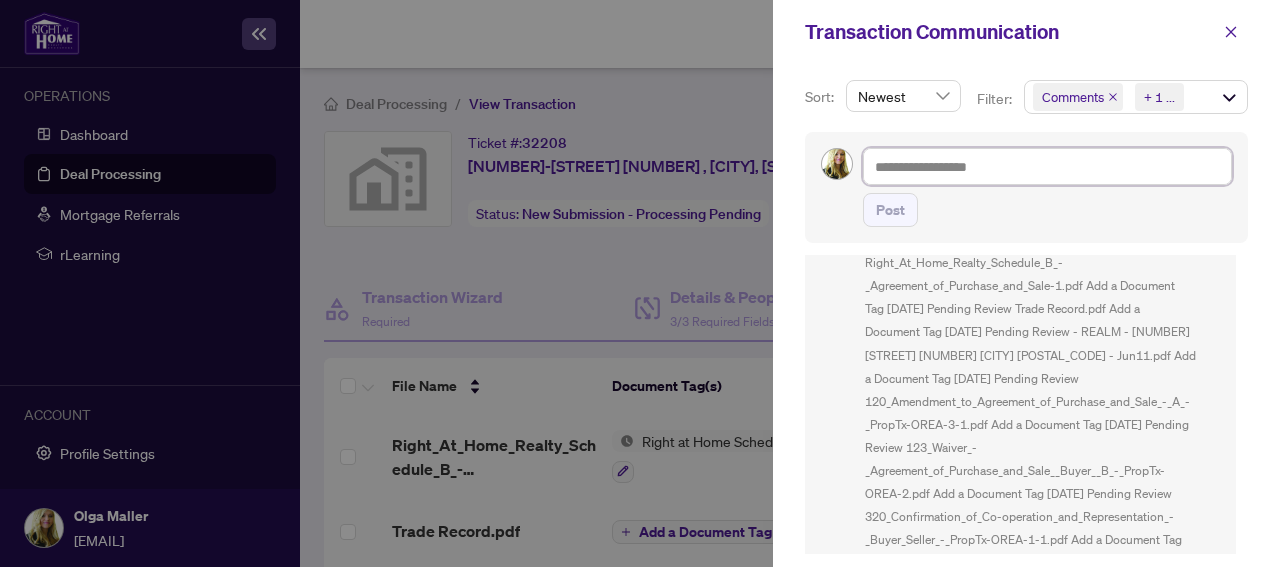 click at bounding box center [1047, 166] 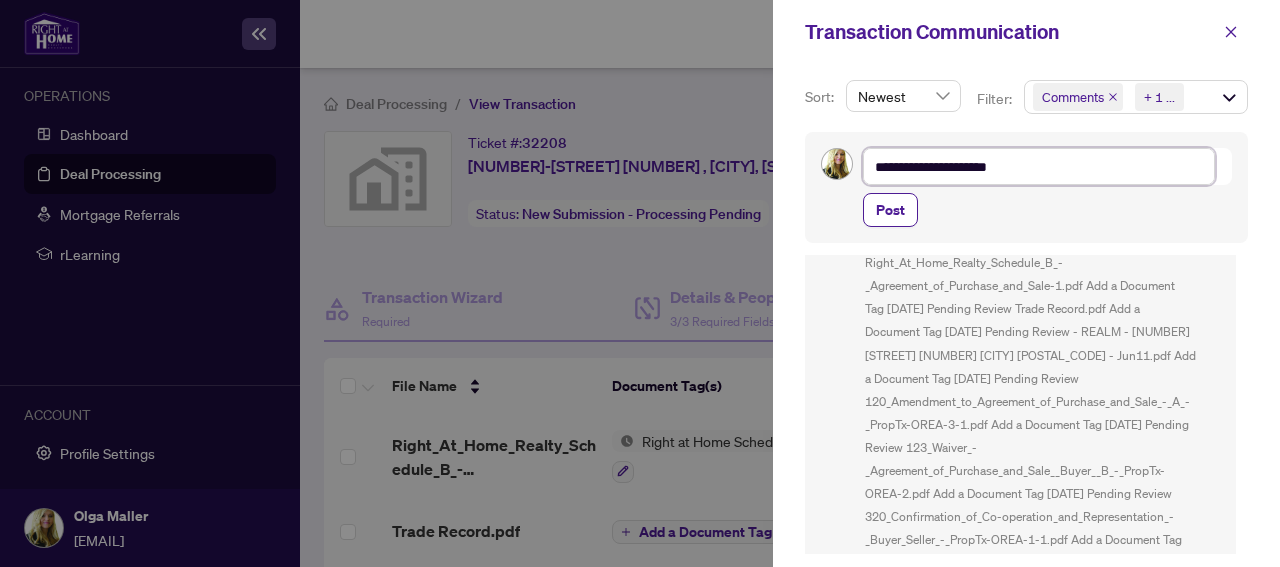 type on "**********" 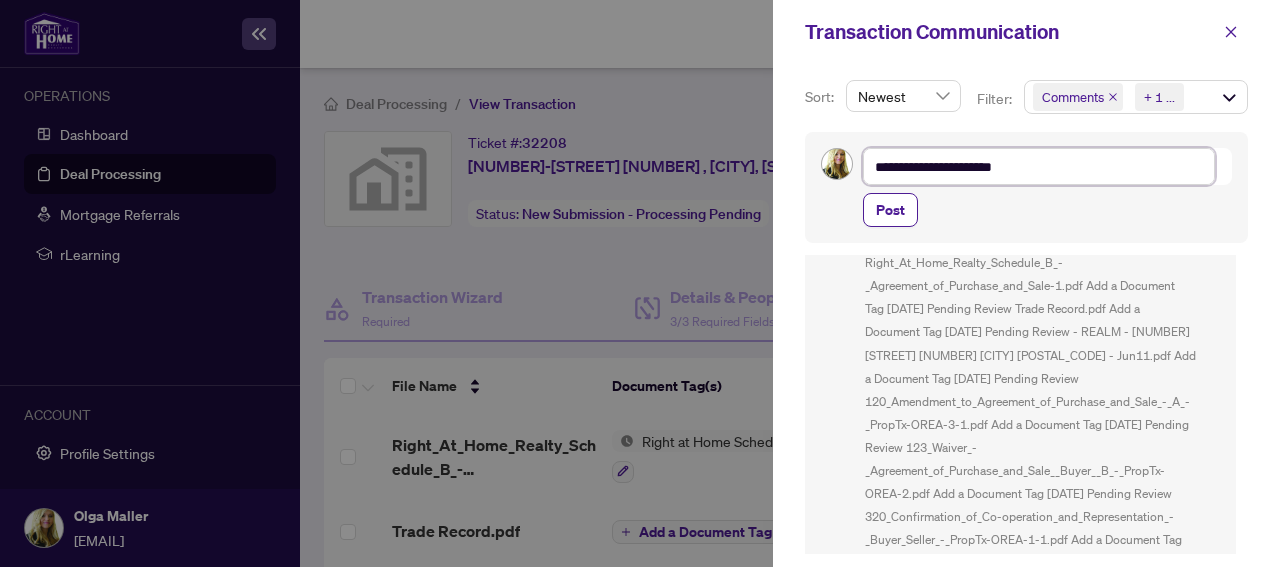 type on "**********" 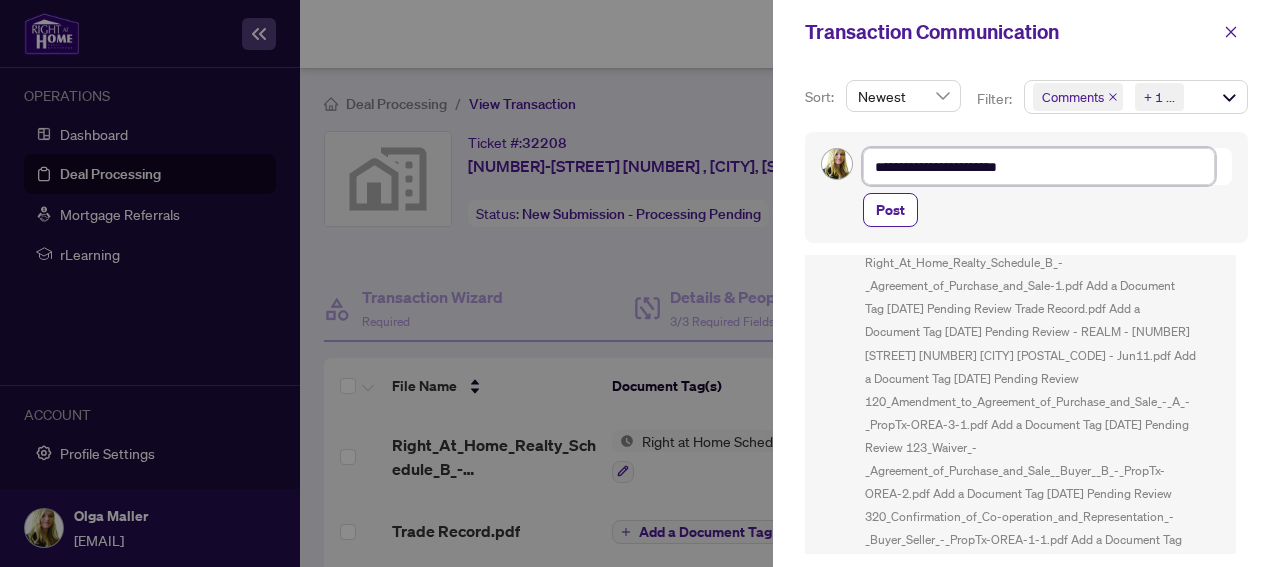 type on "**********" 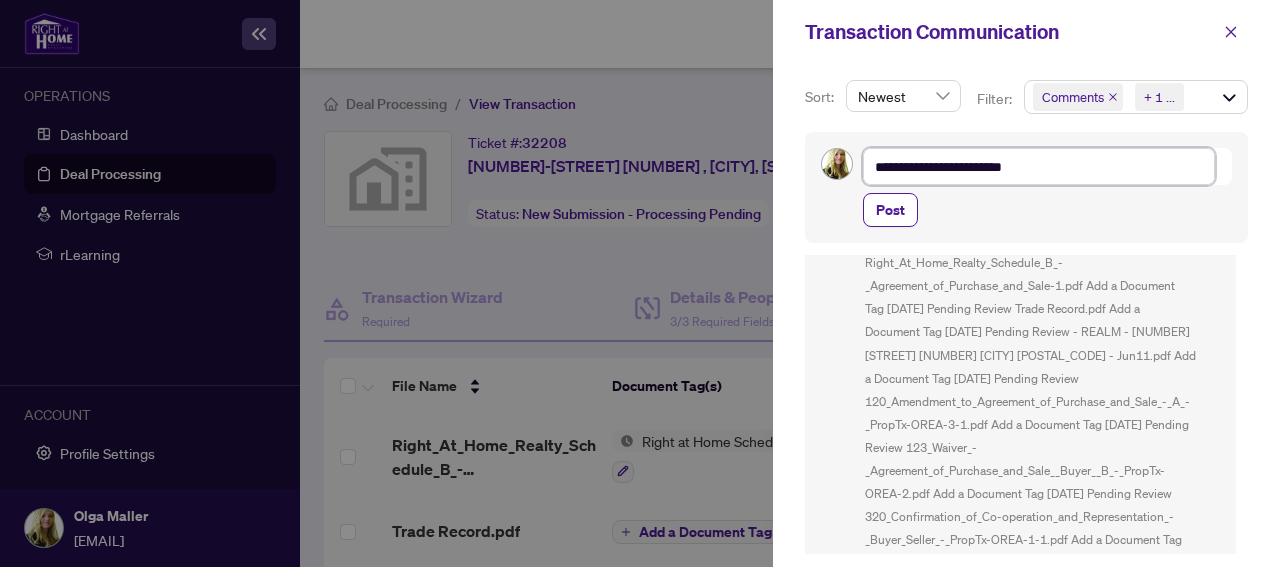 type on "**********" 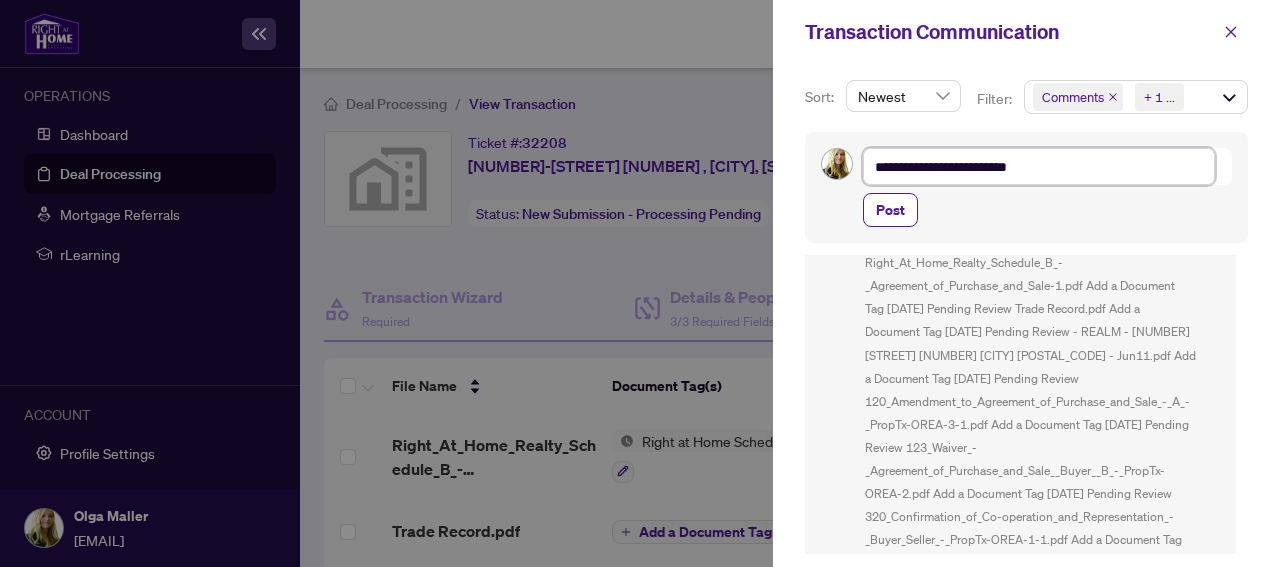 type on "**********" 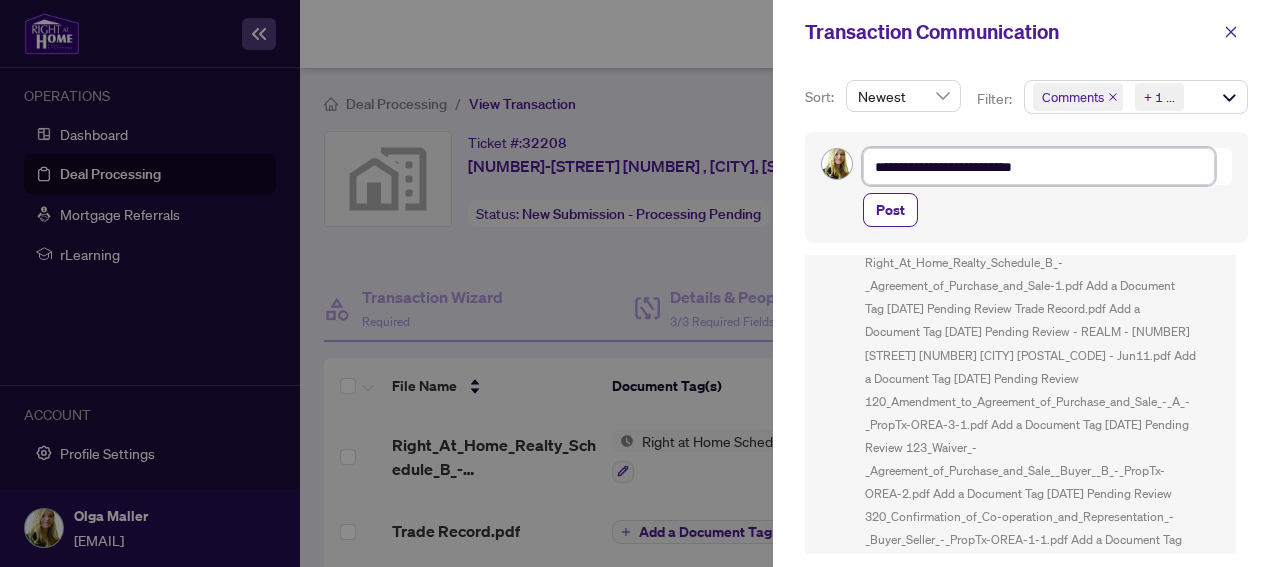 type on "**********" 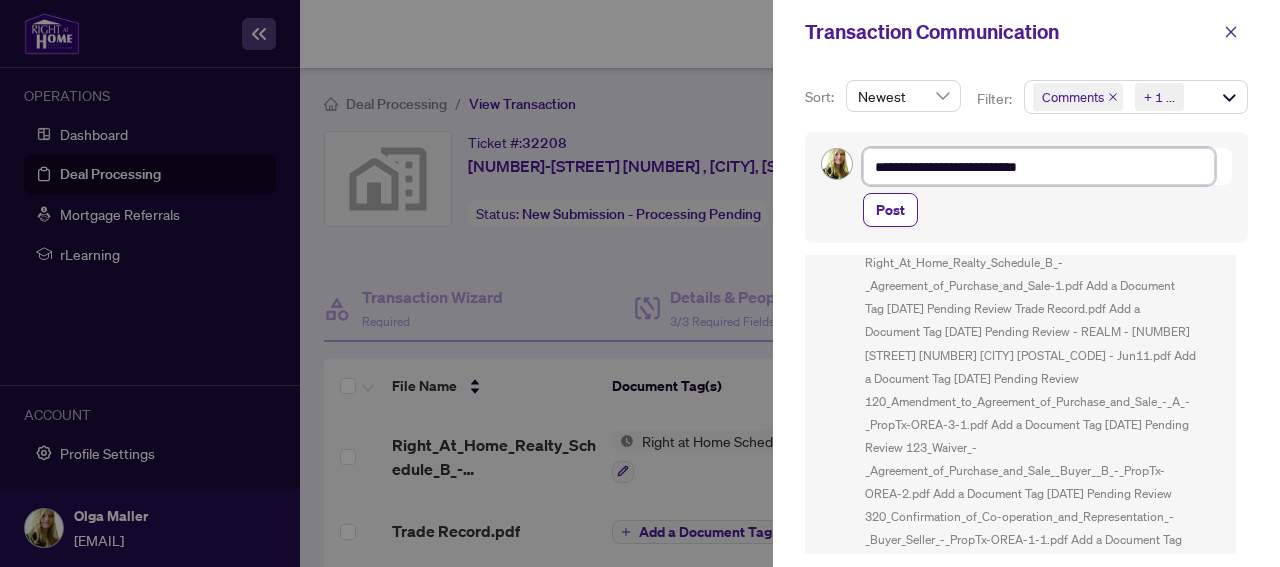 type on "**********" 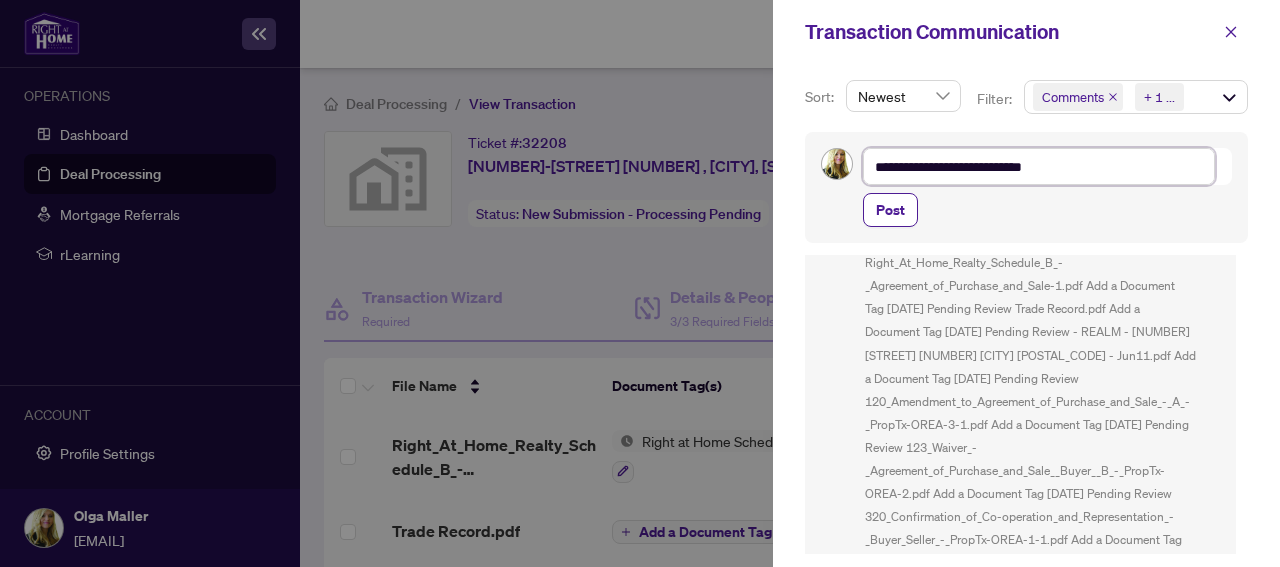 type on "**********" 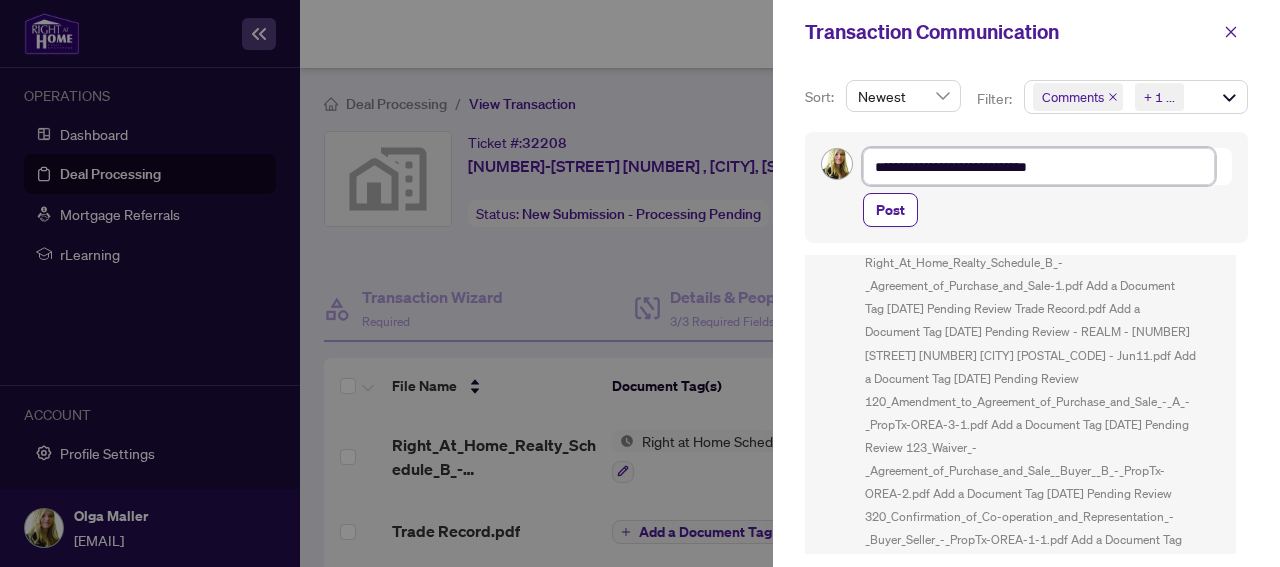 type on "**********" 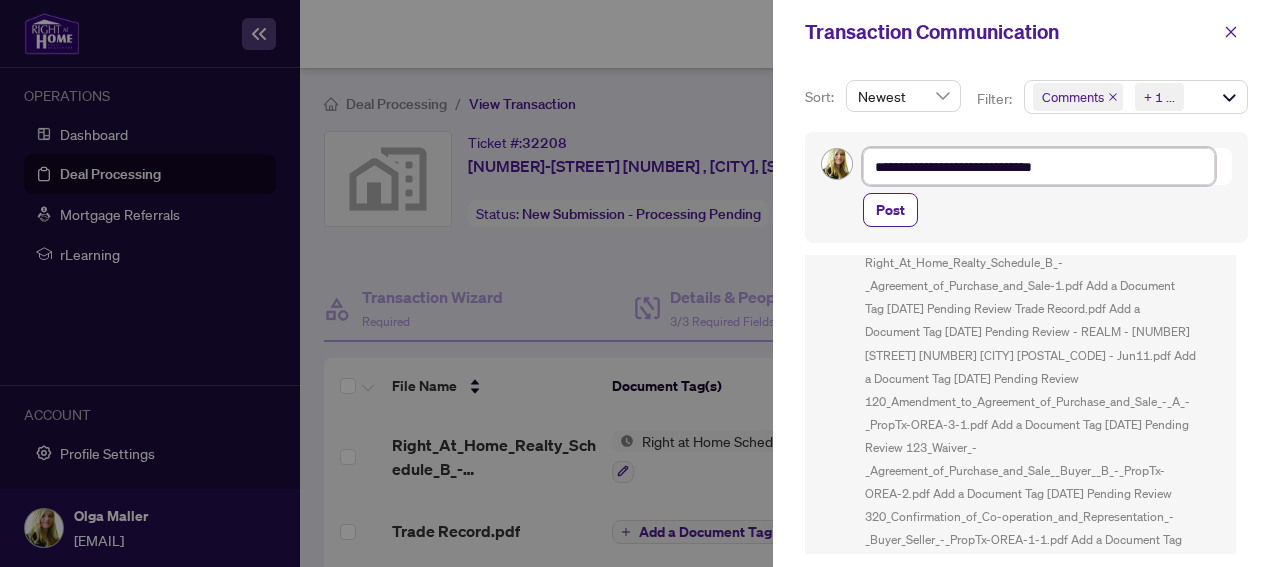 type on "**********" 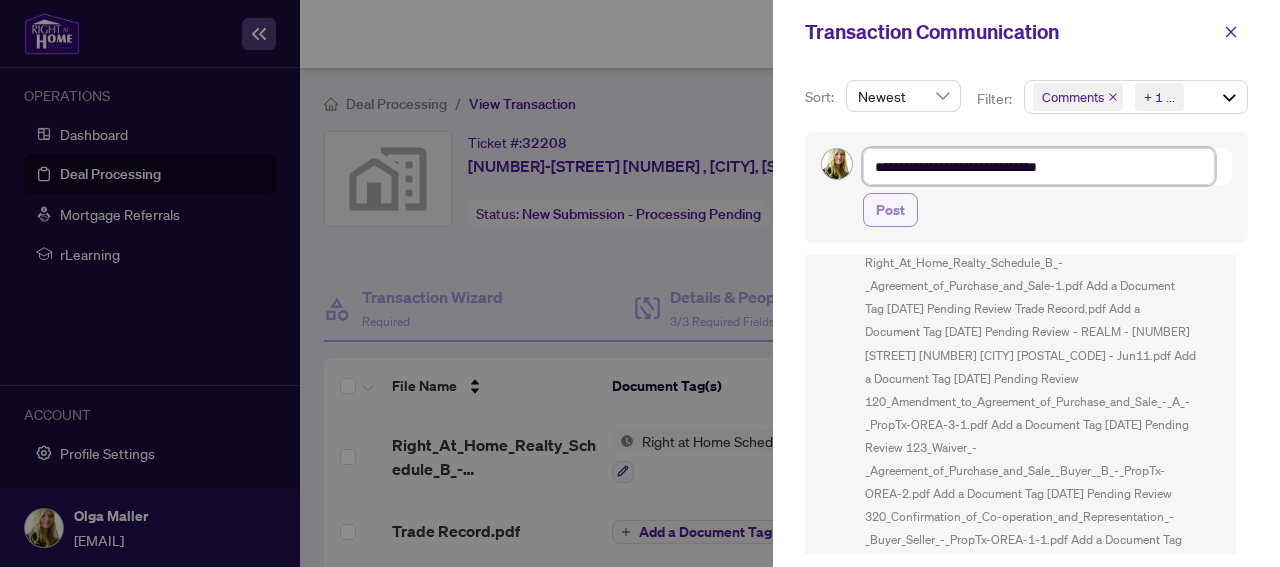 type on "**********" 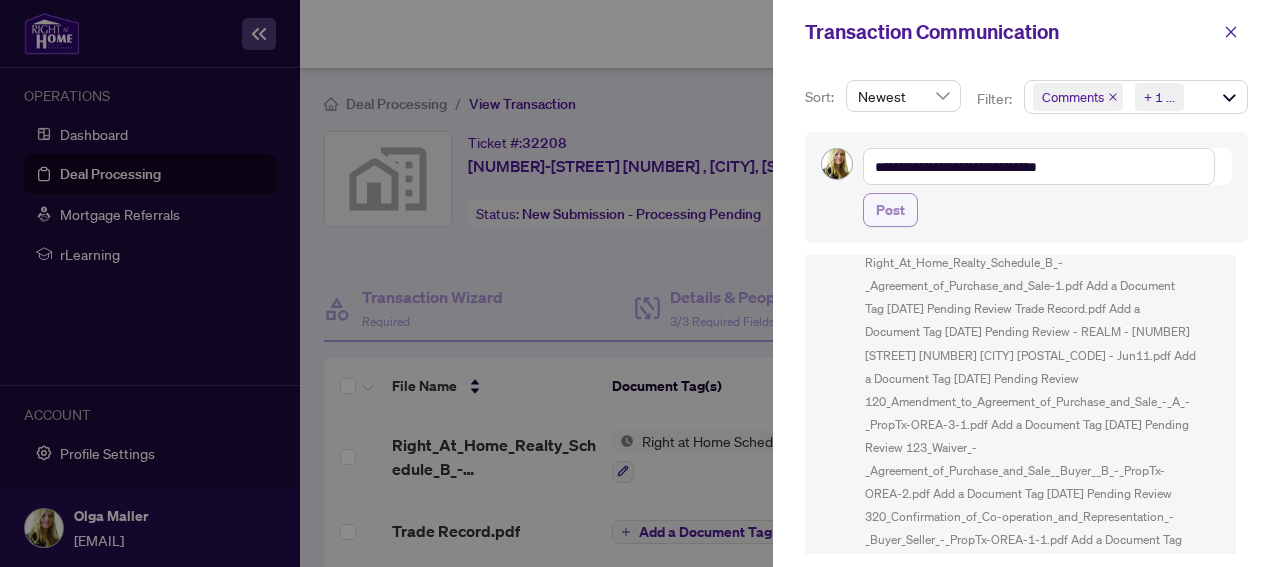 click on "Post" at bounding box center (890, 210) 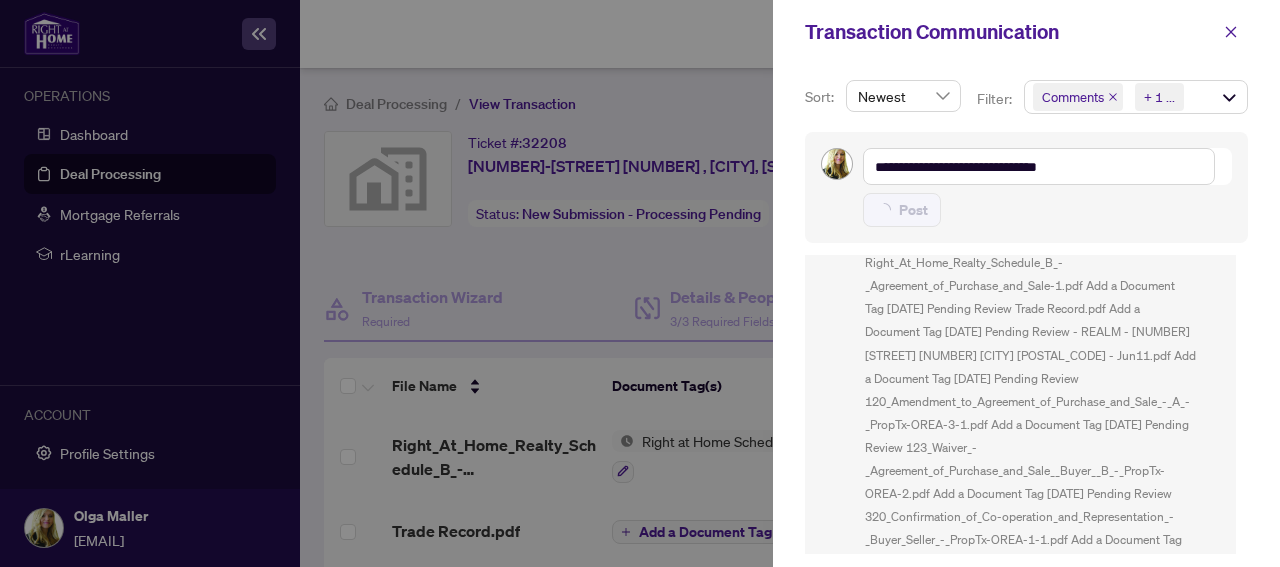 type on "**********" 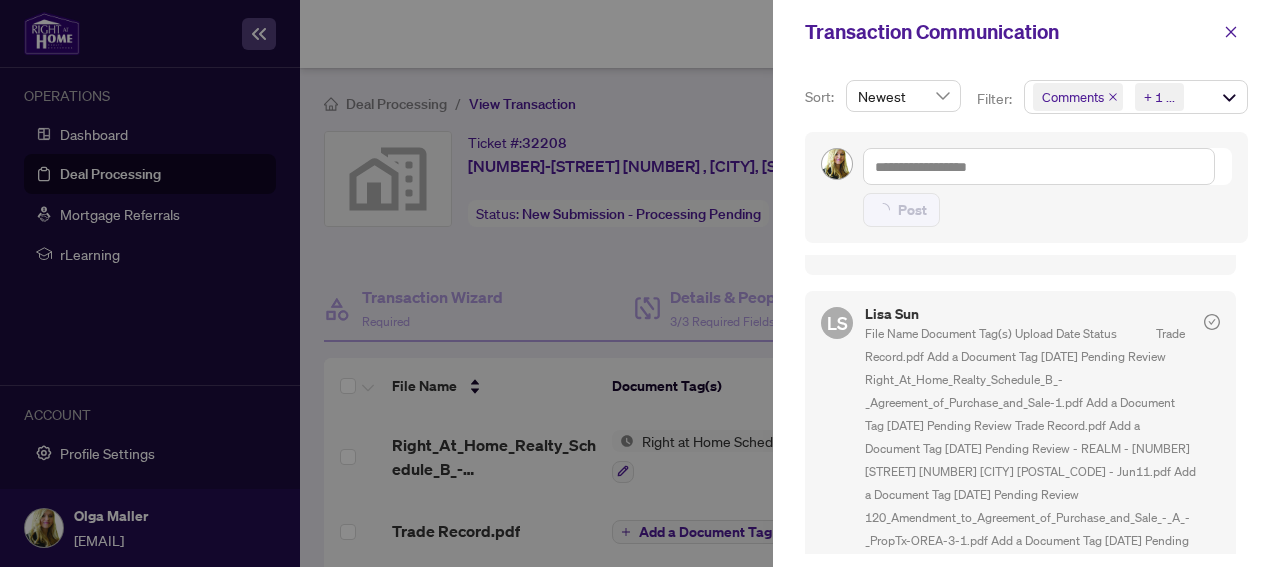 scroll, scrollTop: 0, scrollLeft: 0, axis: both 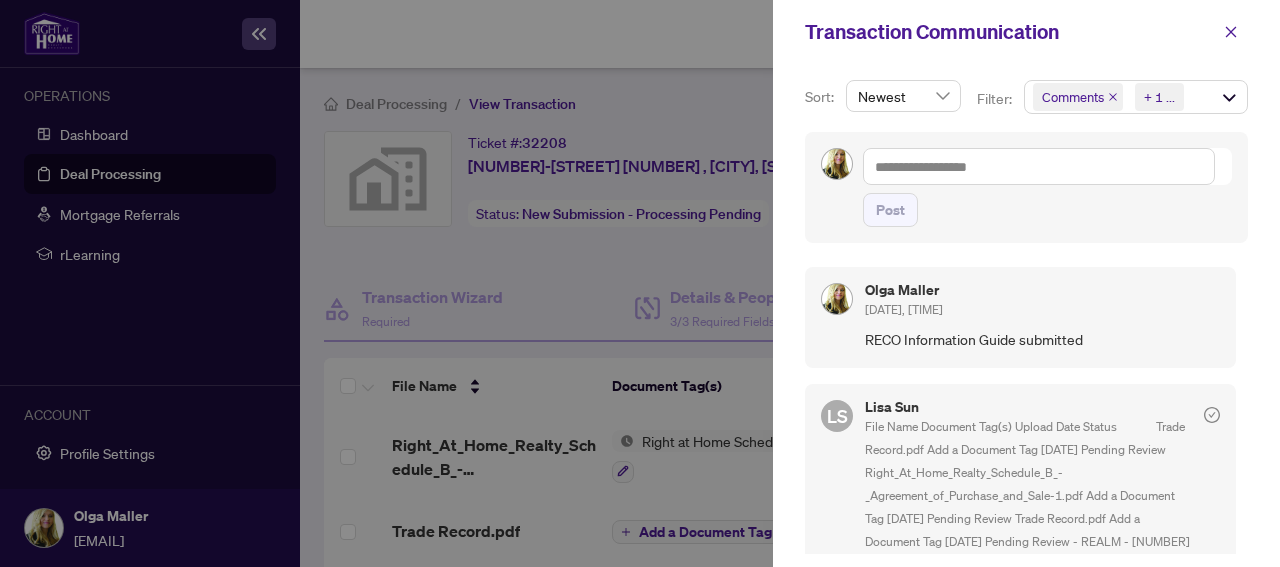 drag, startPoint x: 918, startPoint y: 477, endPoint x: 1013, endPoint y: 481, distance: 95.084175 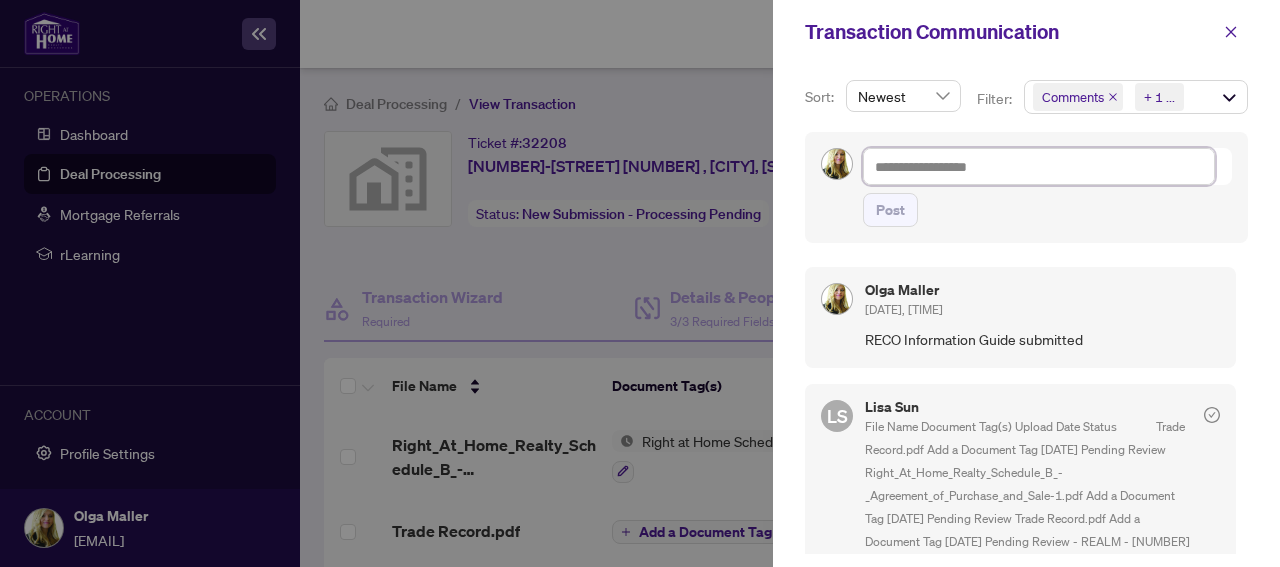 click at bounding box center (1039, 166) 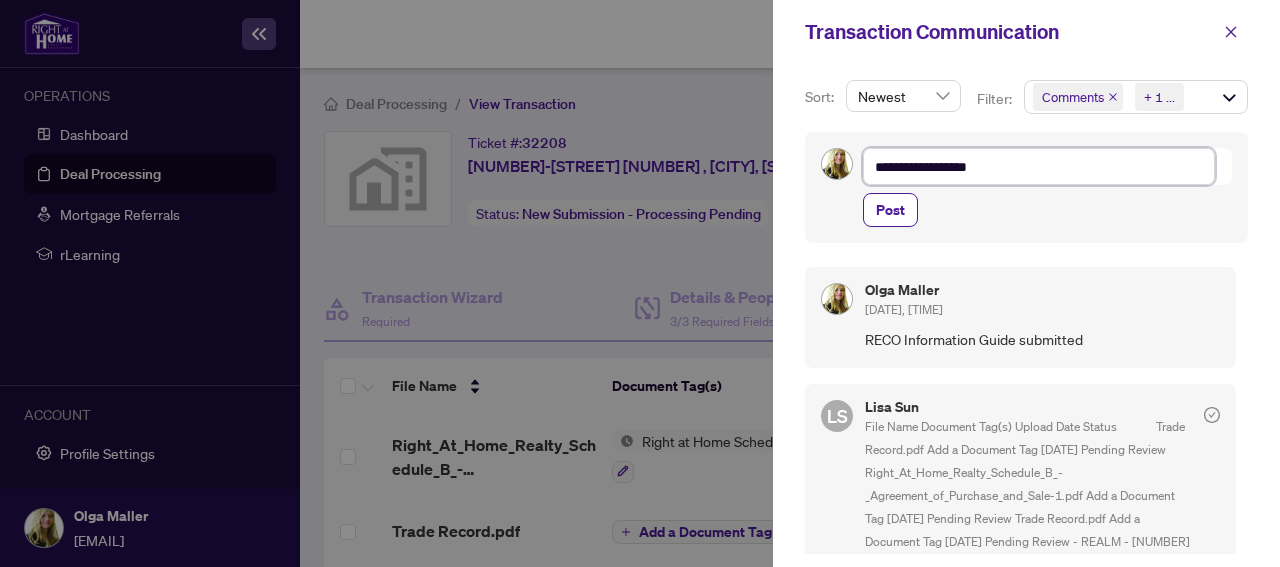type on "**********" 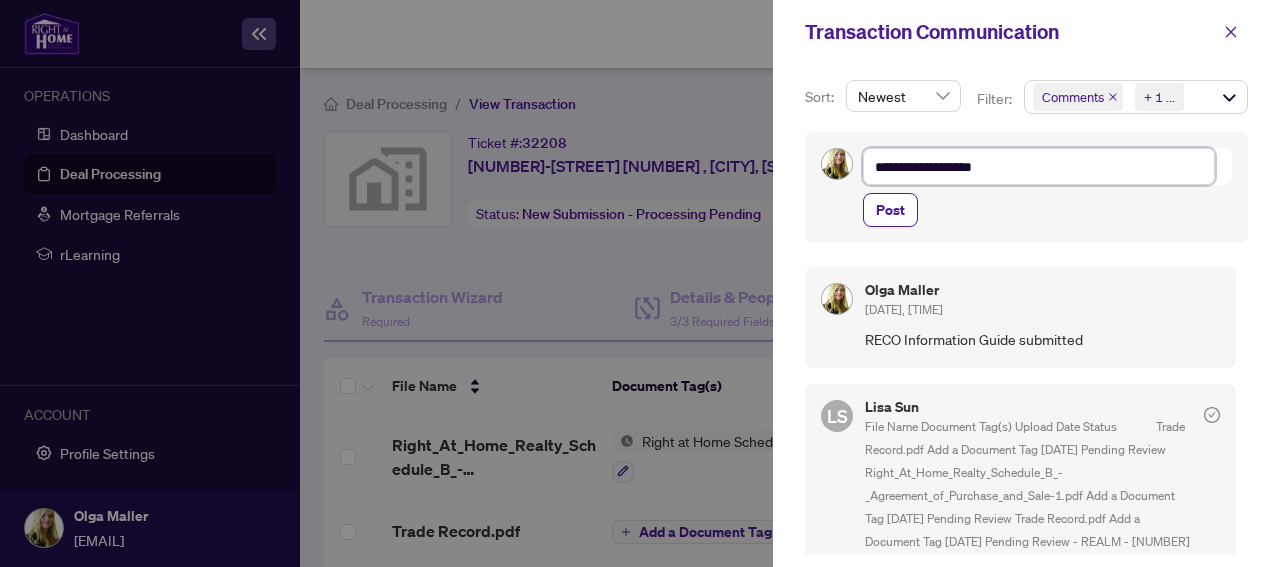 type on "**********" 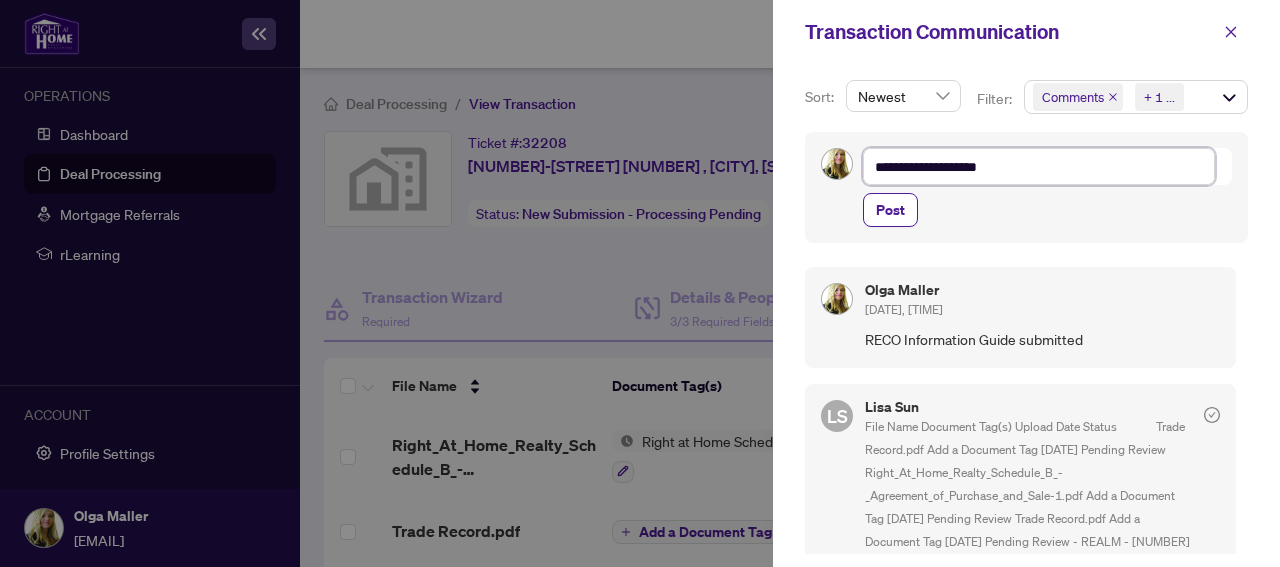 type on "**********" 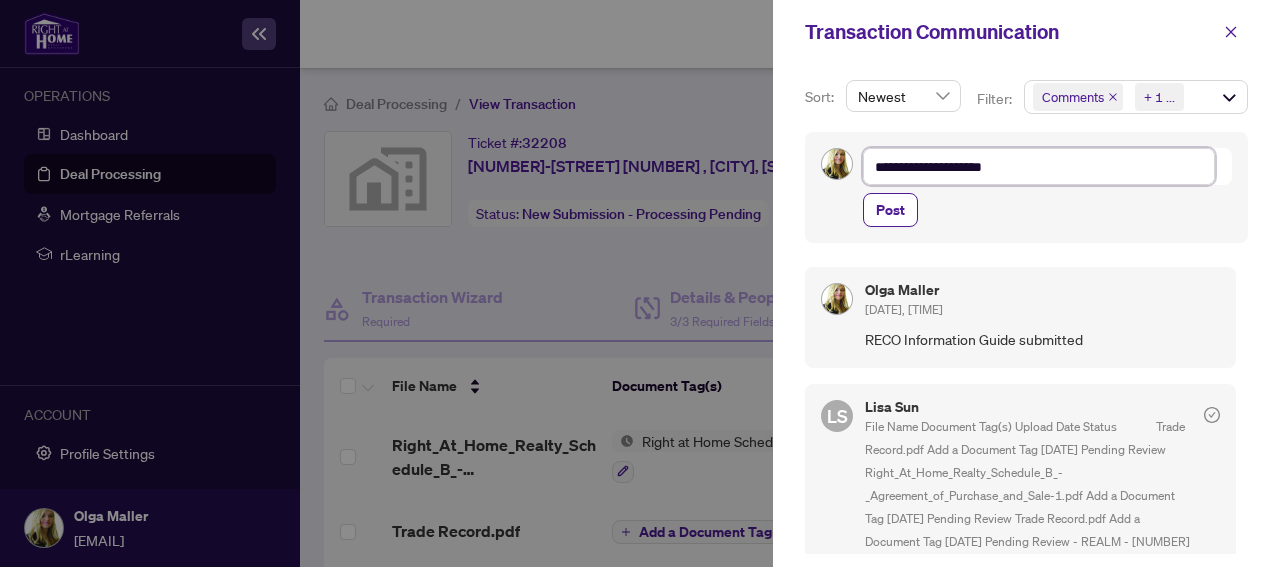type on "**********" 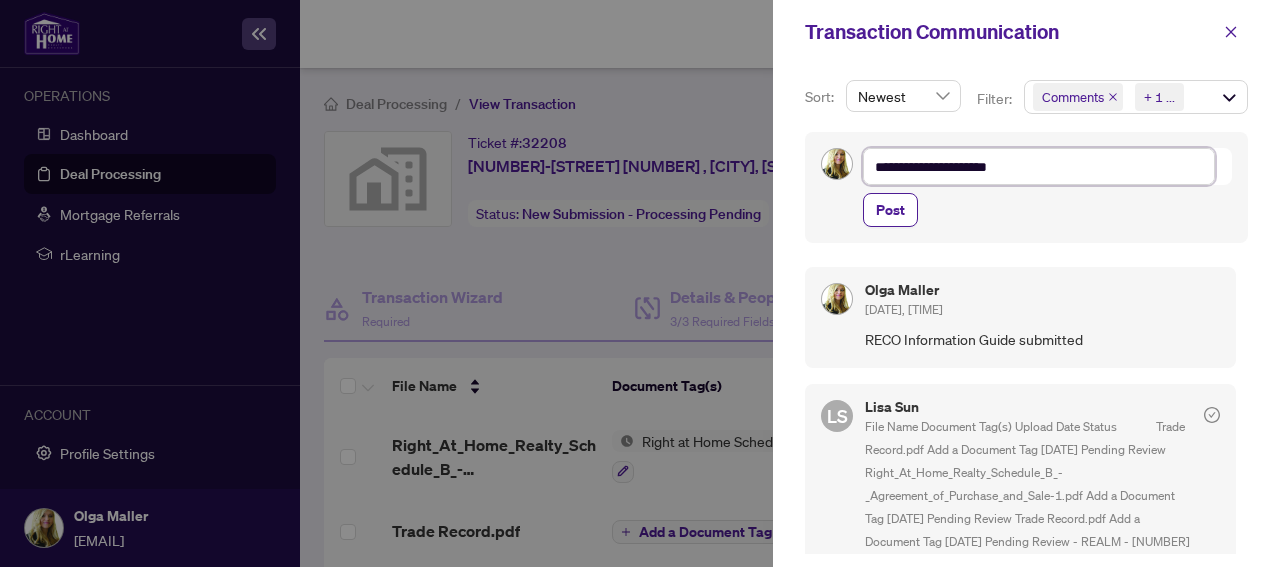 type on "**********" 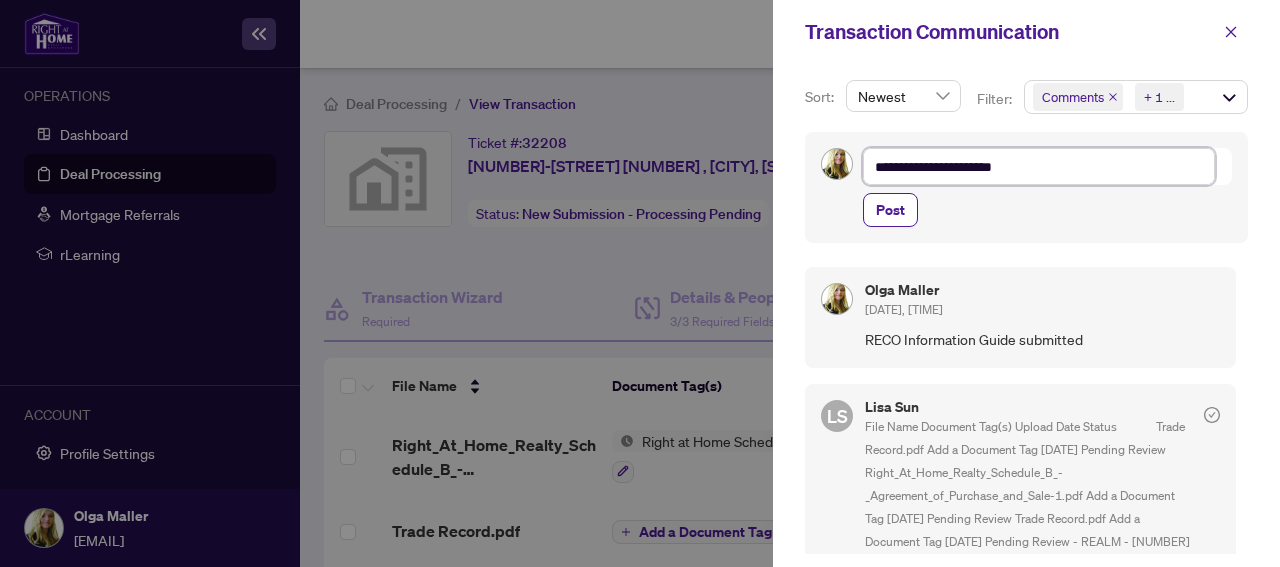type on "**********" 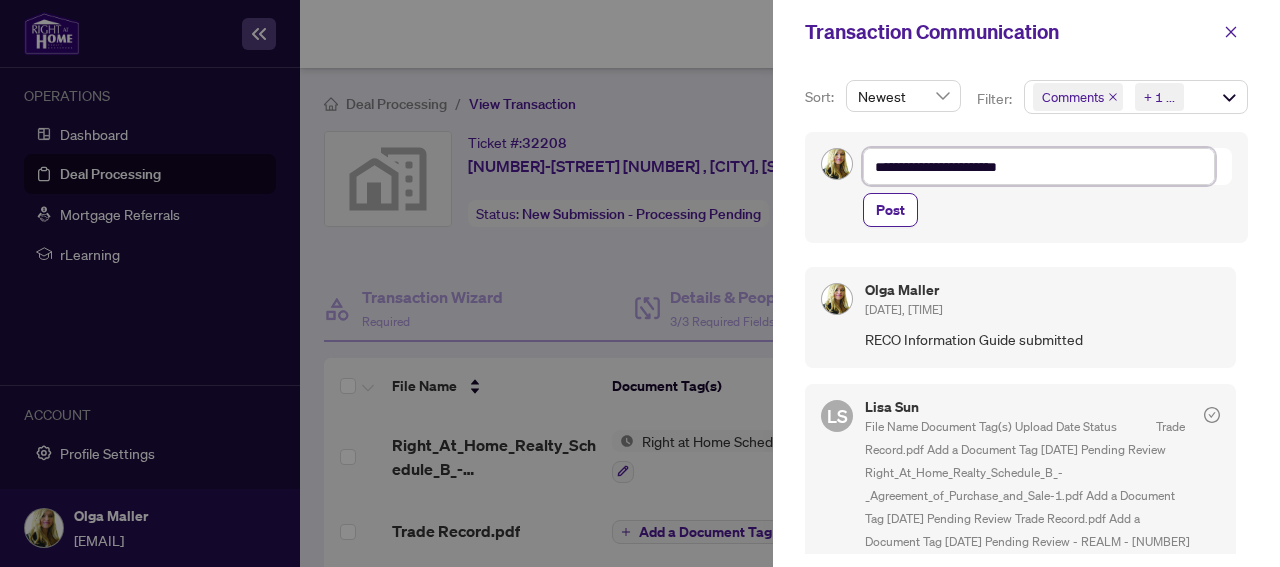 type on "**********" 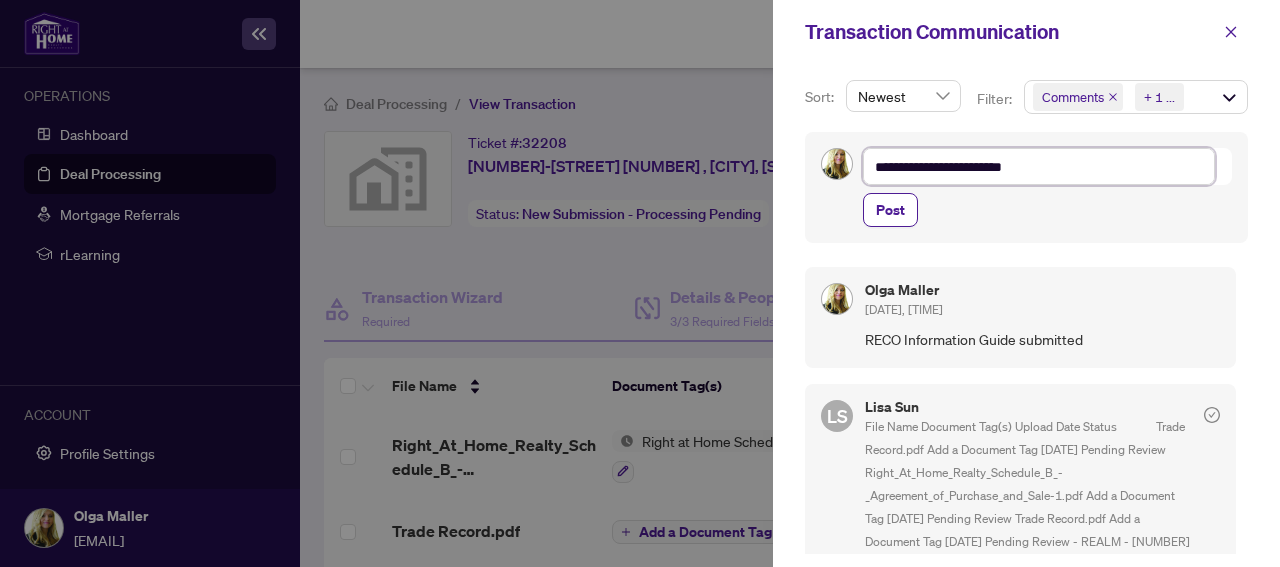 type on "**********" 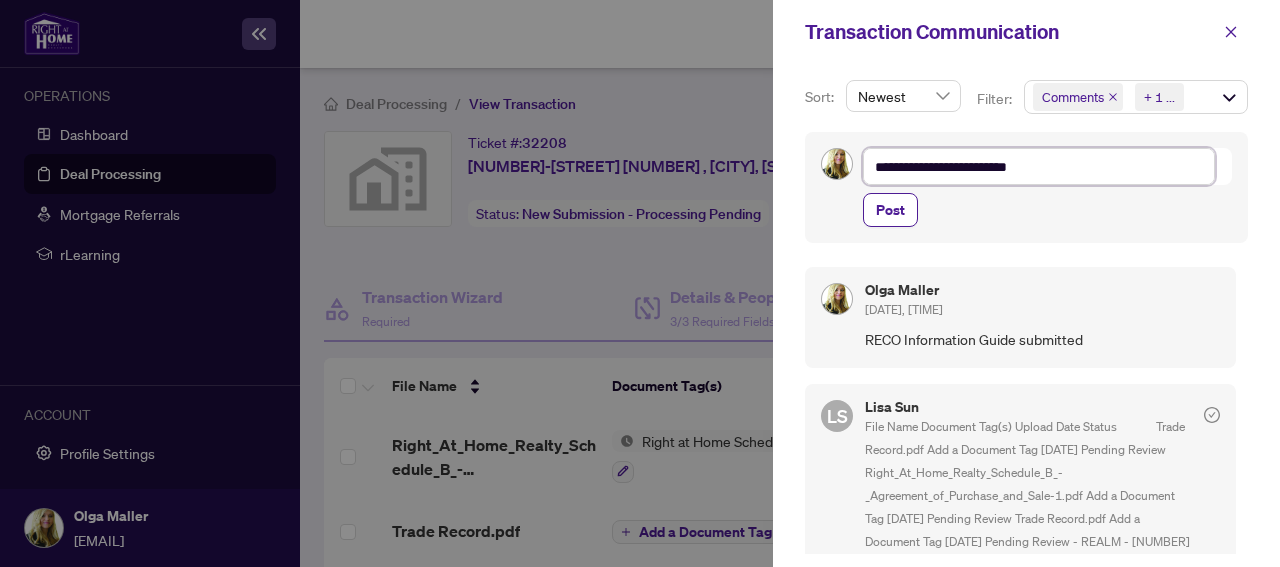 type on "**********" 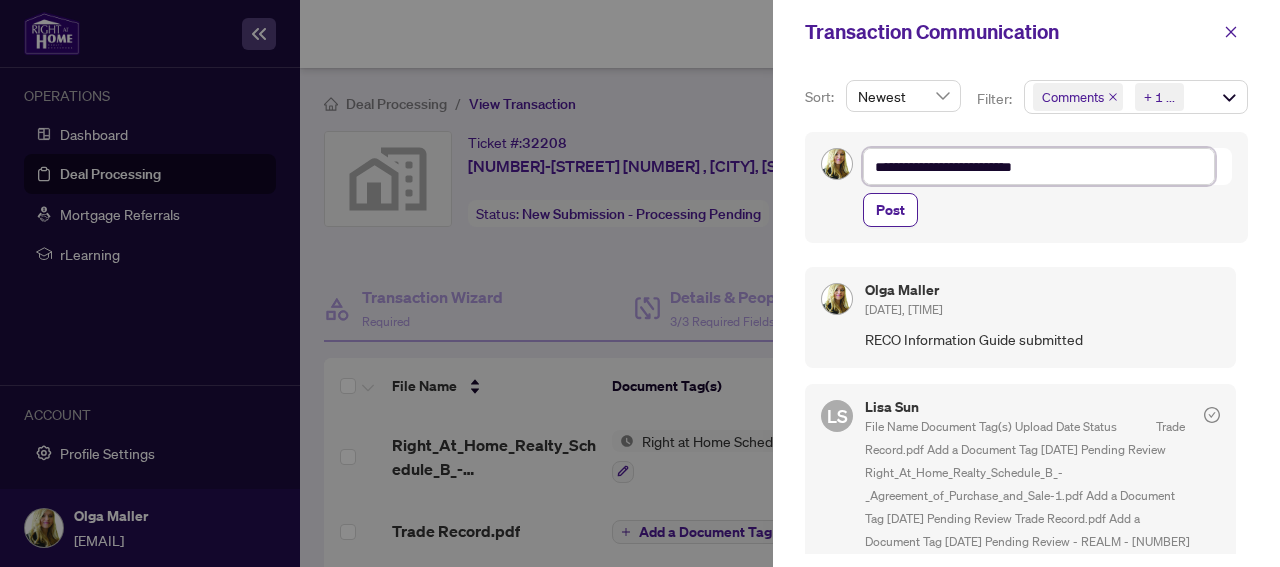 type on "**********" 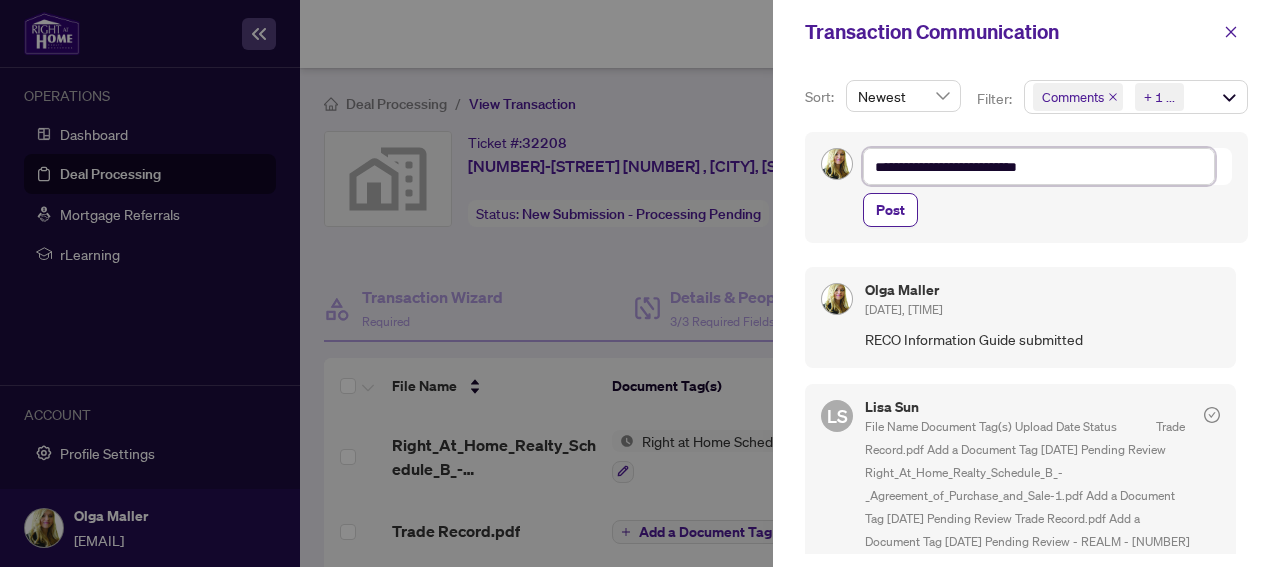 type on "**********" 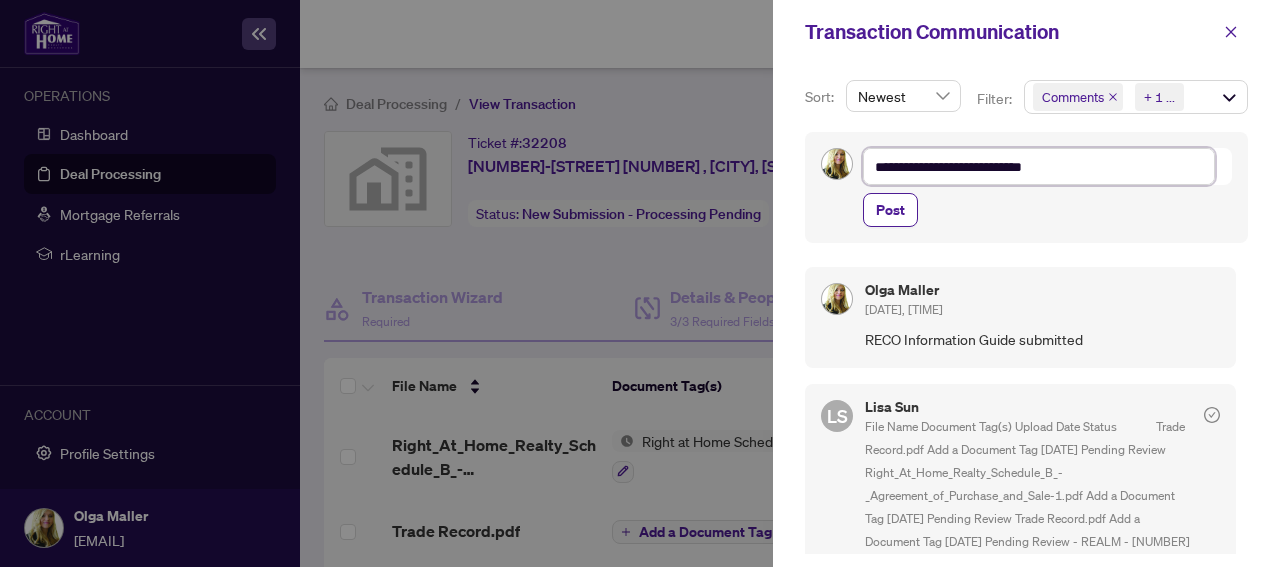 type on "**********" 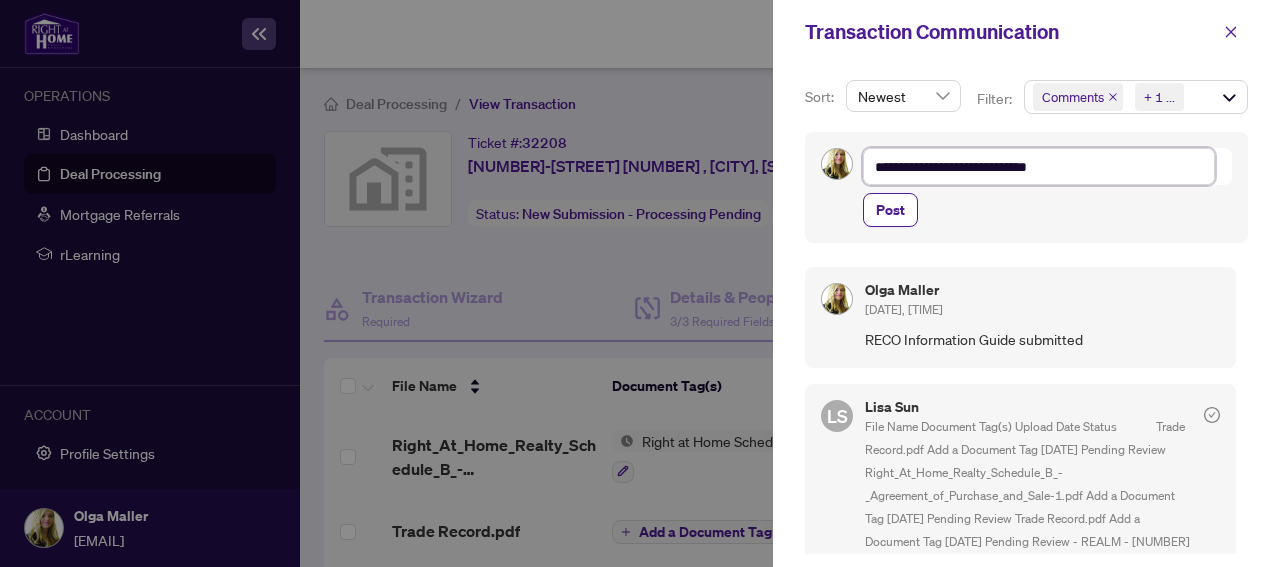 type on "**********" 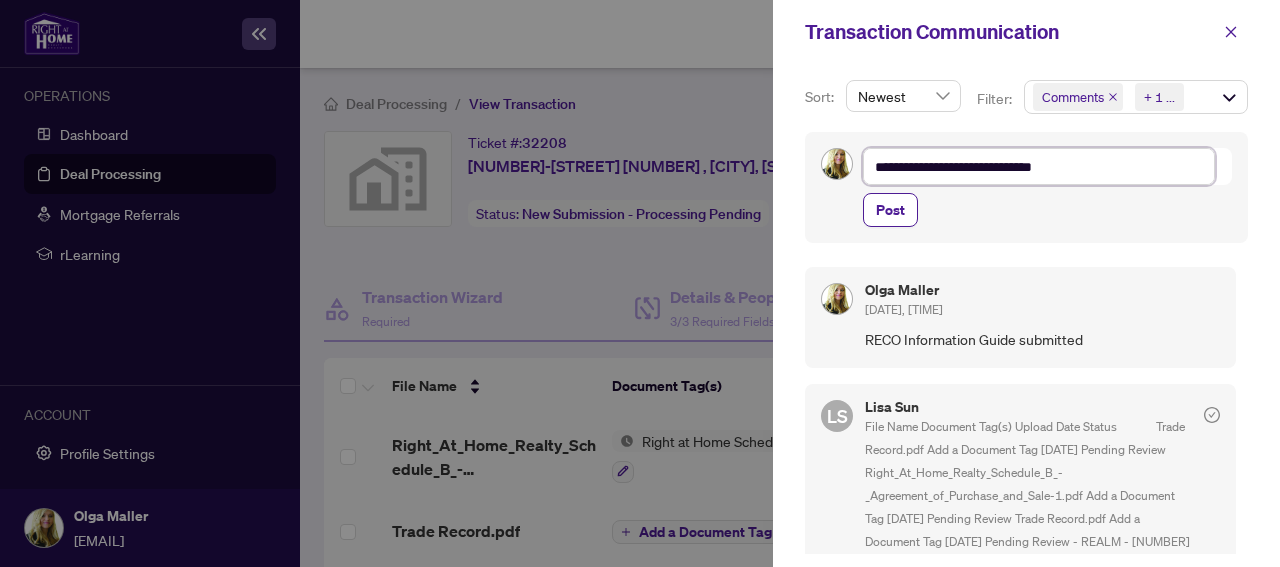 type on "**********" 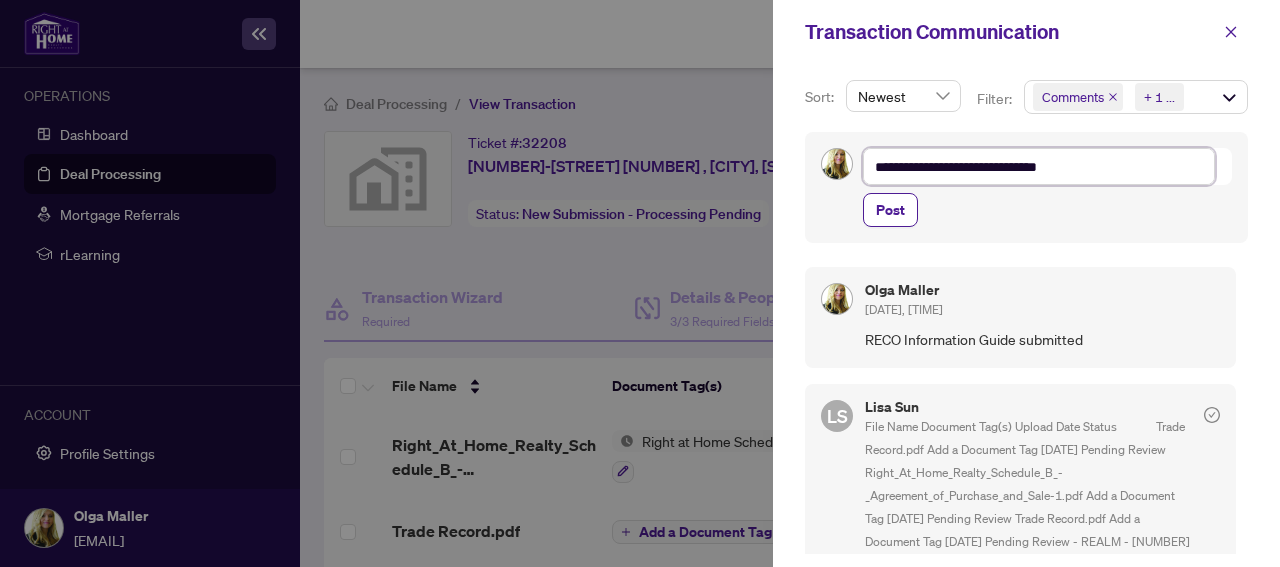 type on "**********" 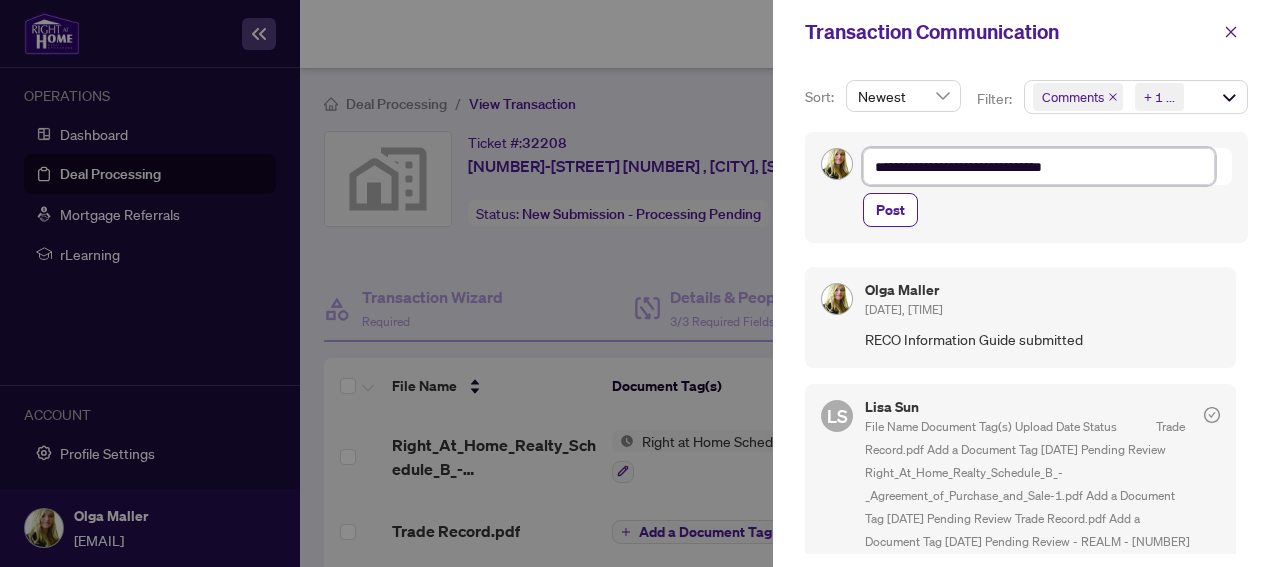 type on "**********" 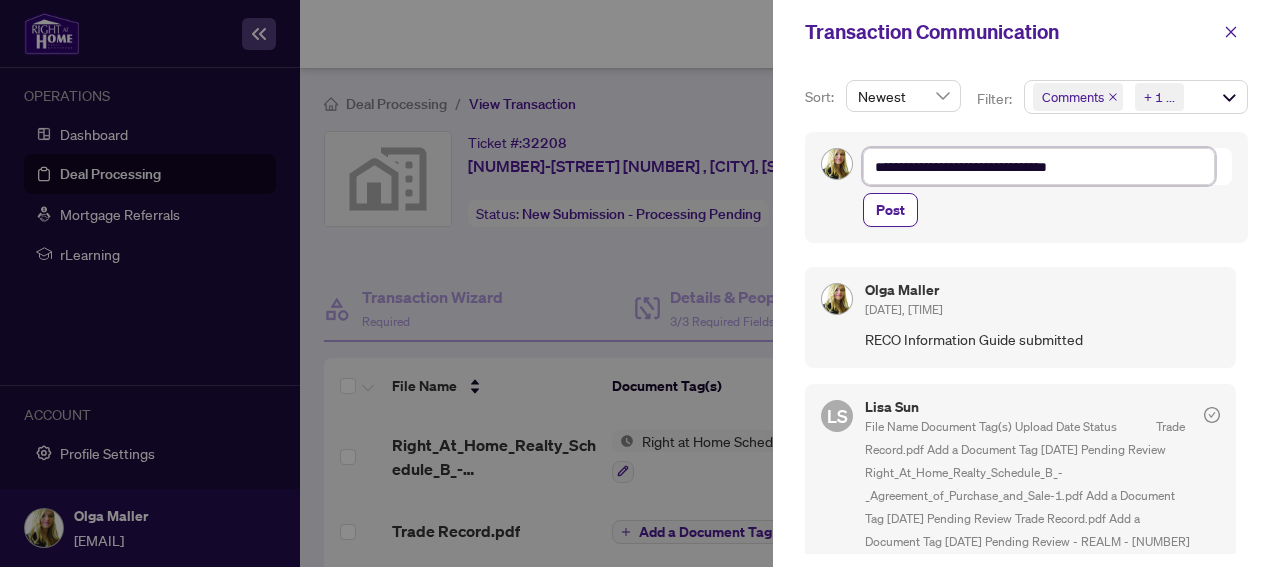 type on "**********" 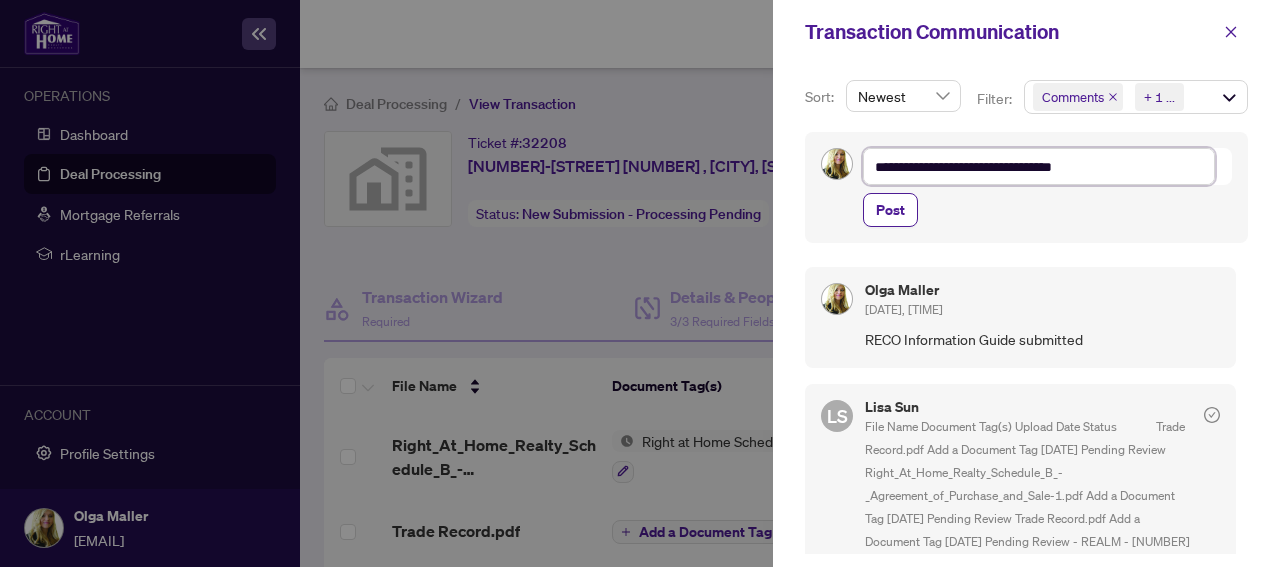 type on "**********" 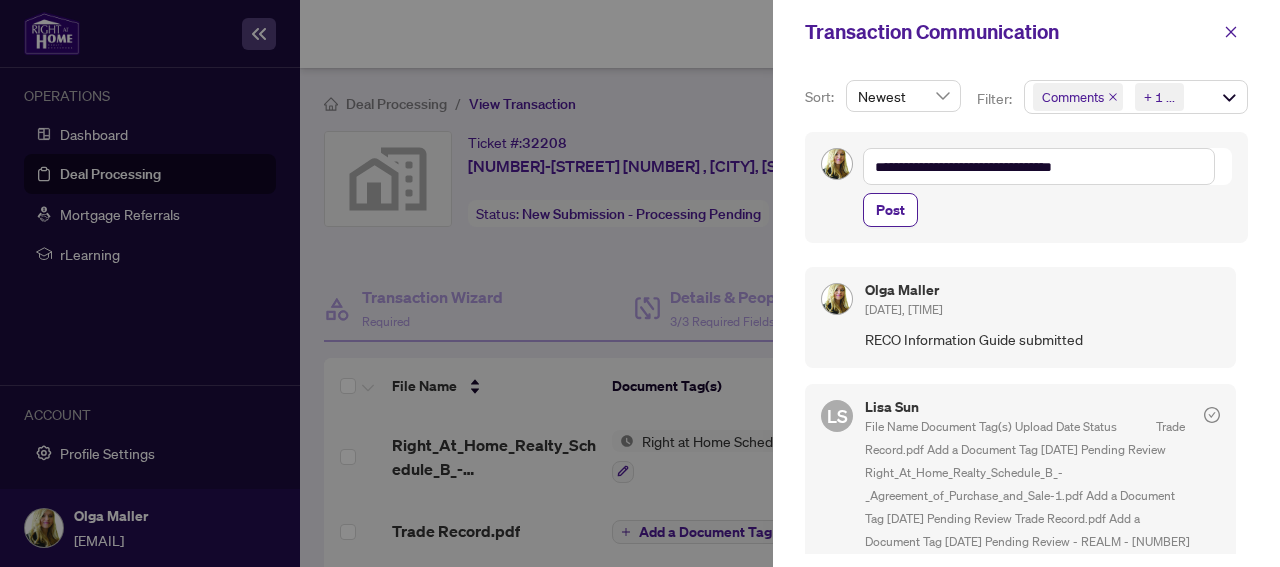 click on "**********" at bounding box center [1026, 187] 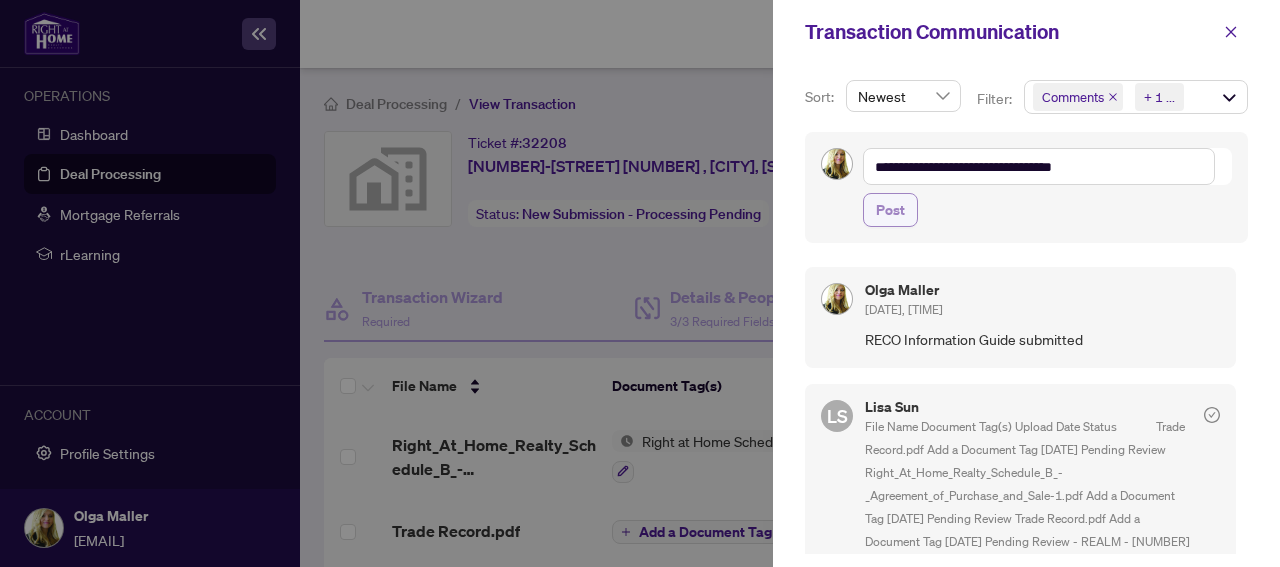 click on "Post" at bounding box center (890, 210) 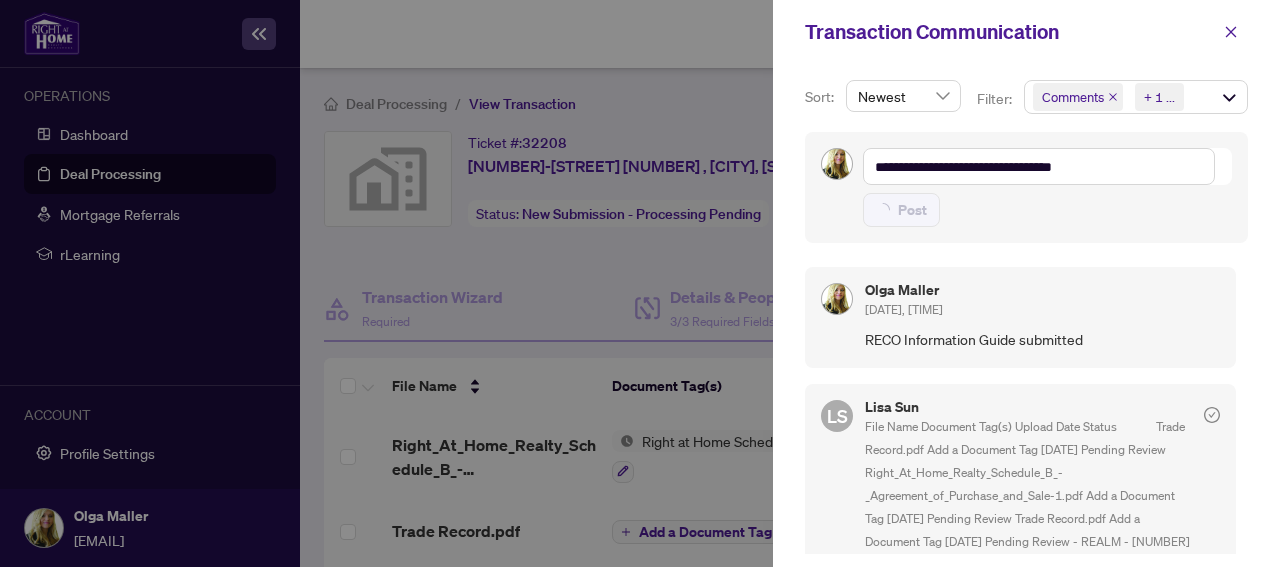 type on "**********" 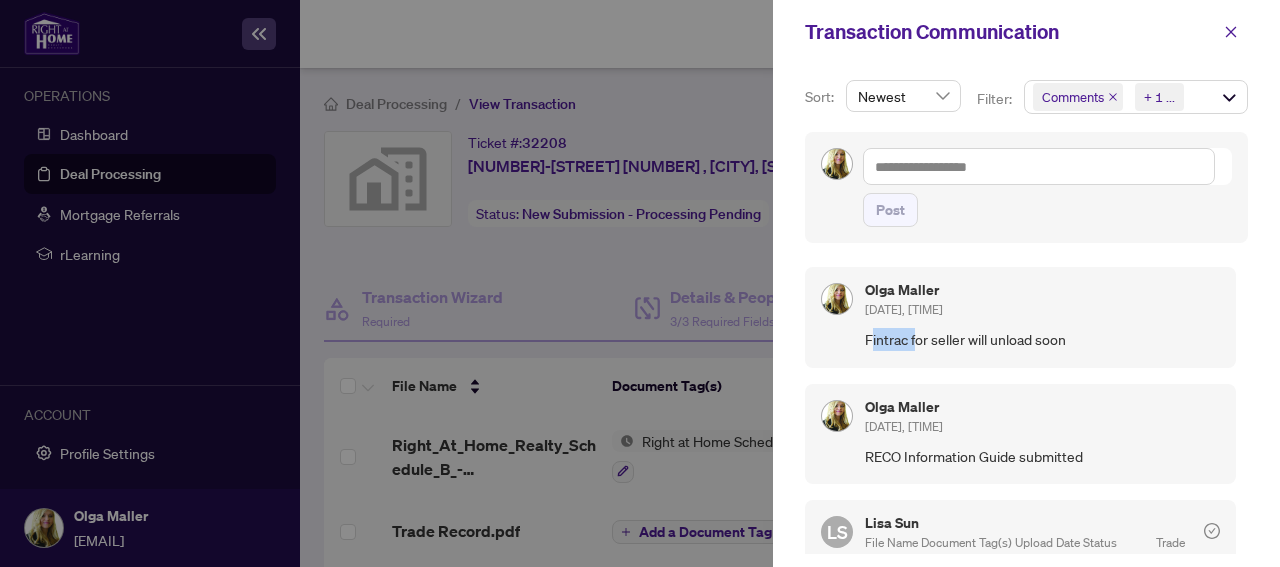 drag, startPoint x: 868, startPoint y: 337, endPoint x: 919, endPoint y: 344, distance: 51.47815 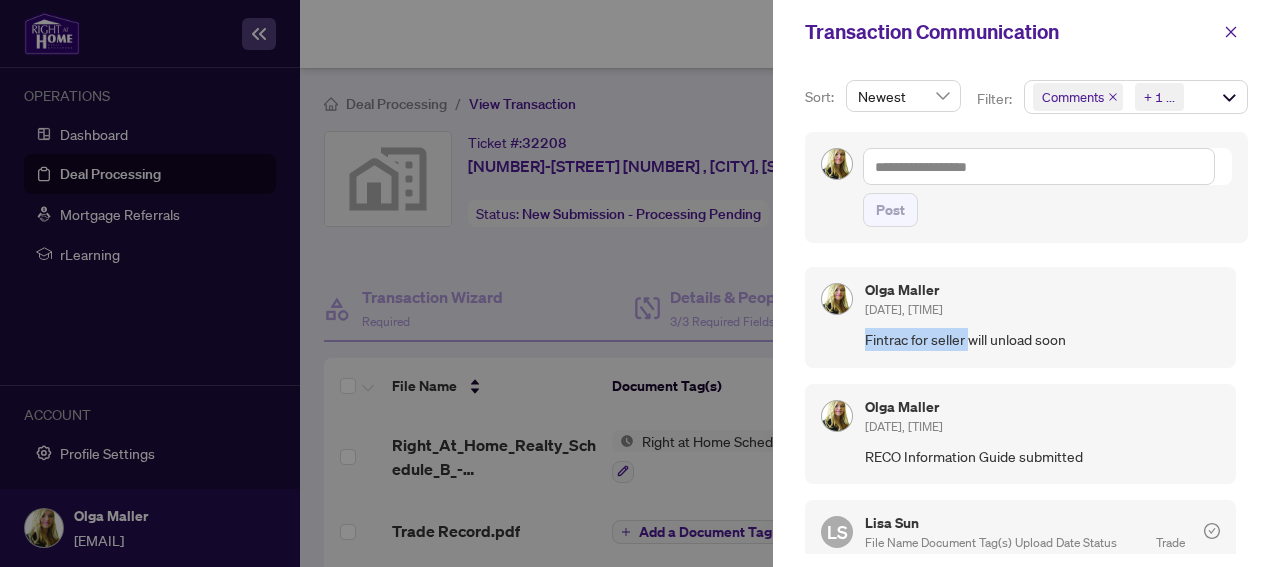 drag, startPoint x: 867, startPoint y: 341, endPoint x: 967, endPoint y: 340, distance: 100.005 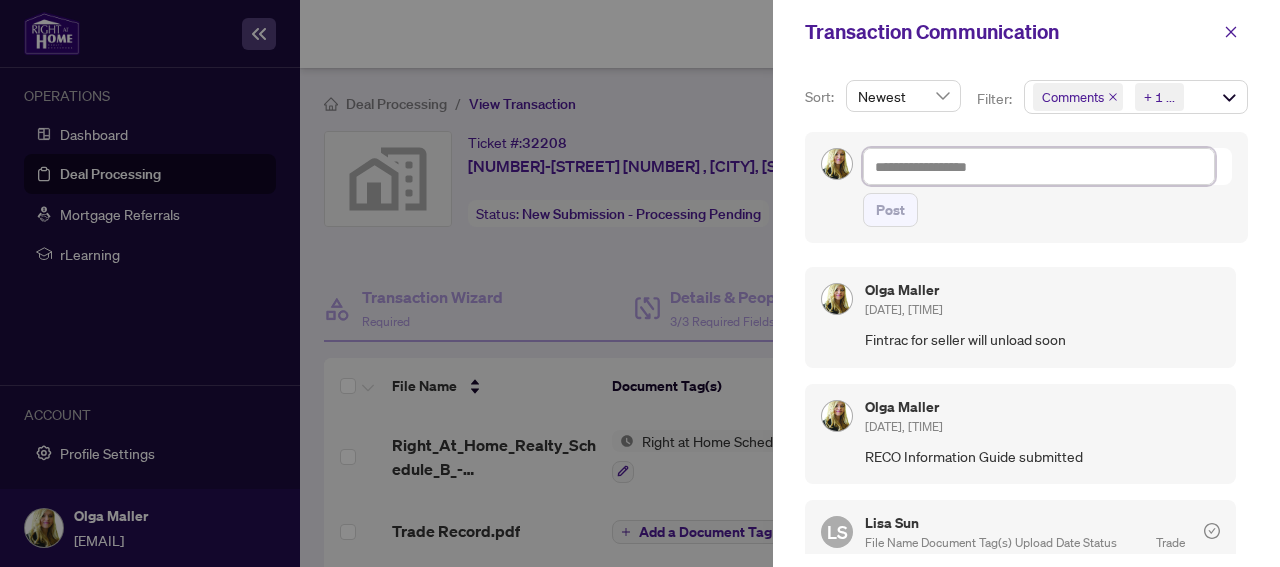 click at bounding box center [1039, 166] 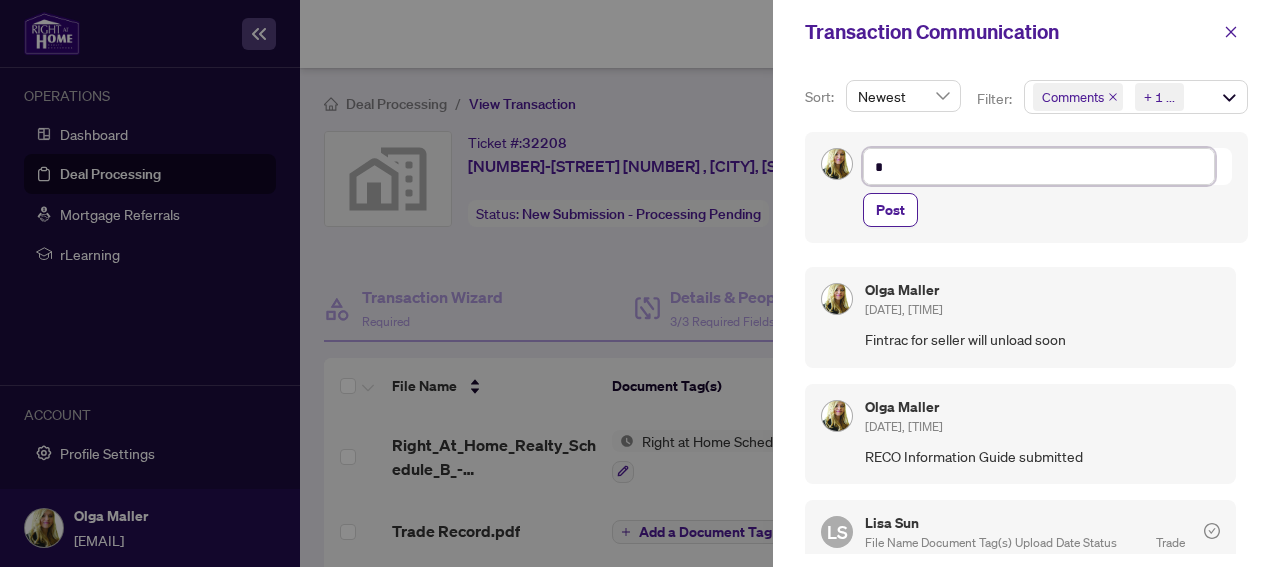 type on "**" 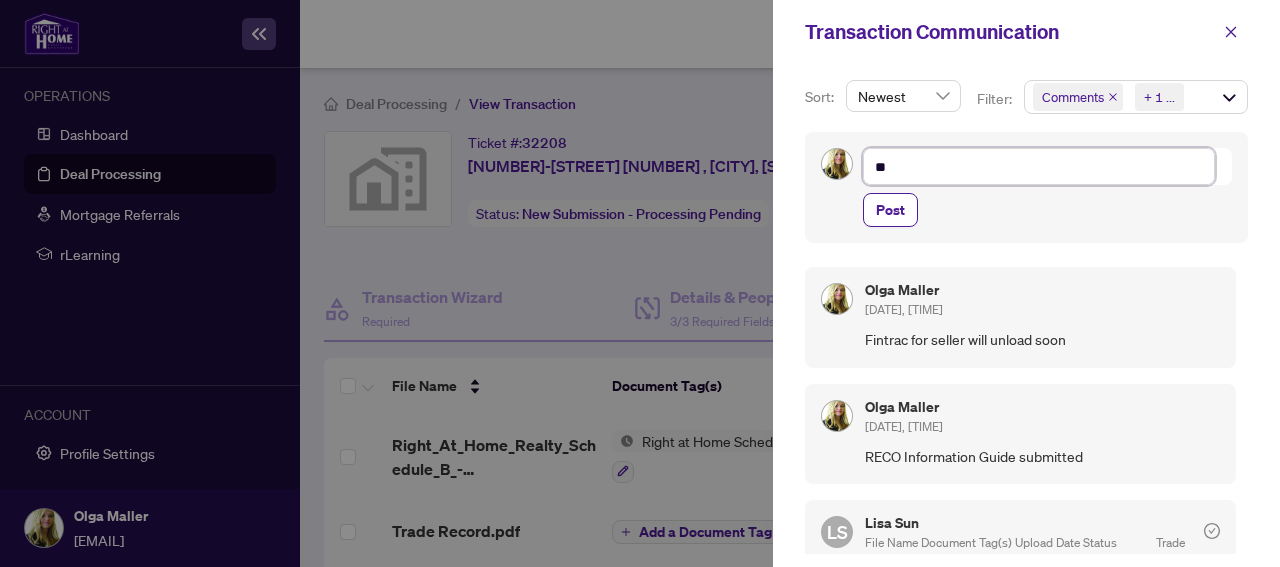 type on "***" 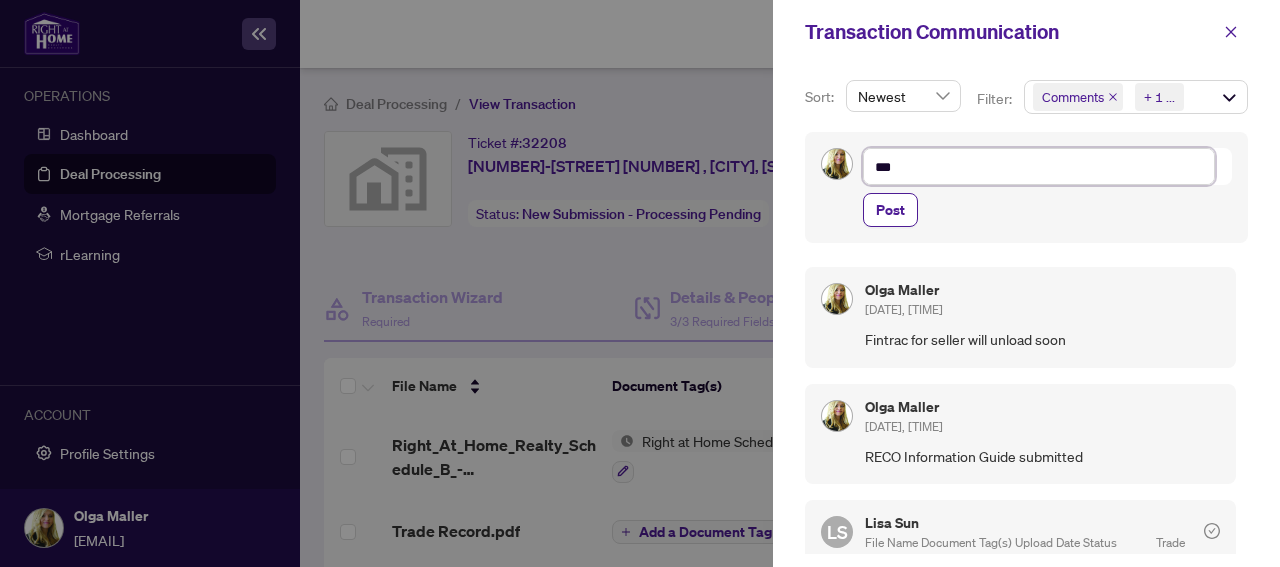 type on "****" 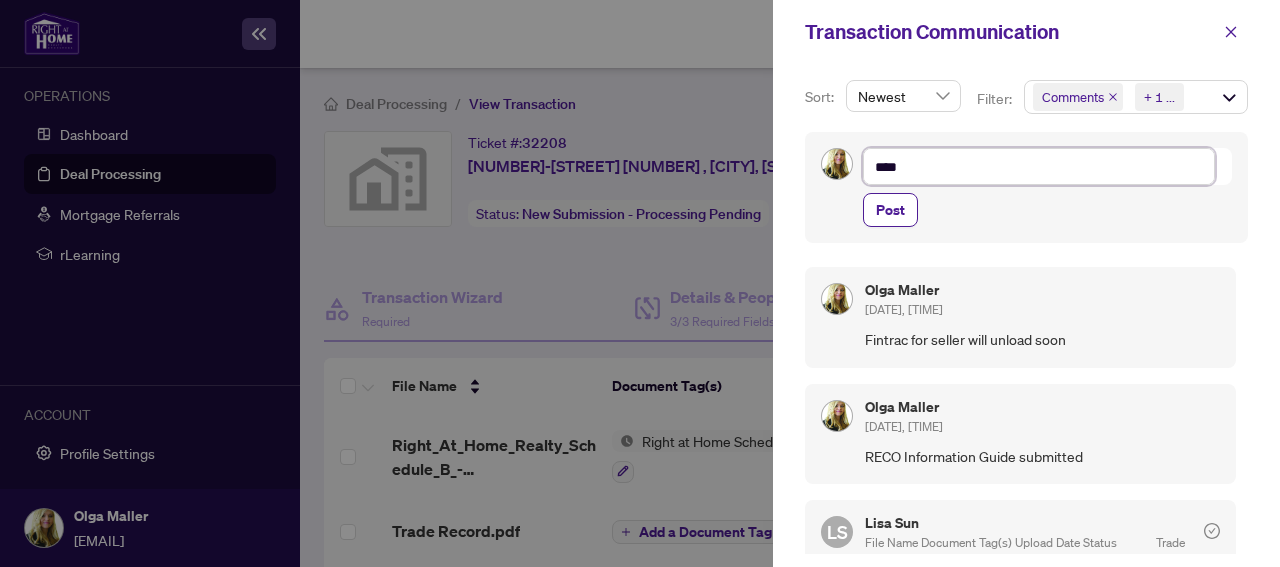 type on "*****" 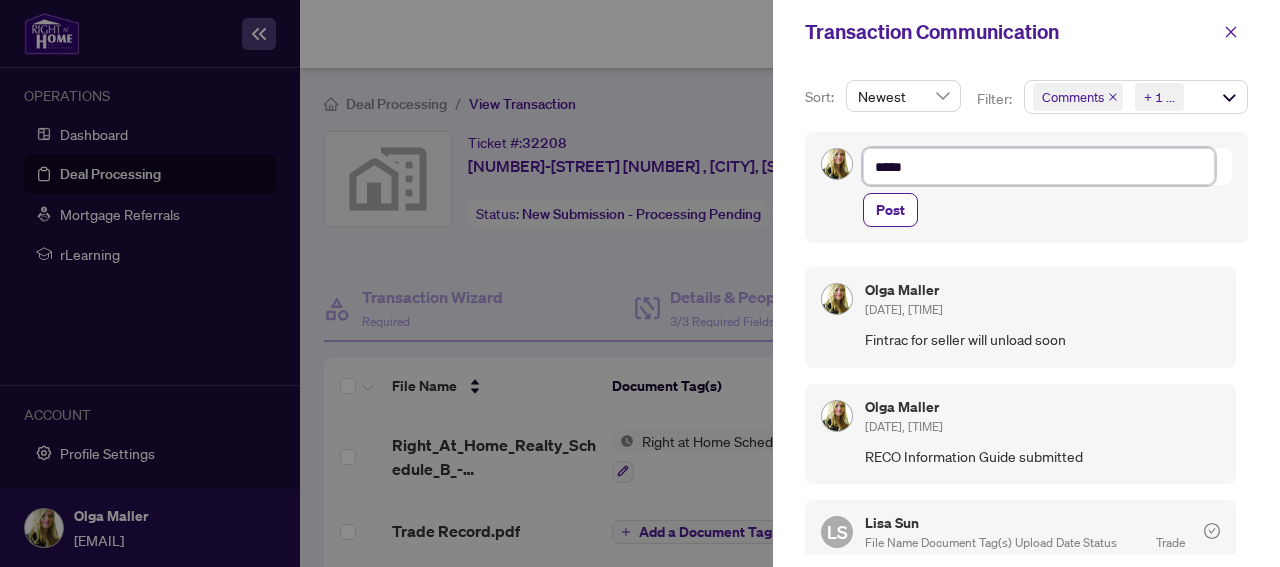 type on "*****" 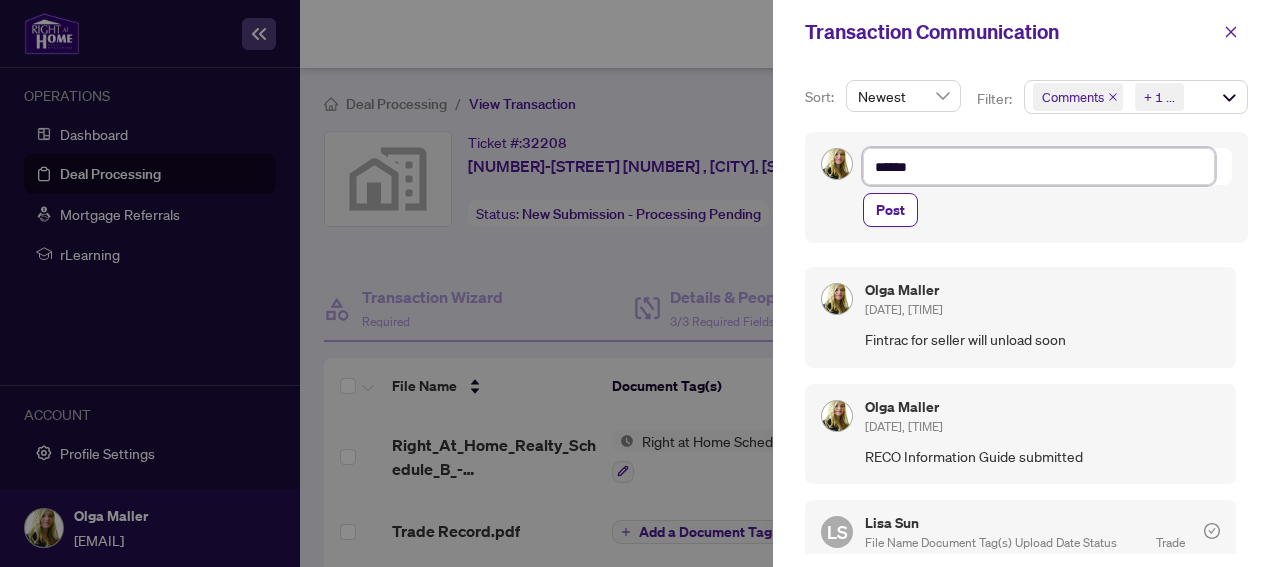 type on "*******" 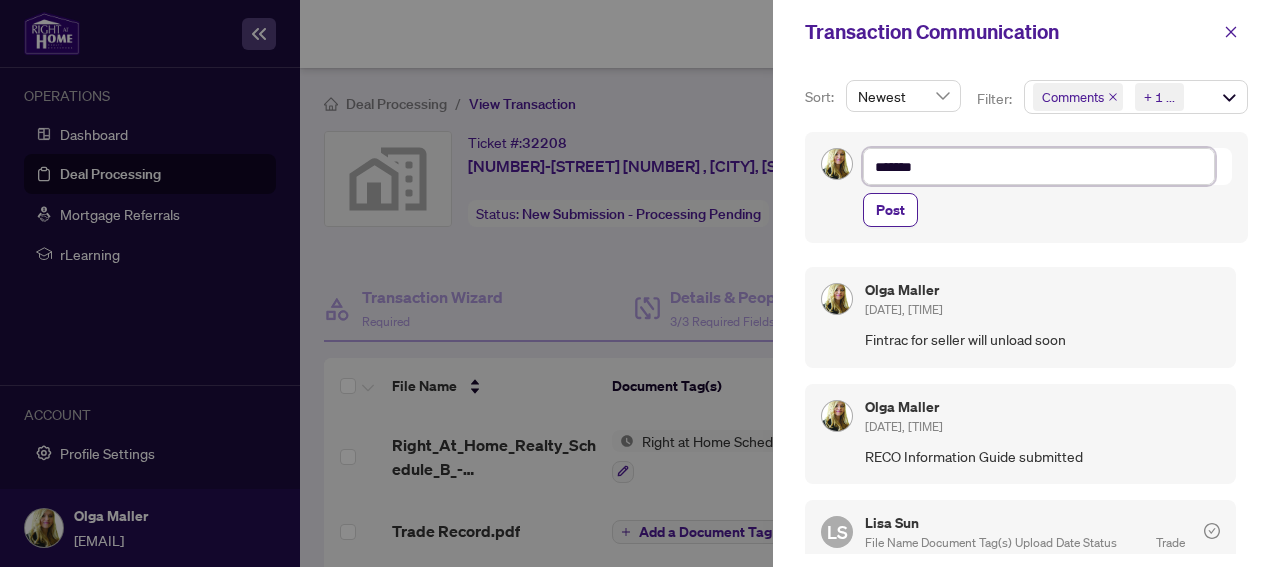 type on "********" 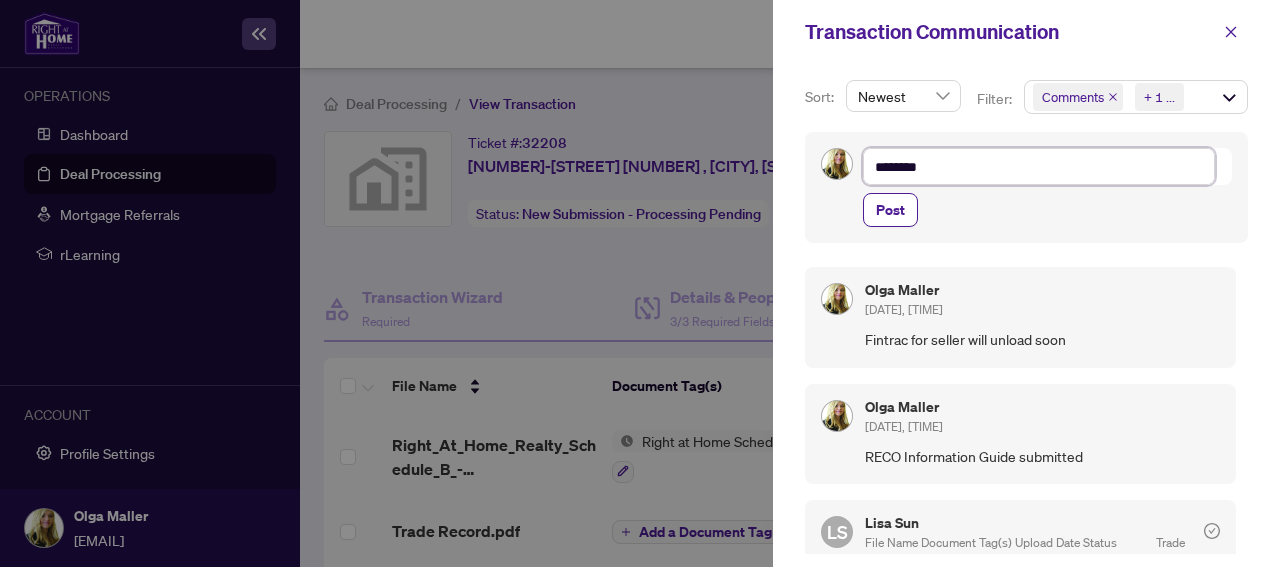 type on "*********" 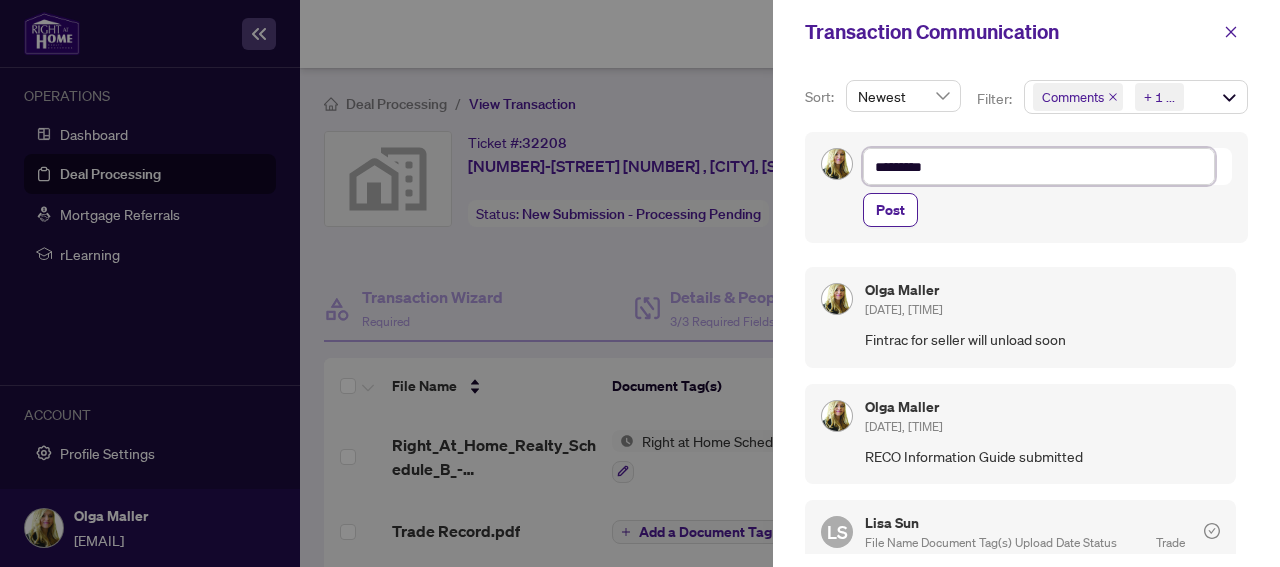 type on "**********" 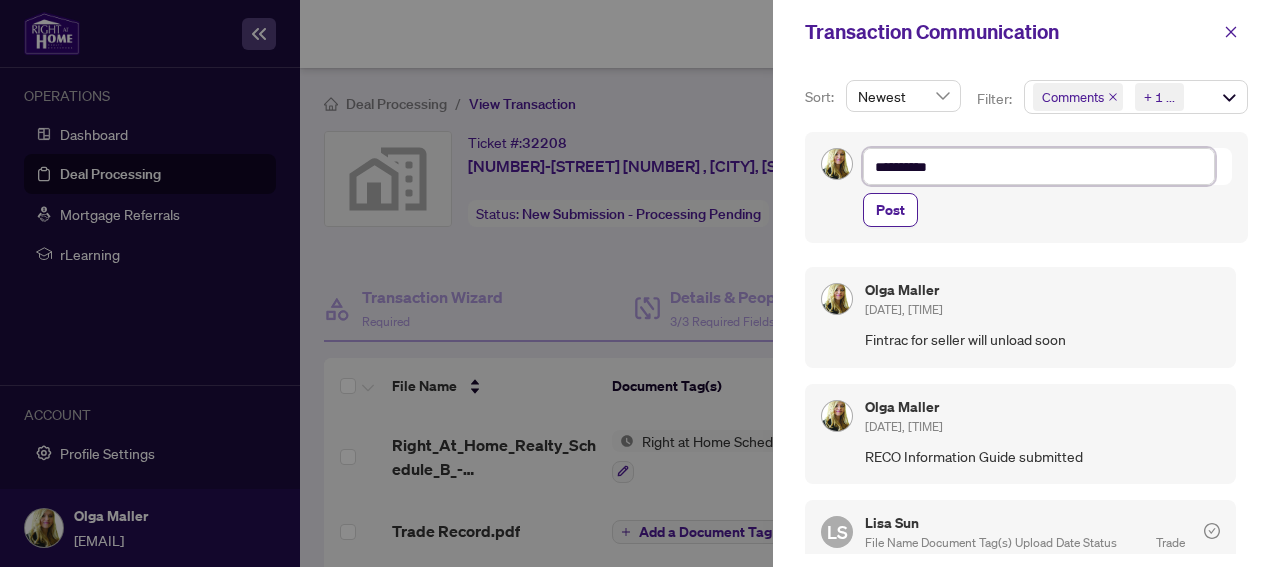 type on "**********" 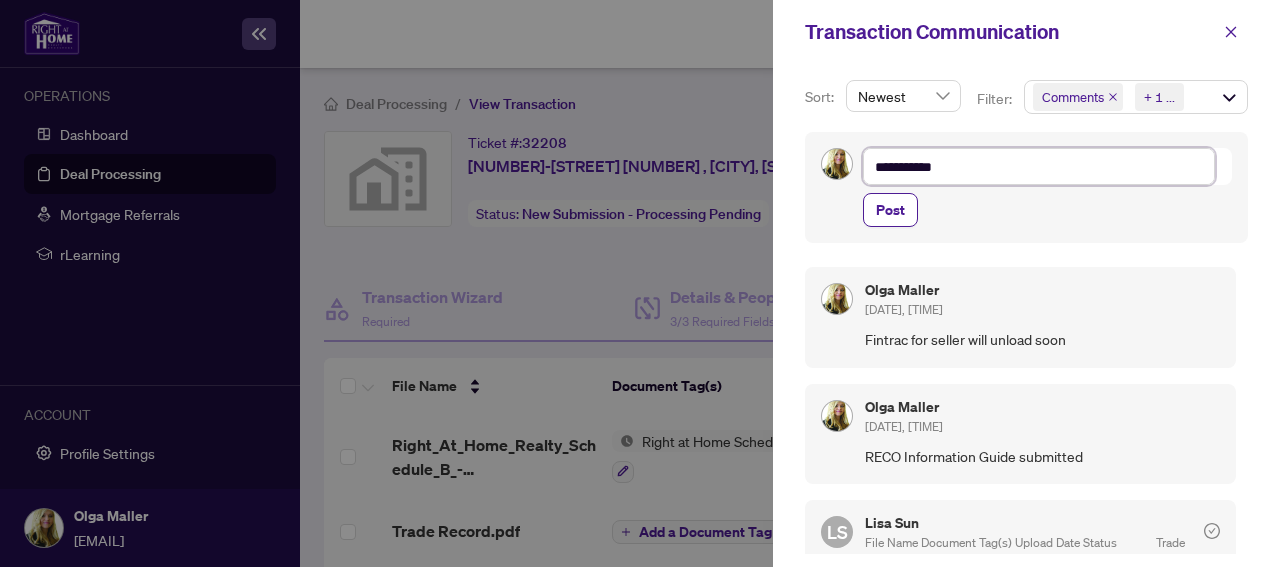 type on "**********" 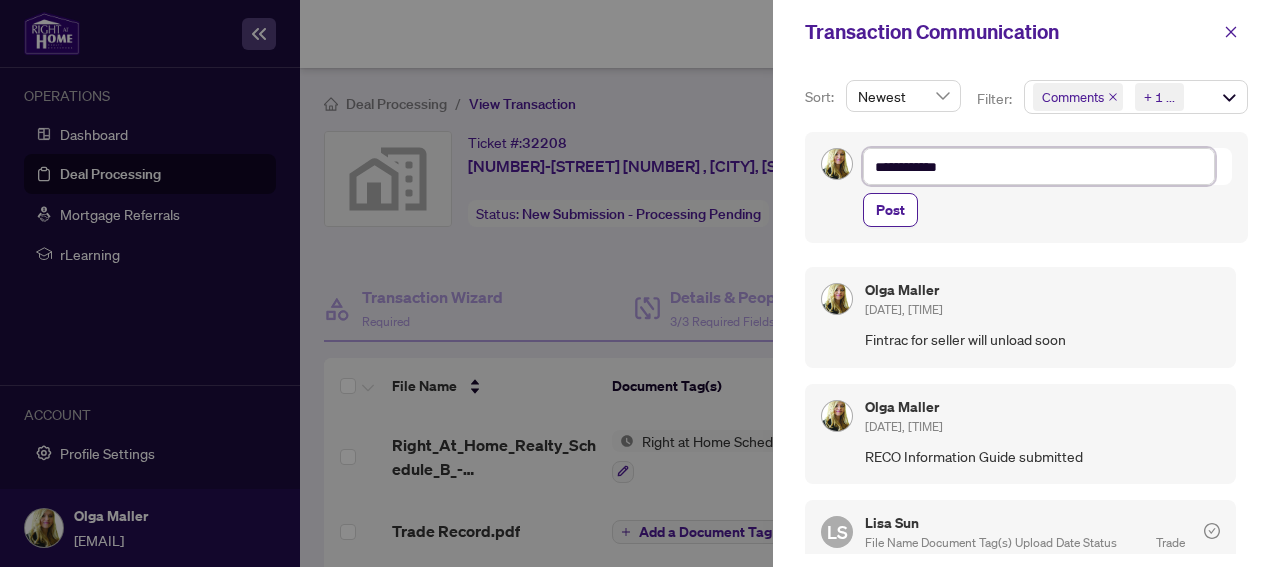 type on "**********" 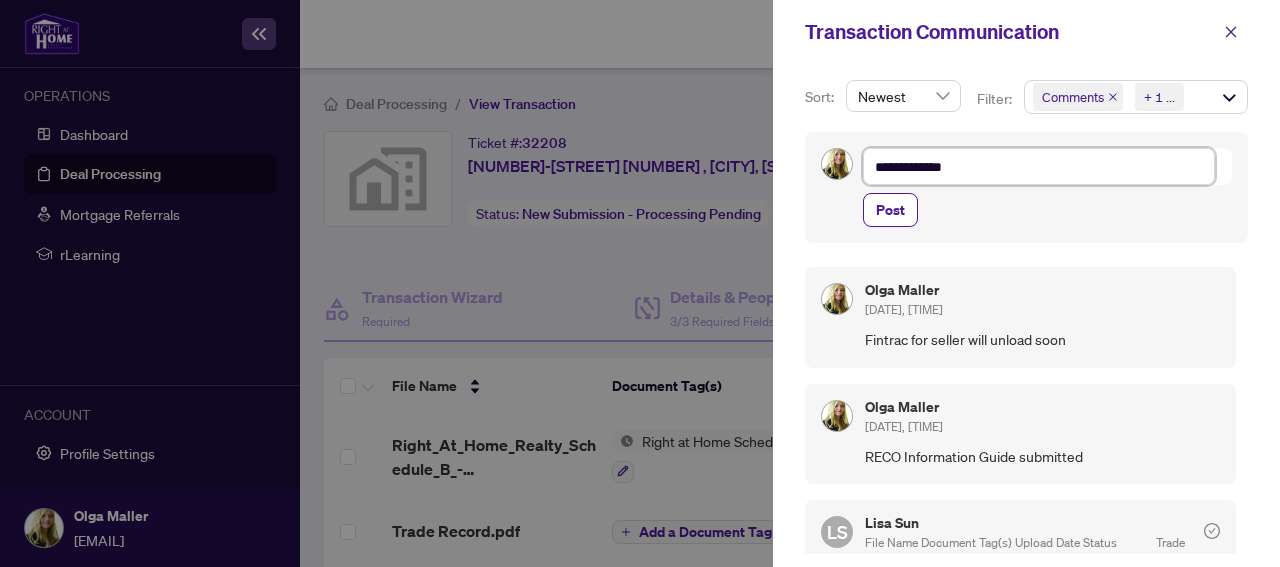 type on "**********" 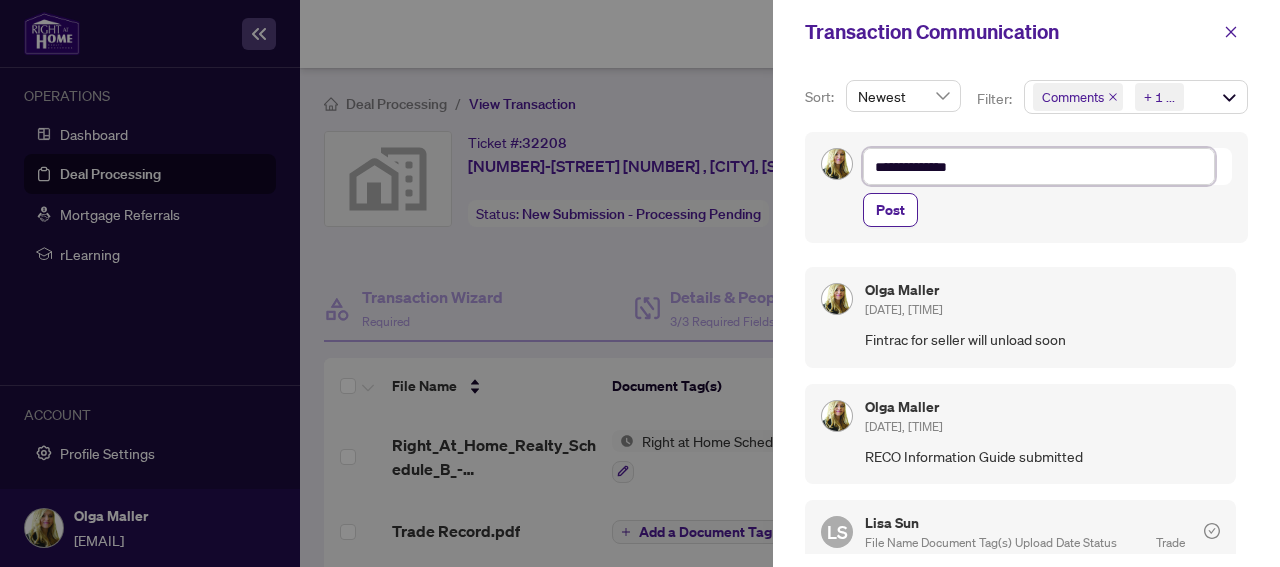 type on "**********" 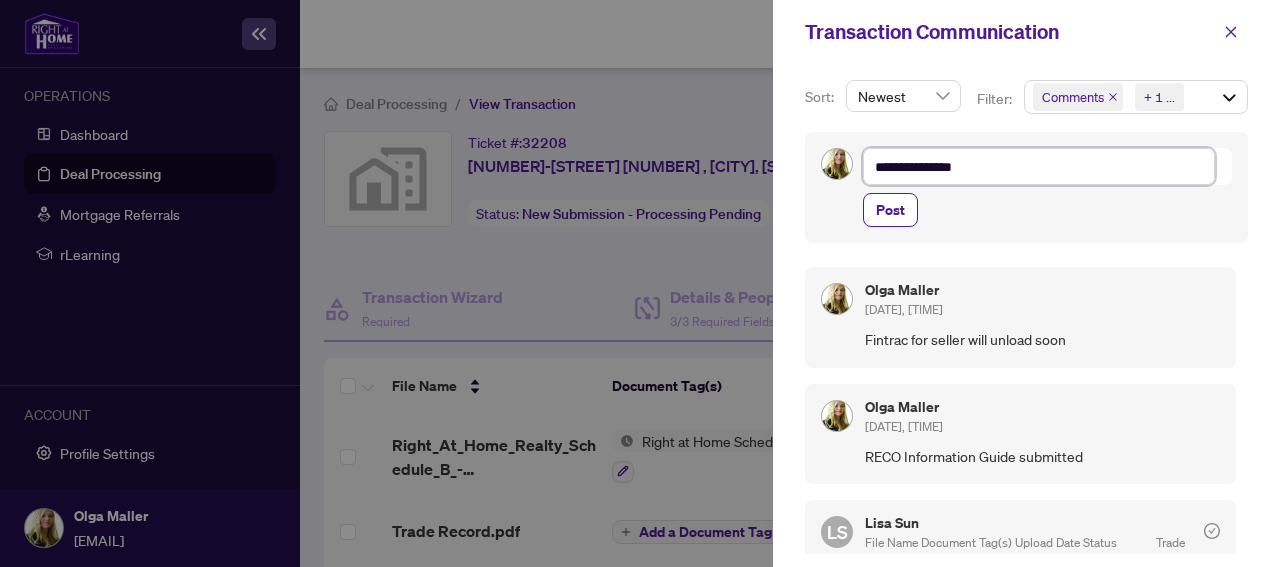 paste on "**********" 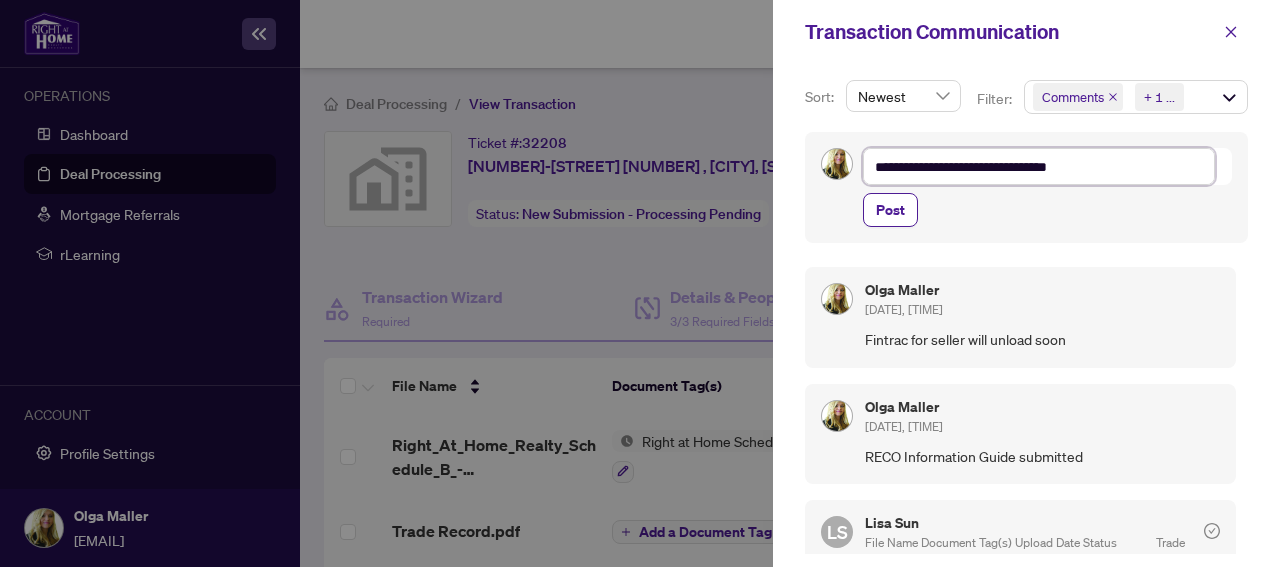 drag, startPoint x: 1071, startPoint y: 165, endPoint x: 811, endPoint y: 171, distance: 260.0692 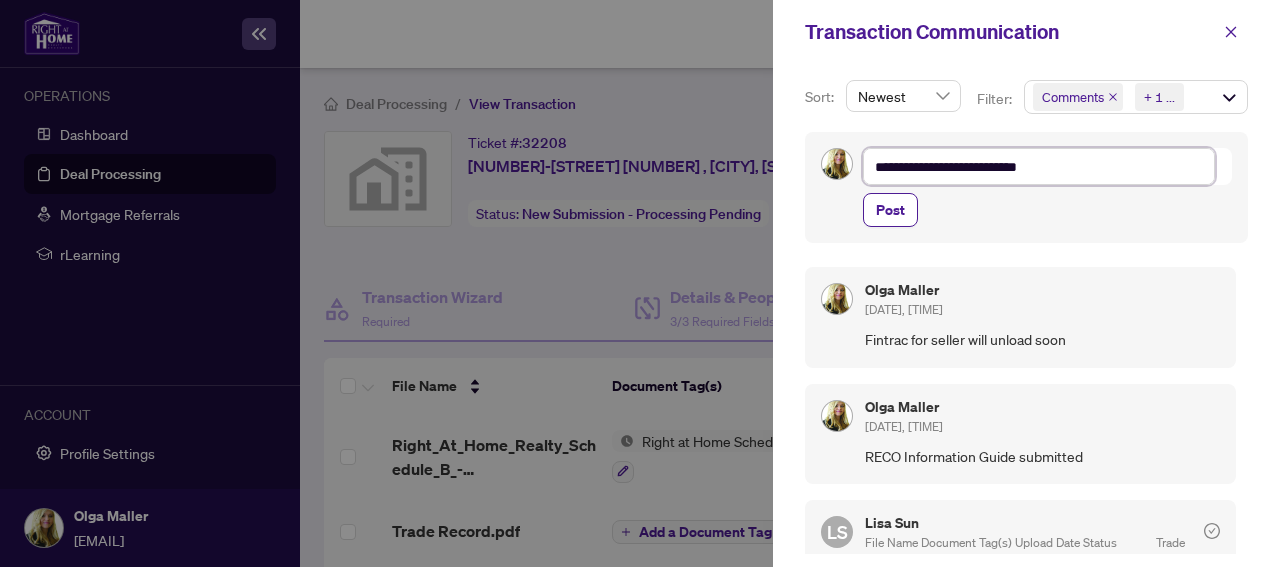 type on "**********" 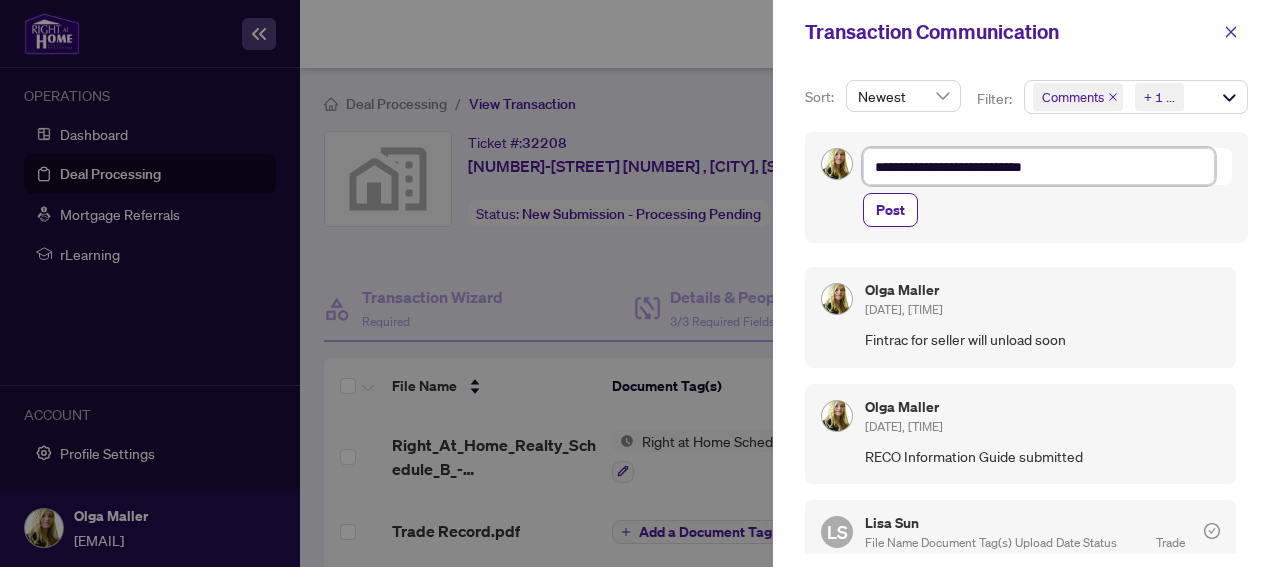 type on "**********" 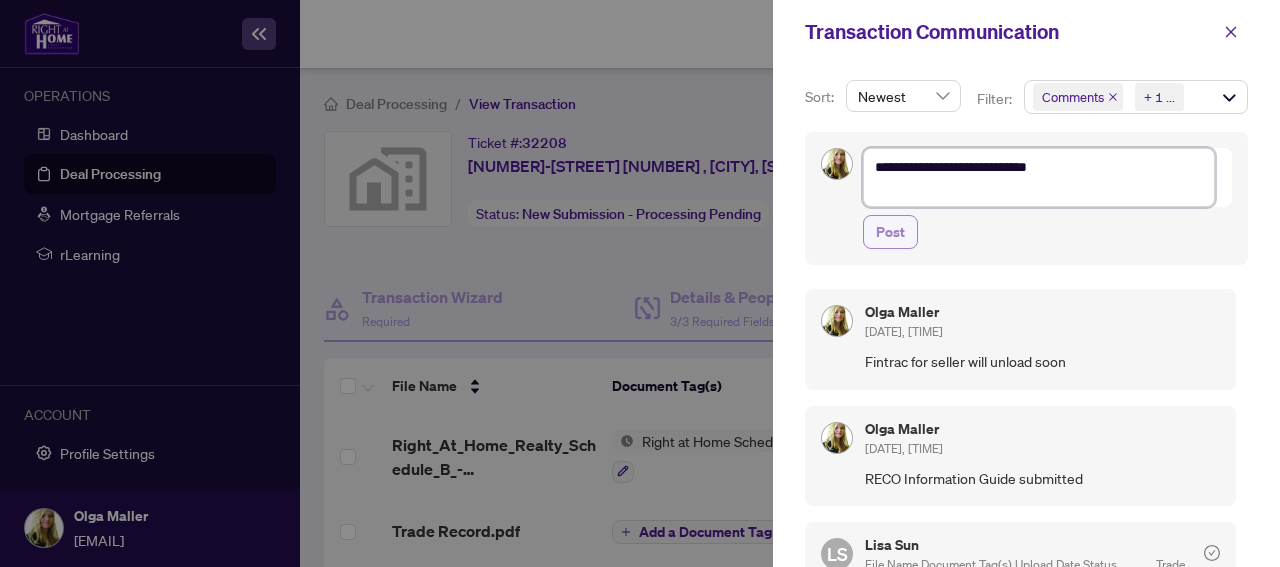 type on "**********" 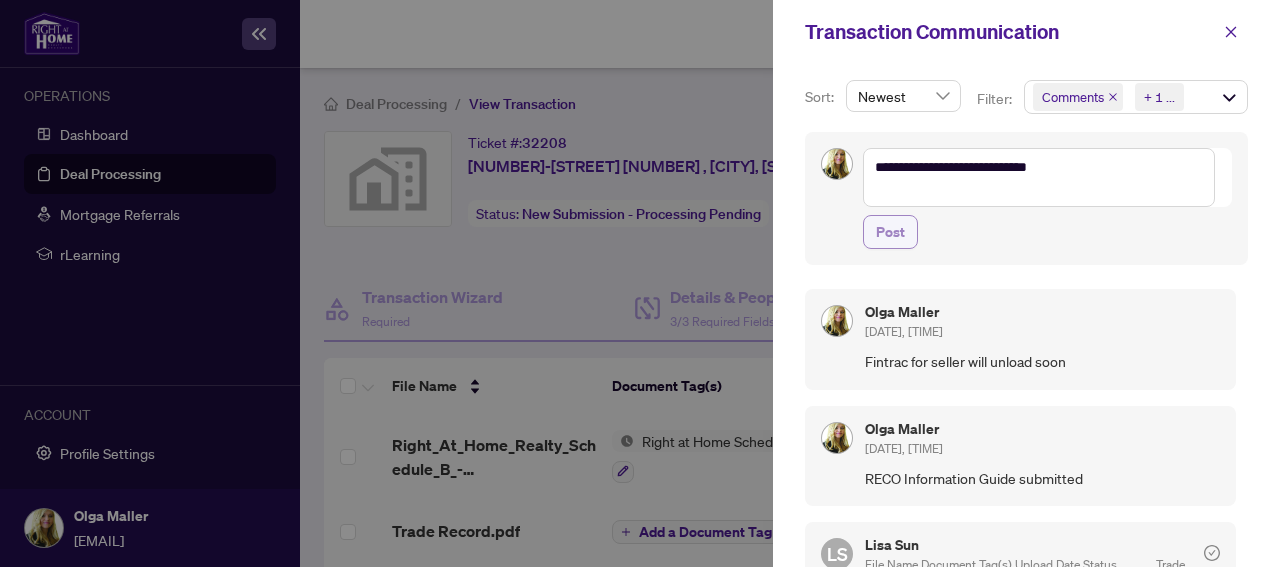 drag, startPoint x: 893, startPoint y: 233, endPoint x: 907, endPoint y: 229, distance: 14.56022 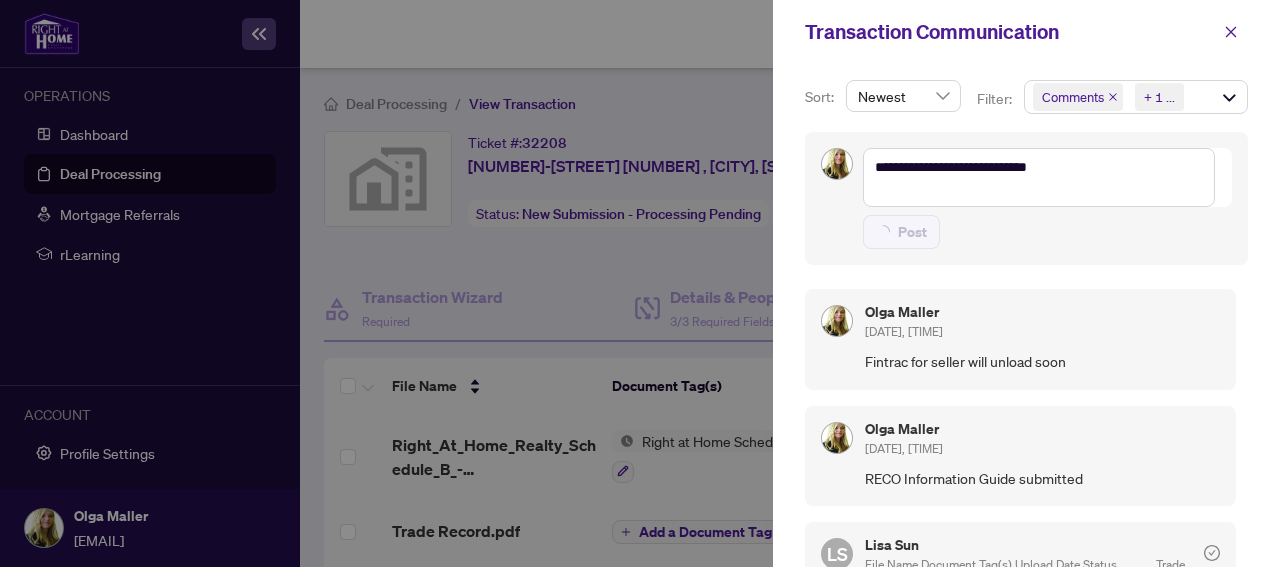 type on "**********" 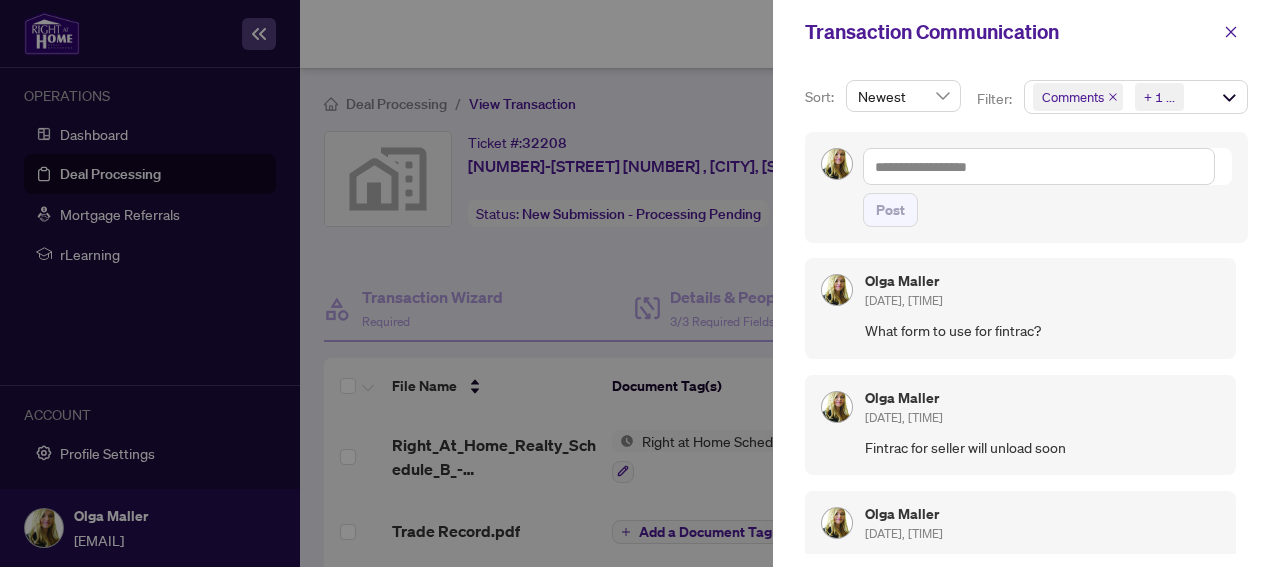 scroll, scrollTop: 0, scrollLeft: 0, axis: both 